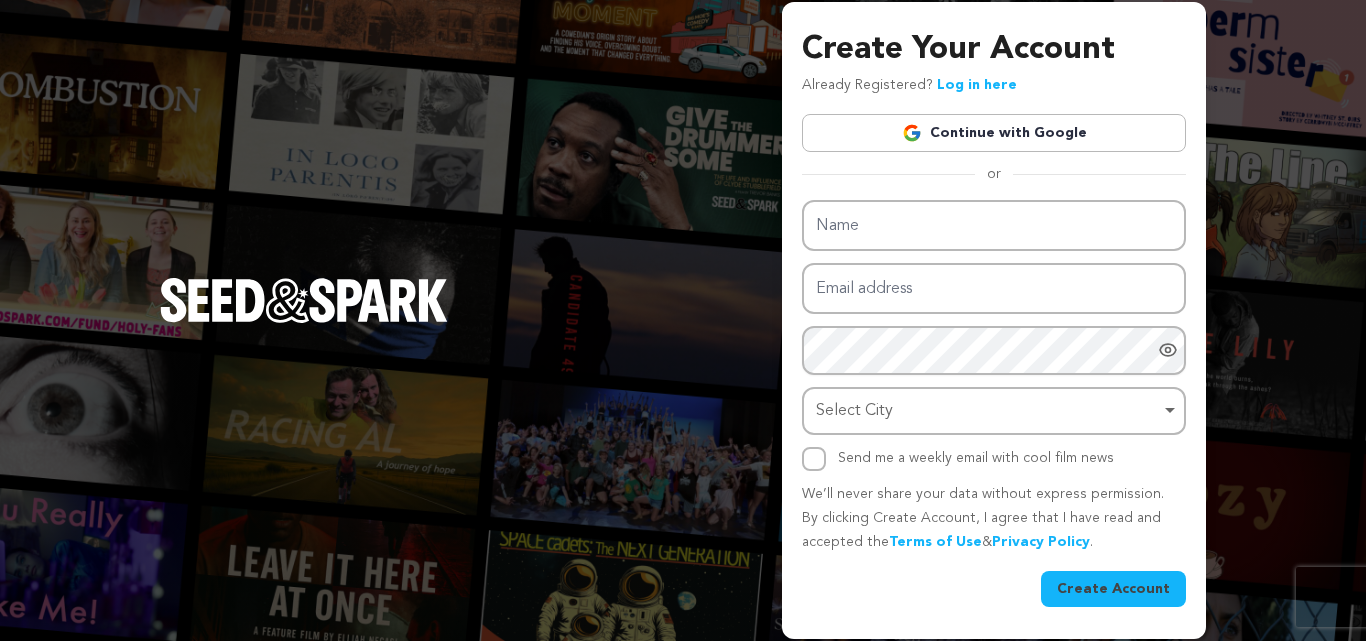 scroll, scrollTop: 0, scrollLeft: 0, axis: both 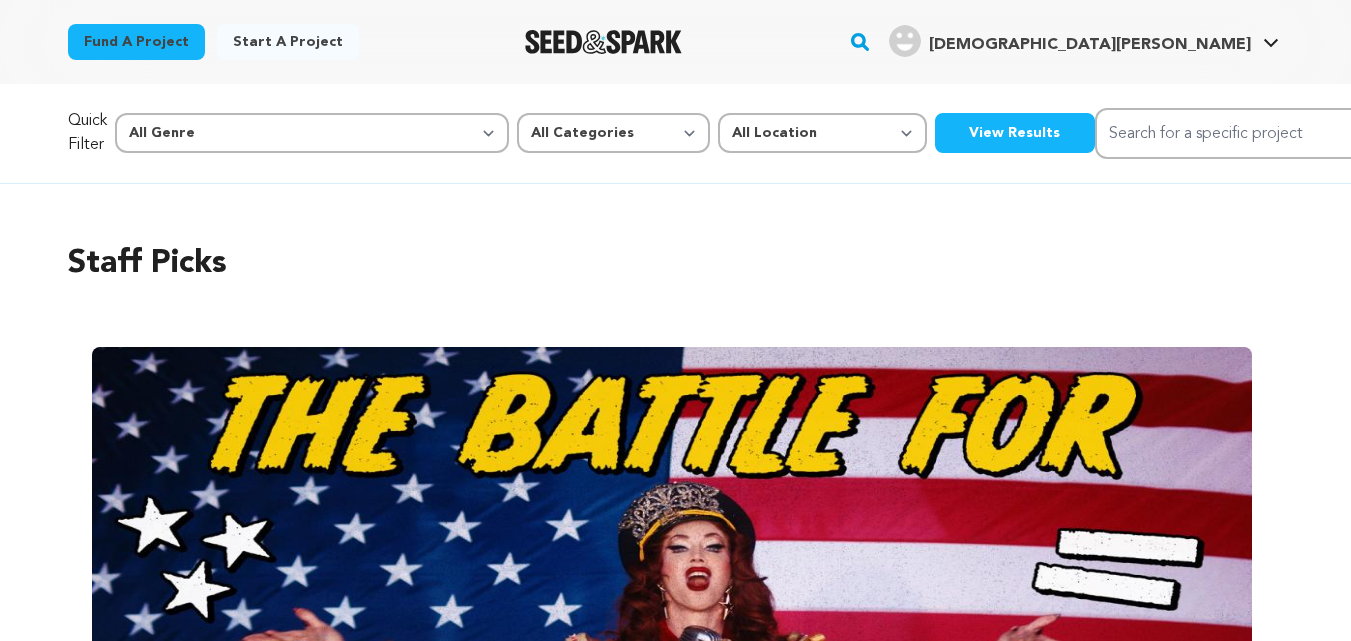 click on "Atiyah A.
Atiyah A." at bounding box center [1084, 39] 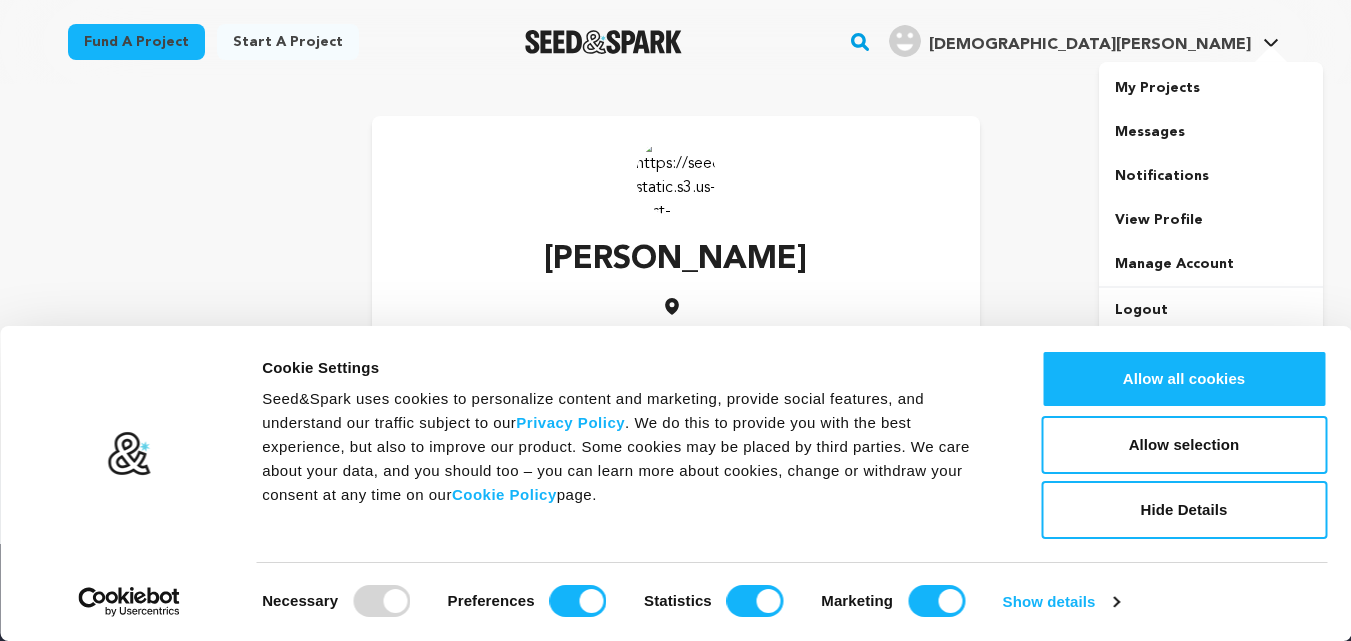 scroll, scrollTop: 0, scrollLeft: 0, axis: both 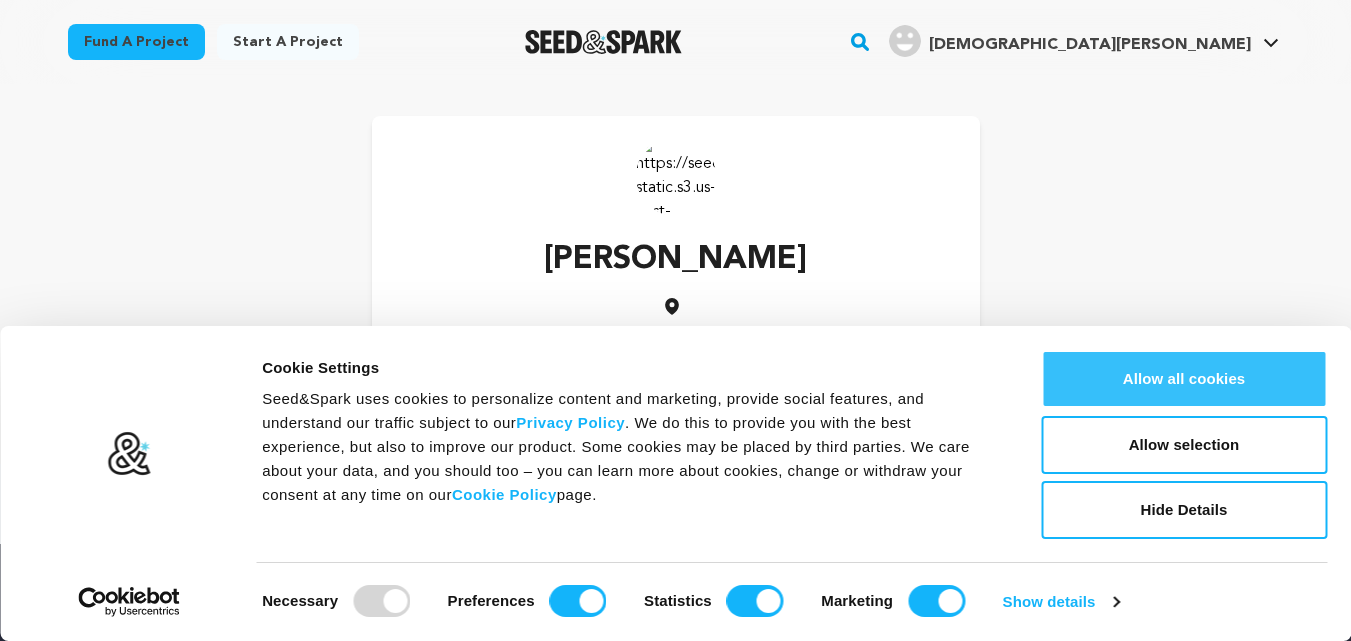 click on "Allow all cookies" at bounding box center (1184, 379) 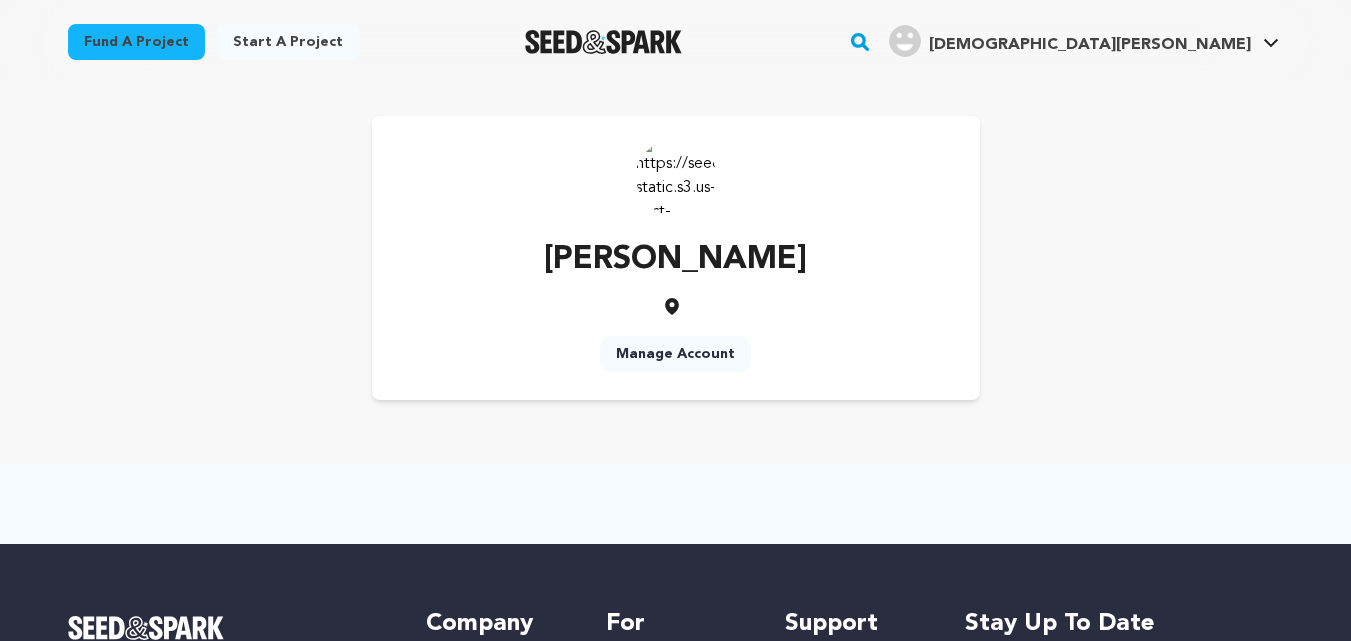 click on "Manage Account" at bounding box center [675, 354] 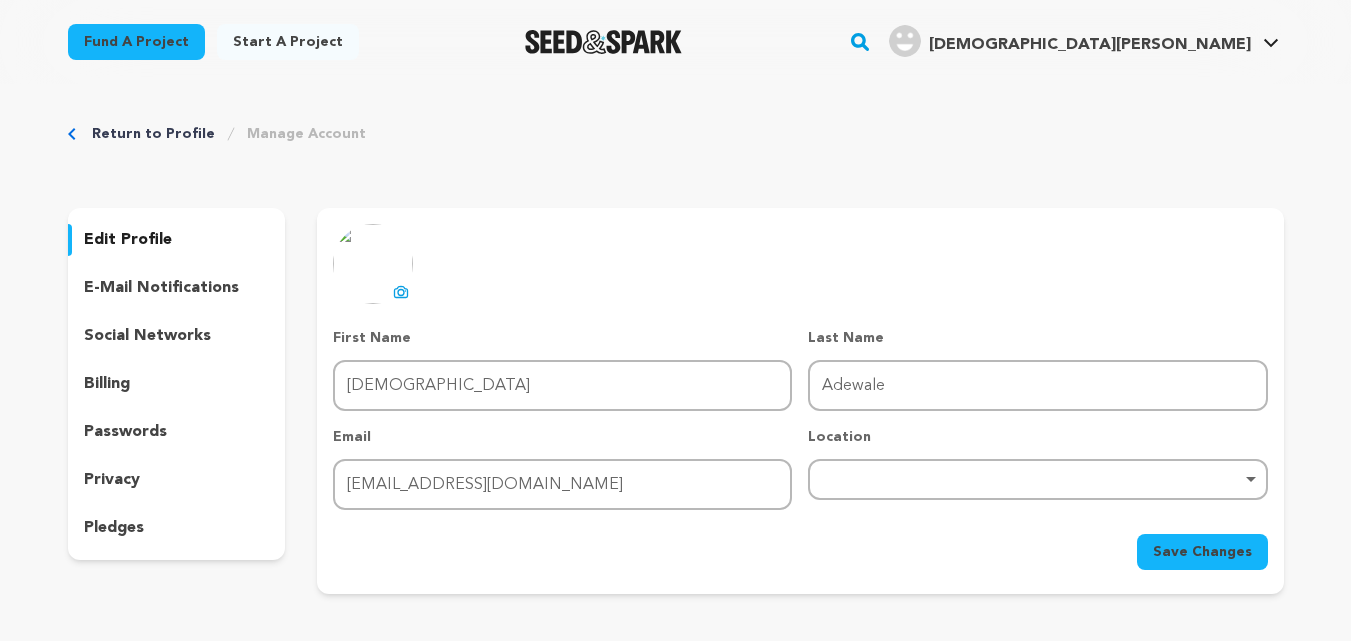 scroll, scrollTop: 0, scrollLeft: 0, axis: both 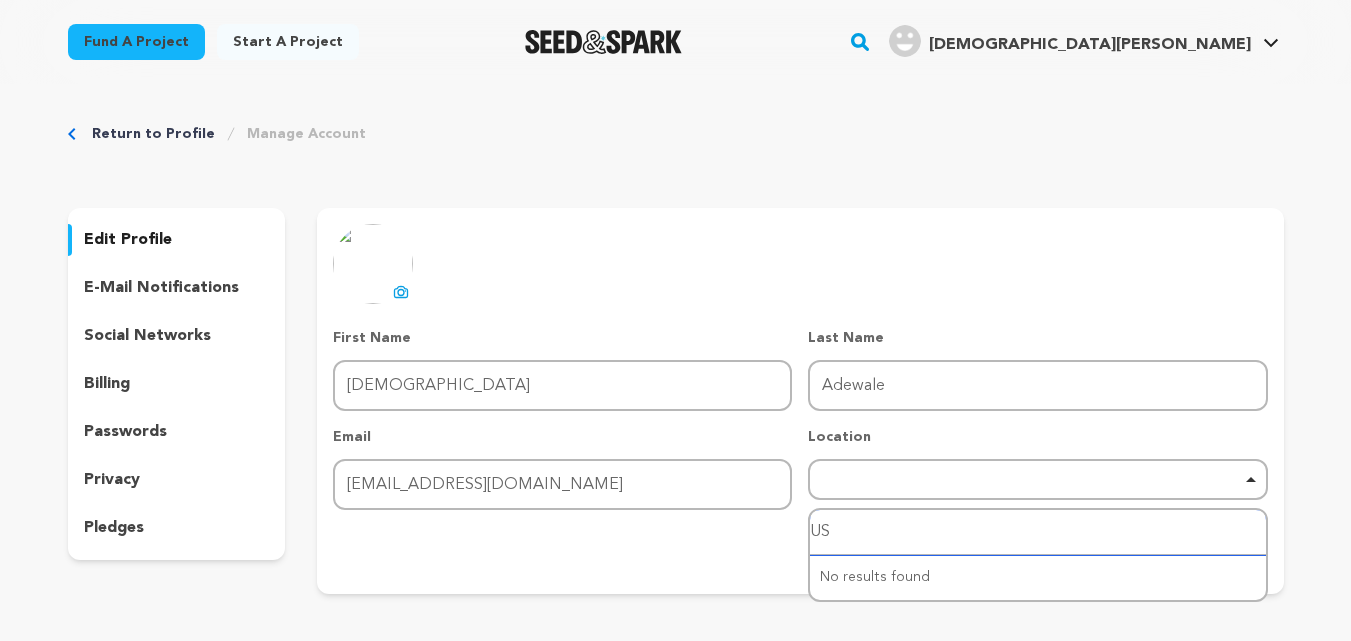 type on "USA" 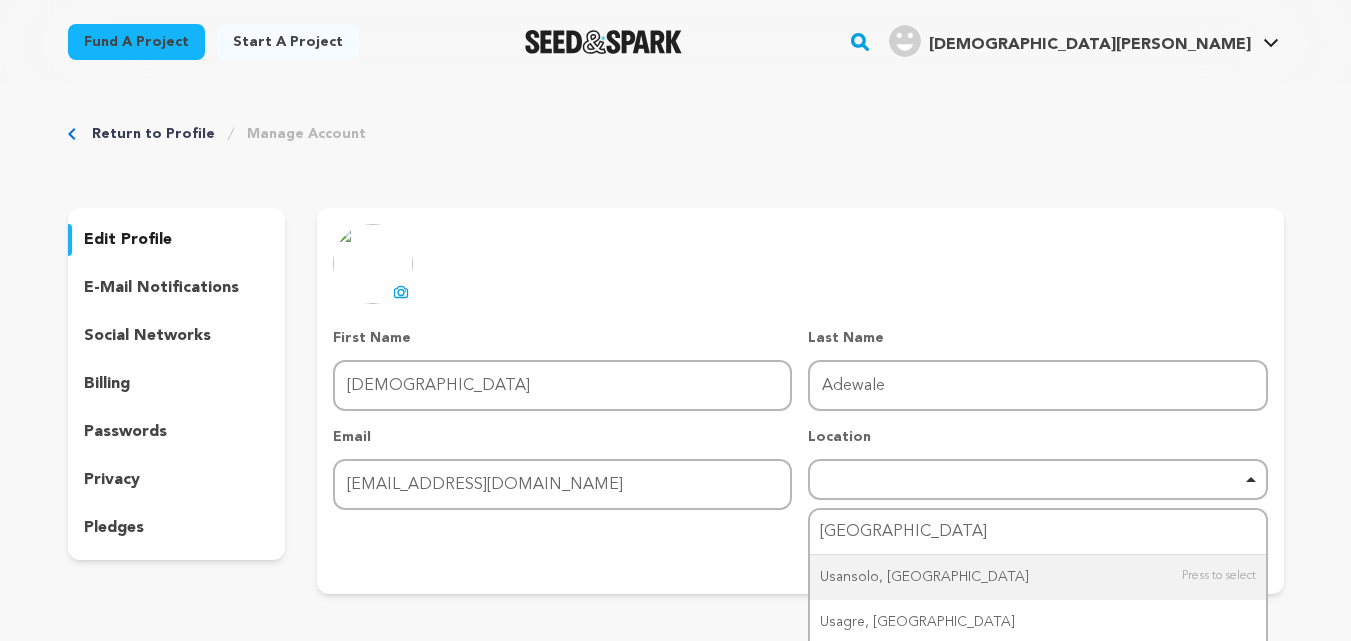 type 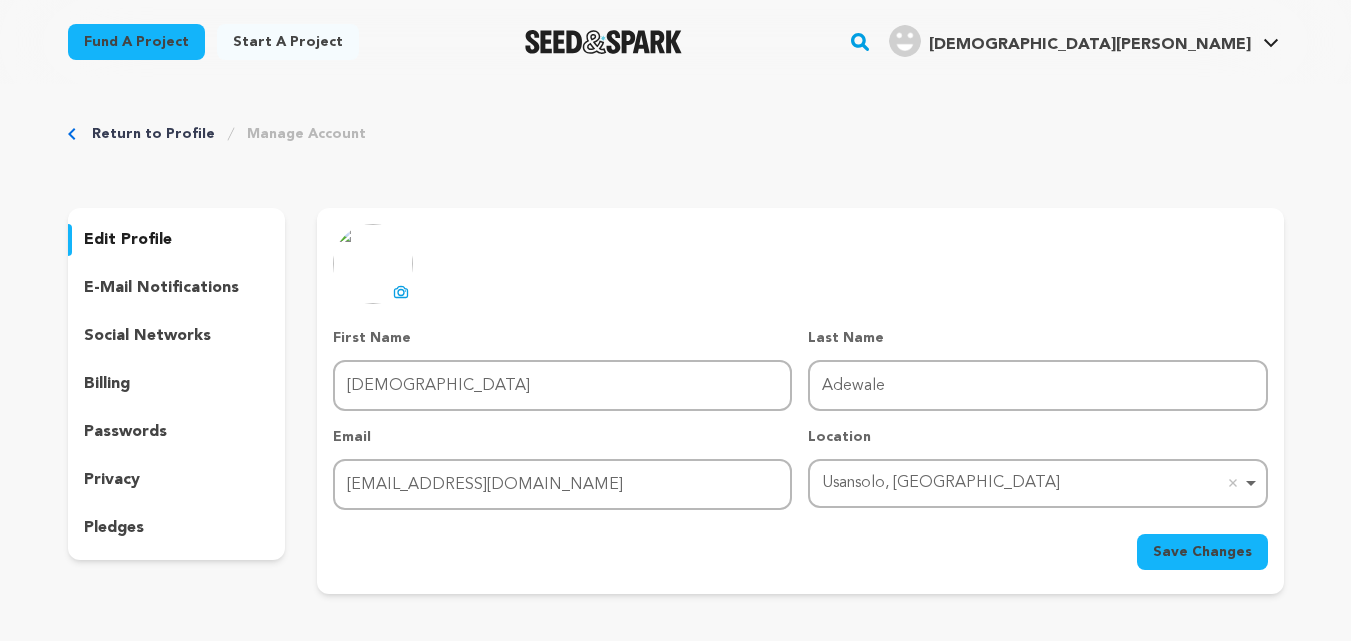 click on "Save Changes" at bounding box center (1202, 552) 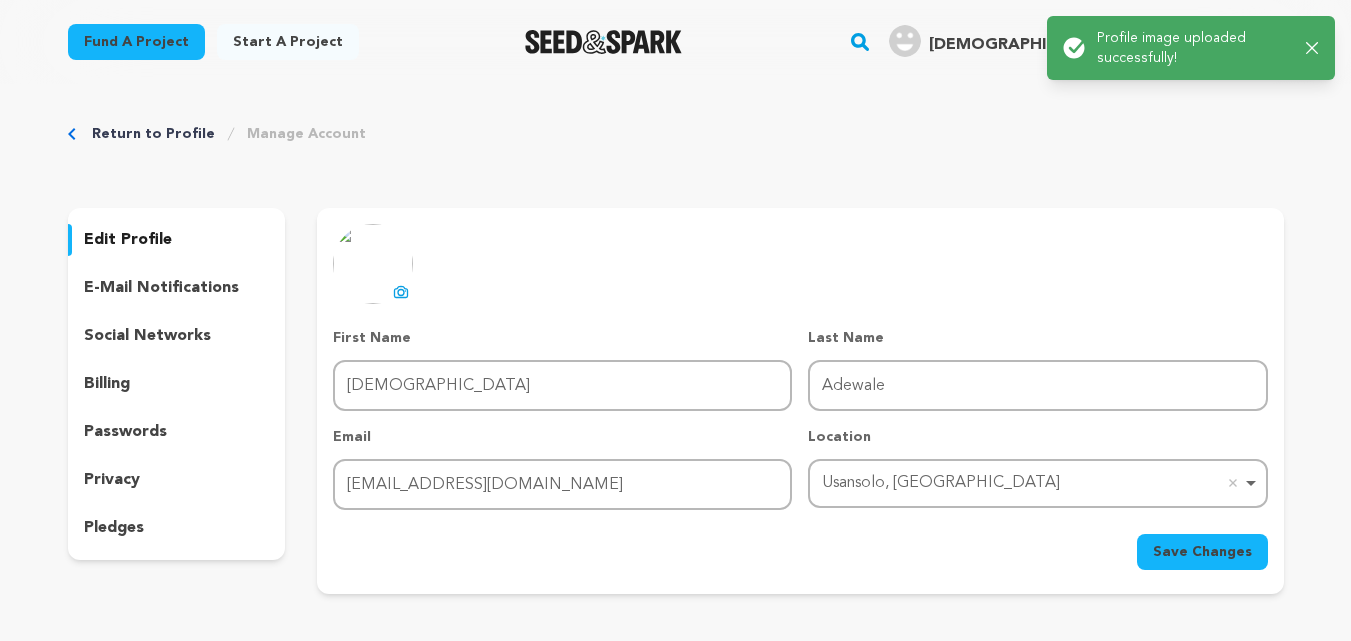 click on "Save Changes" at bounding box center (1202, 552) 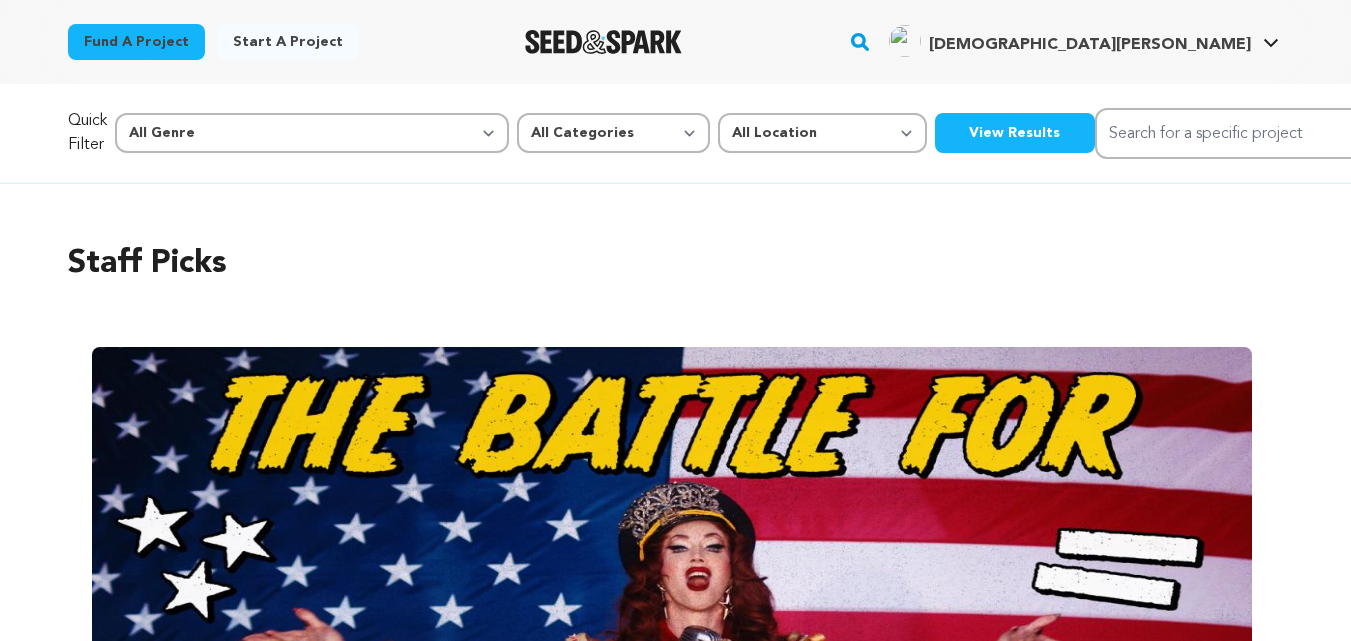 scroll, scrollTop: 0, scrollLeft: 0, axis: both 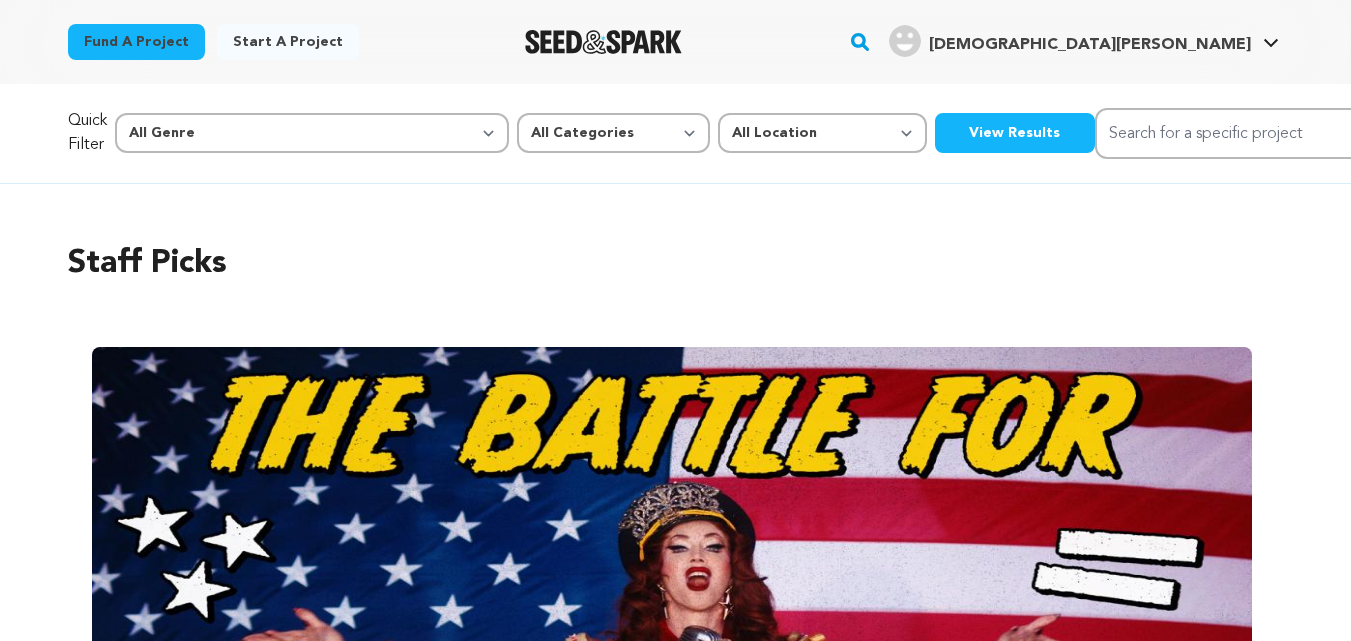 click on "View Results" at bounding box center [1015, 133] 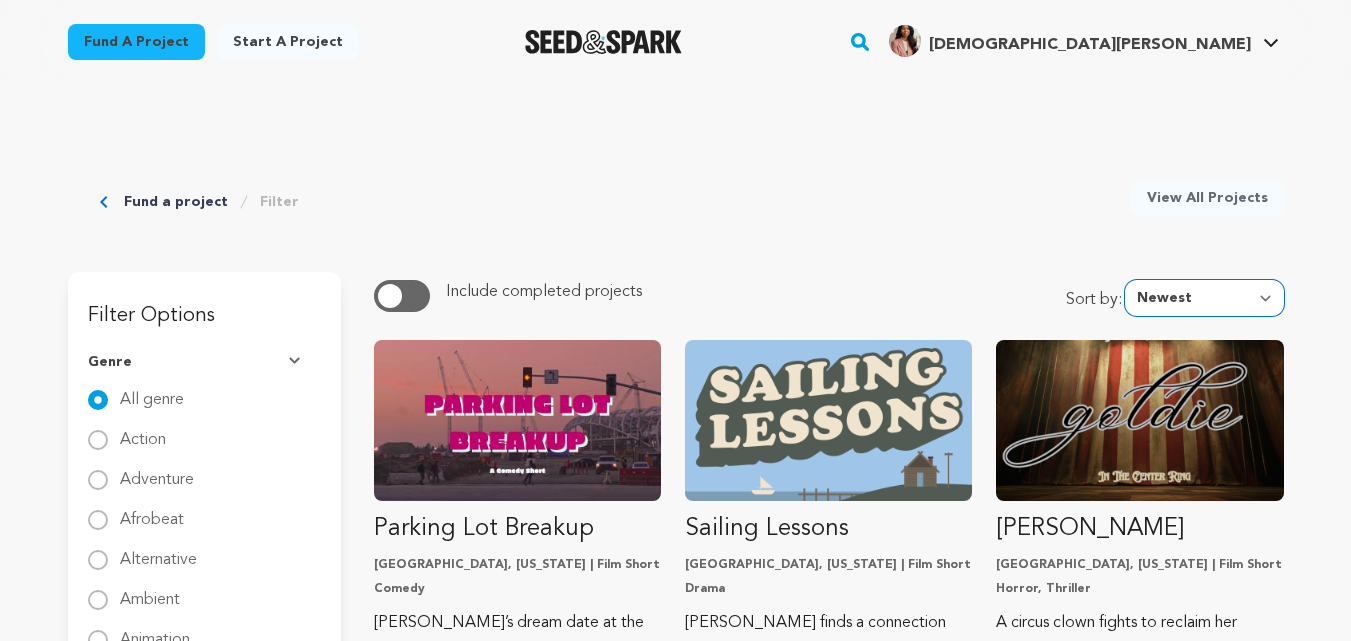 scroll, scrollTop: 0, scrollLeft: 0, axis: both 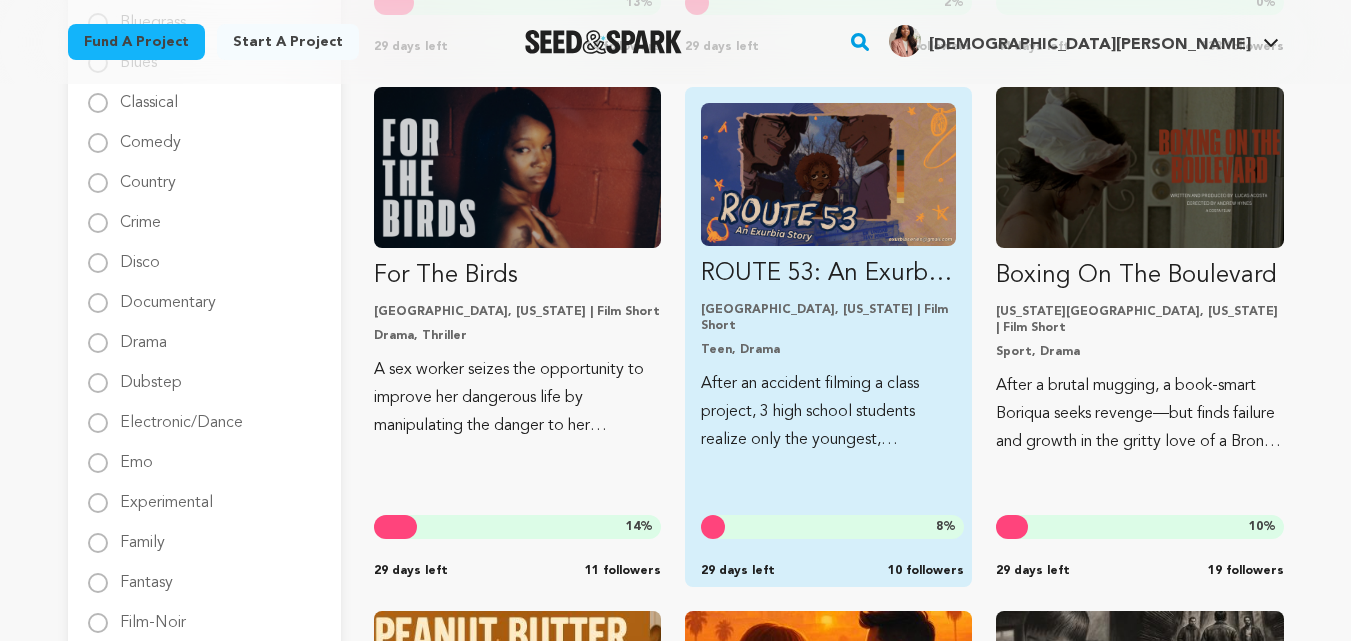 click on "ROUTE 53: An Exurbia Story
Philadelphia, Pennsylvania | Film Short
Teen, Drama
After an accident filming a class project, 3 high school students realize only the youngest, unlicensed member can drive to an urgent care.
8 %
29 days left
10 followers" at bounding box center [828, 278] 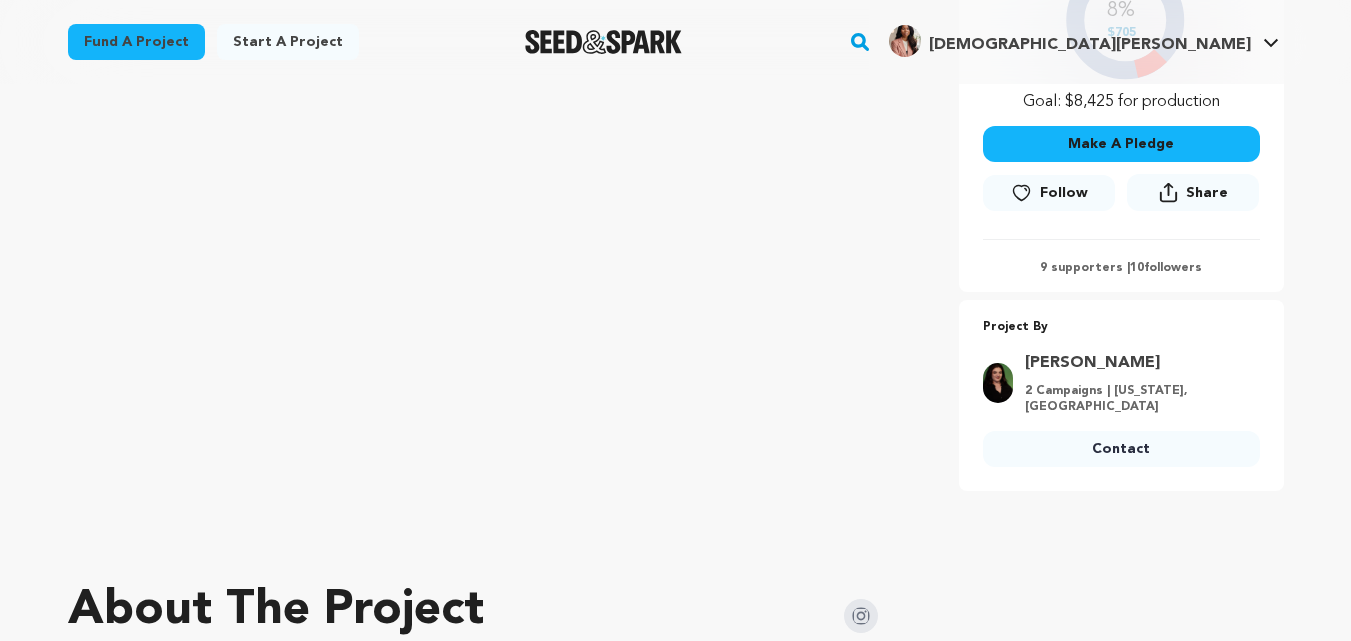 scroll, scrollTop: 533, scrollLeft: 0, axis: vertical 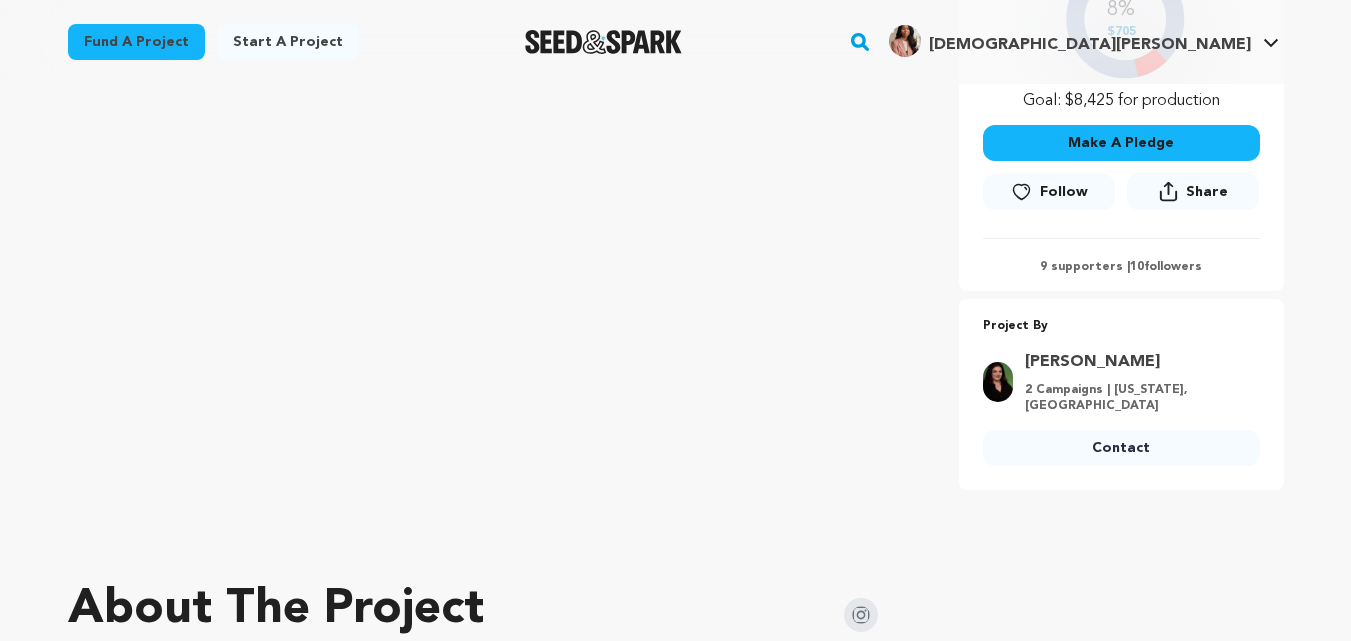click on "Follow" at bounding box center [1064, 192] 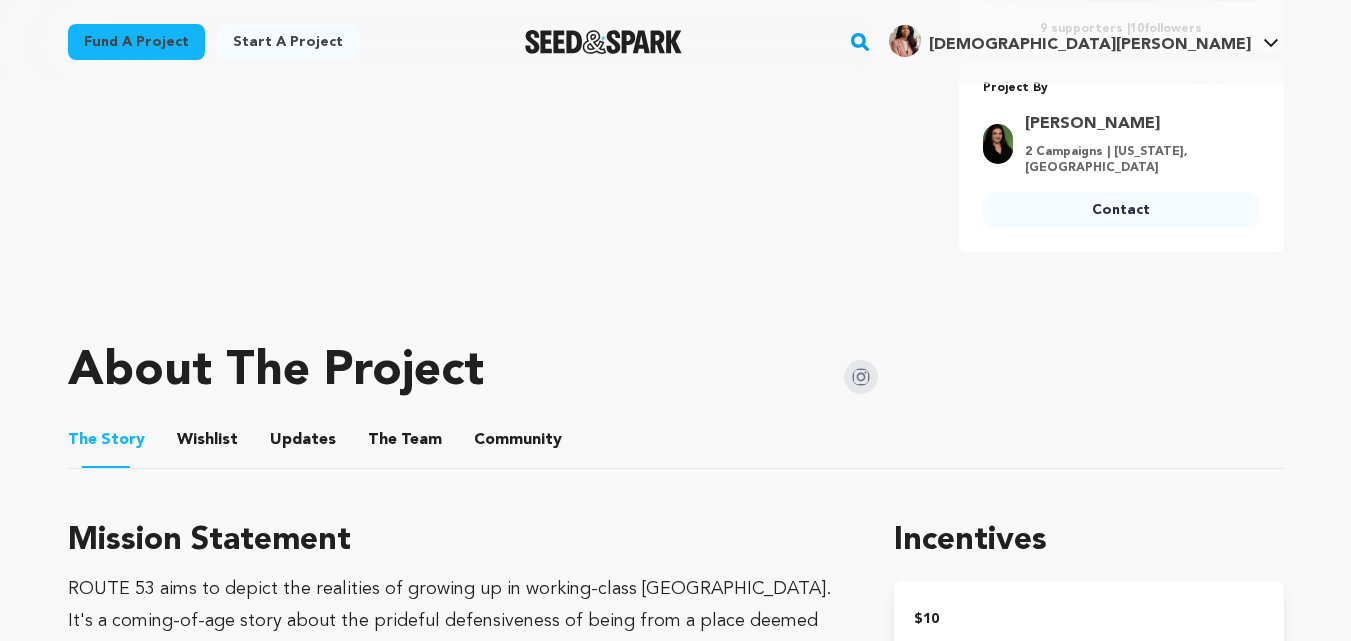 scroll, scrollTop: 772, scrollLeft: 0, axis: vertical 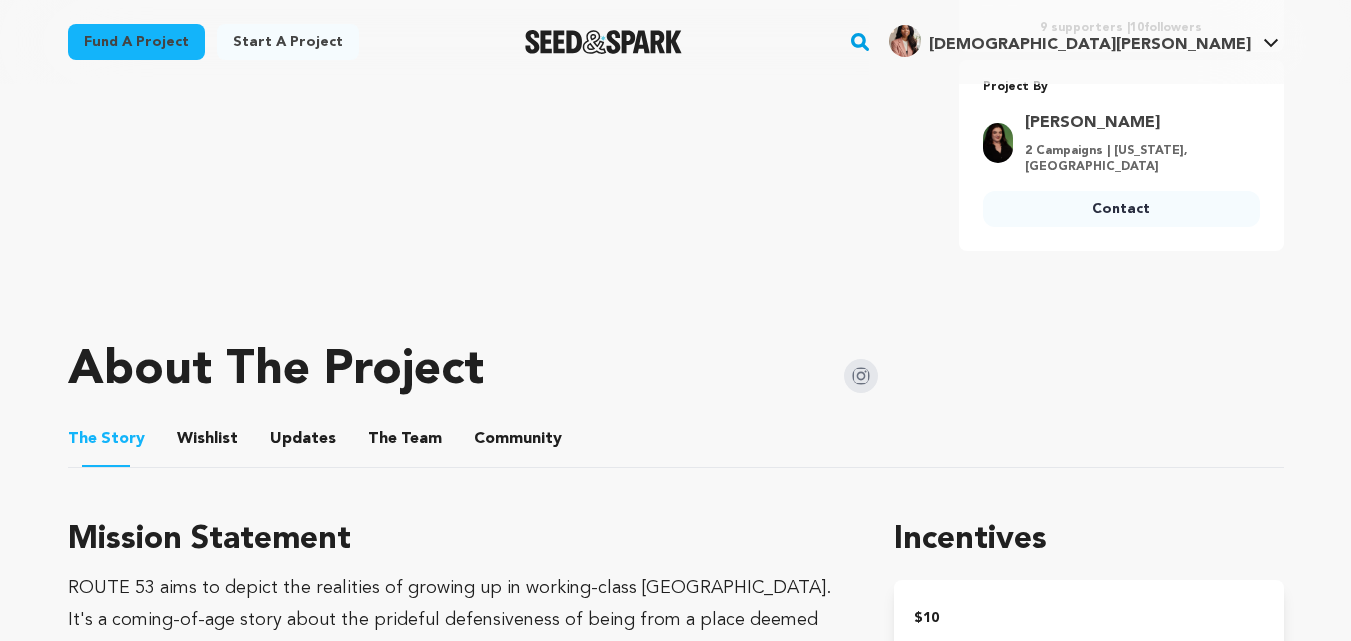 click on "Contact" at bounding box center [1121, 209] 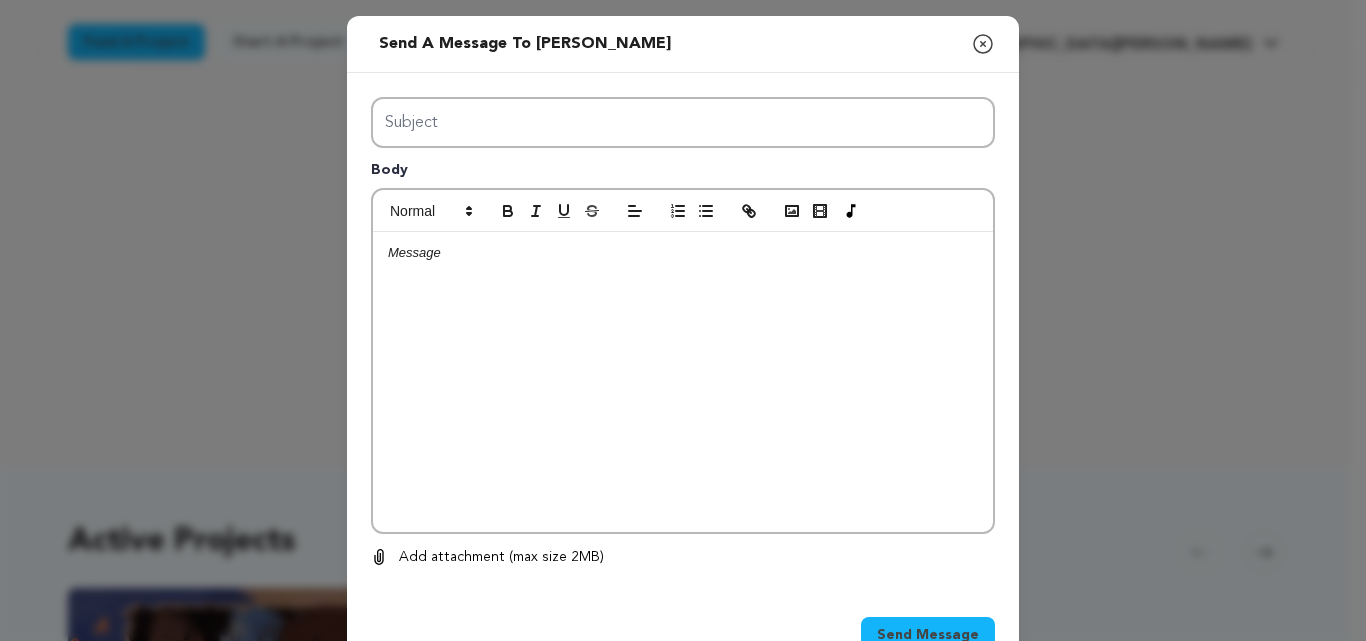 scroll, scrollTop: 0, scrollLeft: 0, axis: both 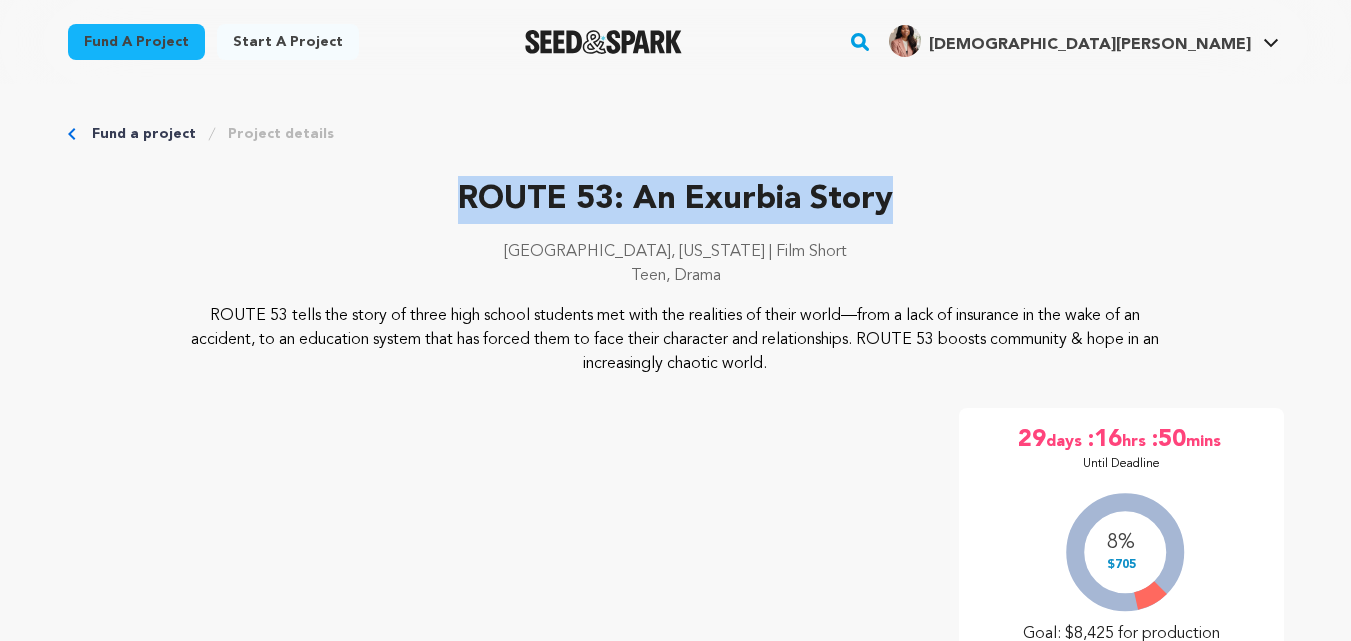 drag, startPoint x: 465, startPoint y: 191, endPoint x: 905, endPoint y: 220, distance: 440.95465 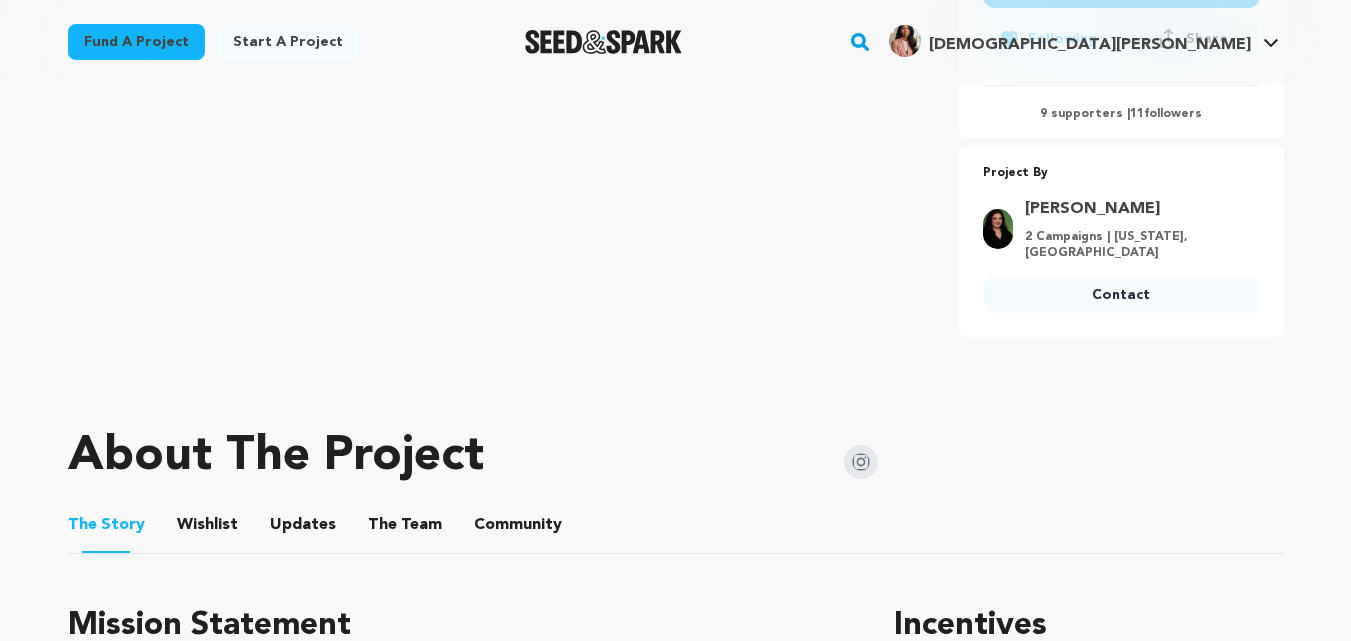 scroll, scrollTop: 689, scrollLeft: 0, axis: vertical 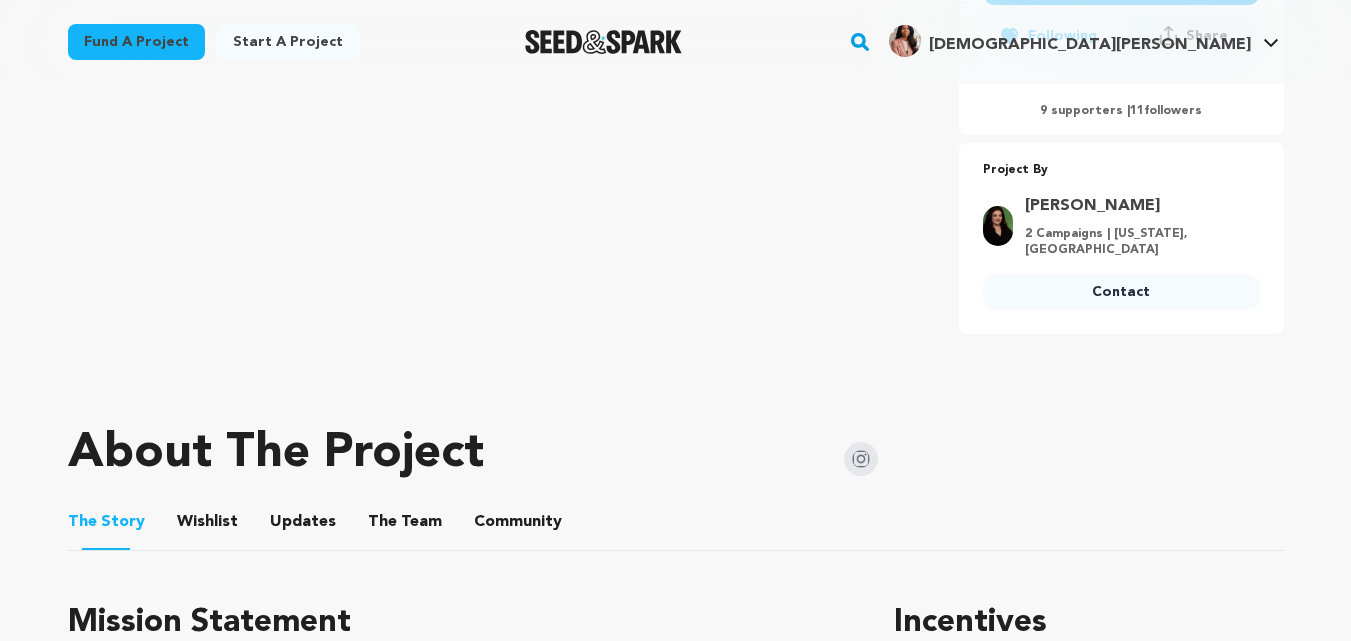 click on "Contact" at bounding box center [1121, 292] 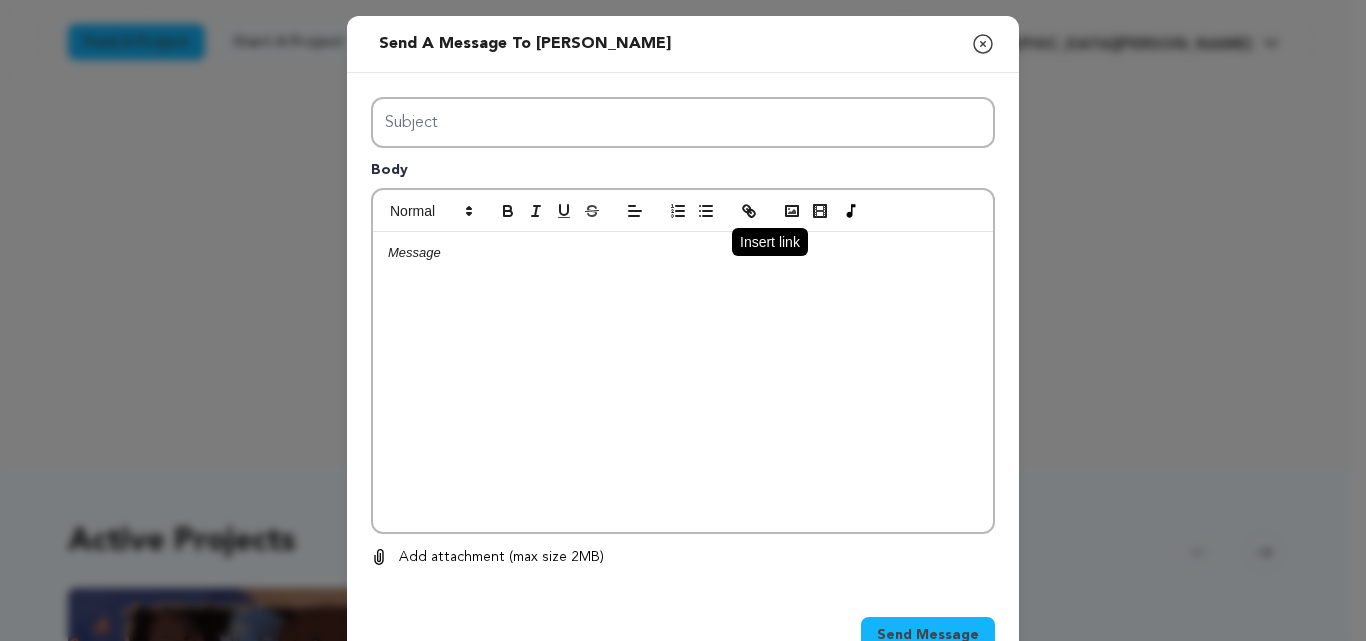 scroll, scrollTop: 0, scrollLeft: 0, axis: both 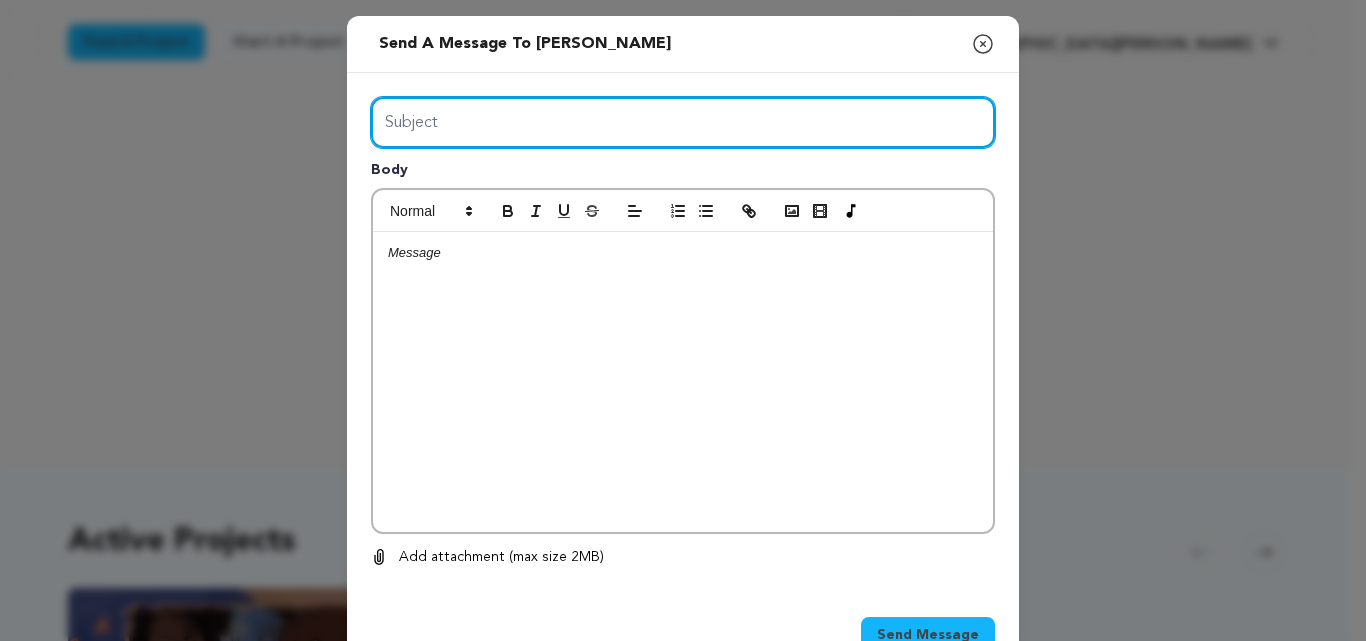 click on "Subject" at bounding box center [683, 122] 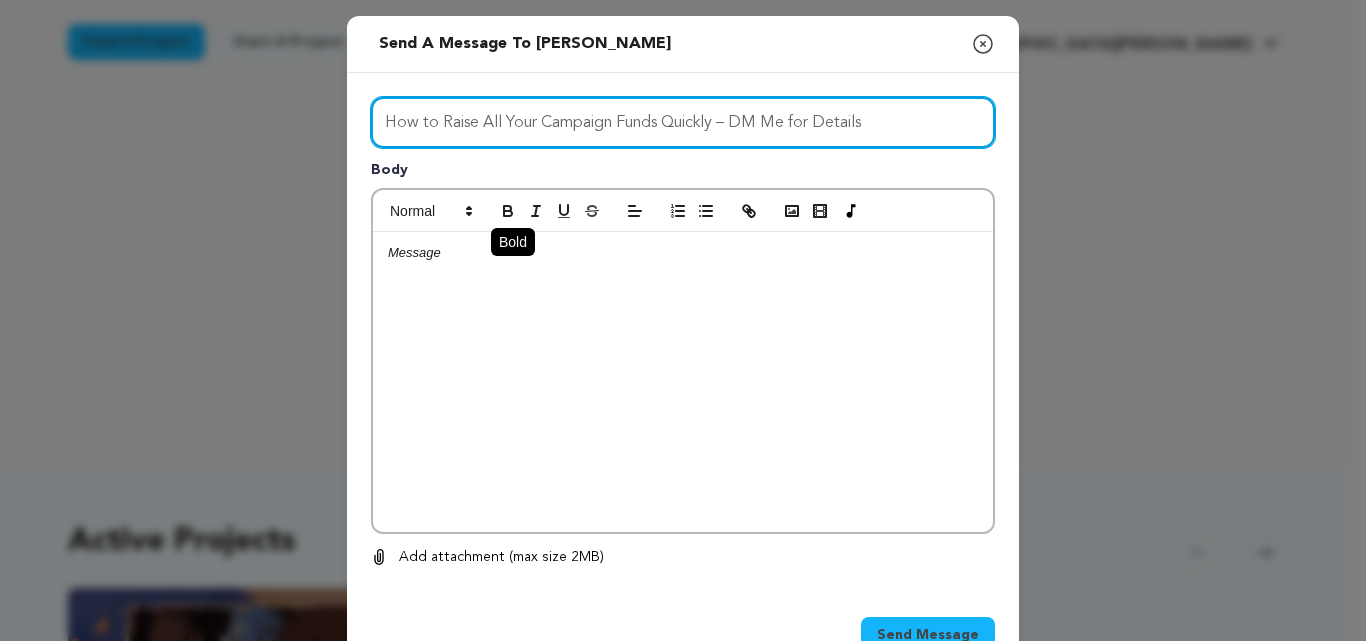 type on "How to Raise All Your Campaign Funds Quickly – DM Me for Details" 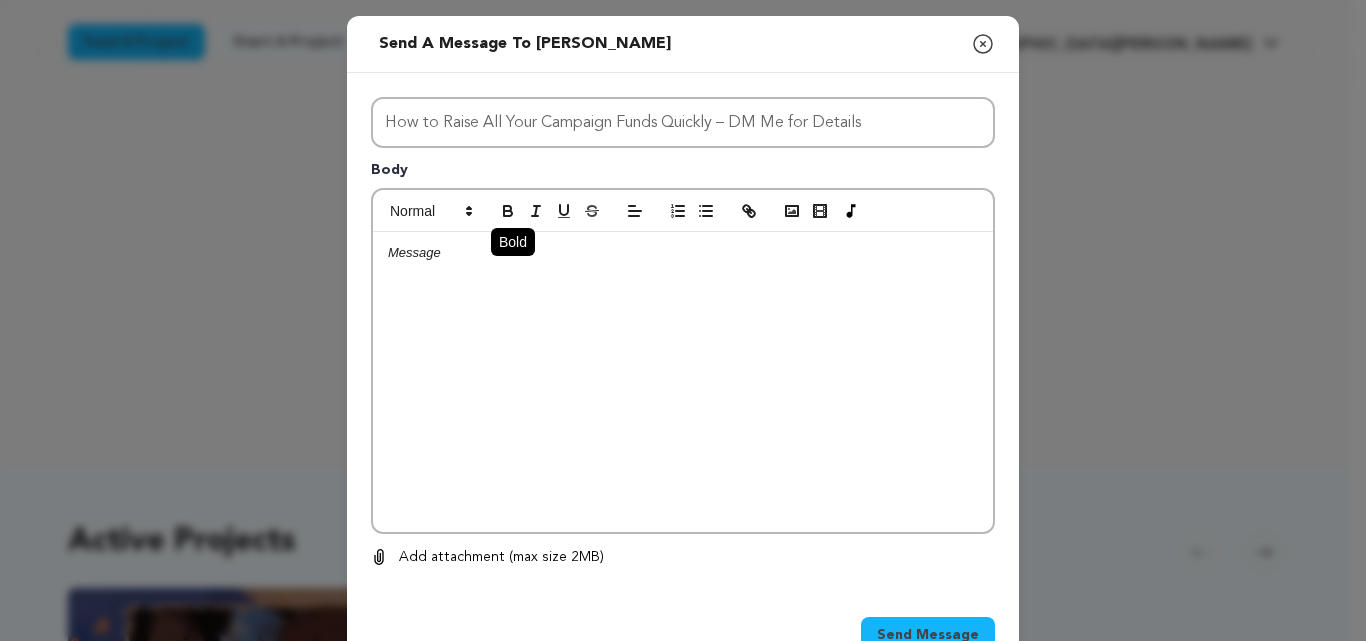 click at bounding box center (508, 211) 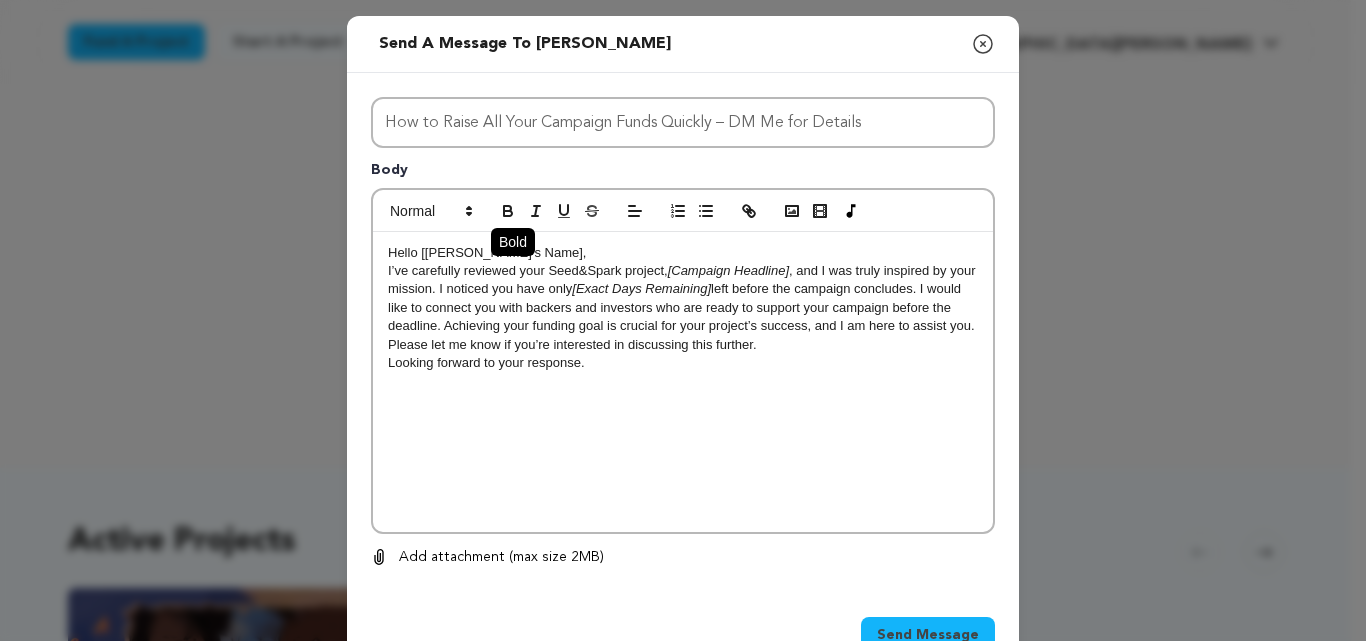 scroll, scrollTop: 0, scrollLeft: 0, axis: both 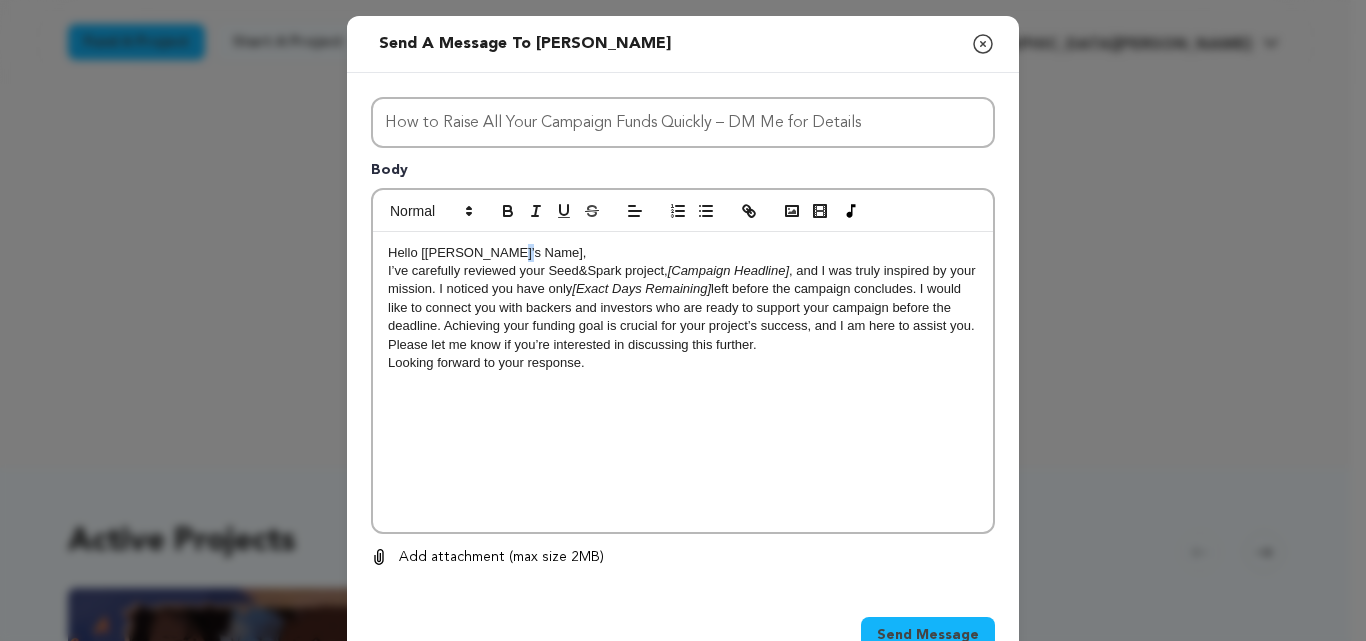 click on "Hello [[PERSON_NAME]’s Name]," at bounding box center (683, 253) 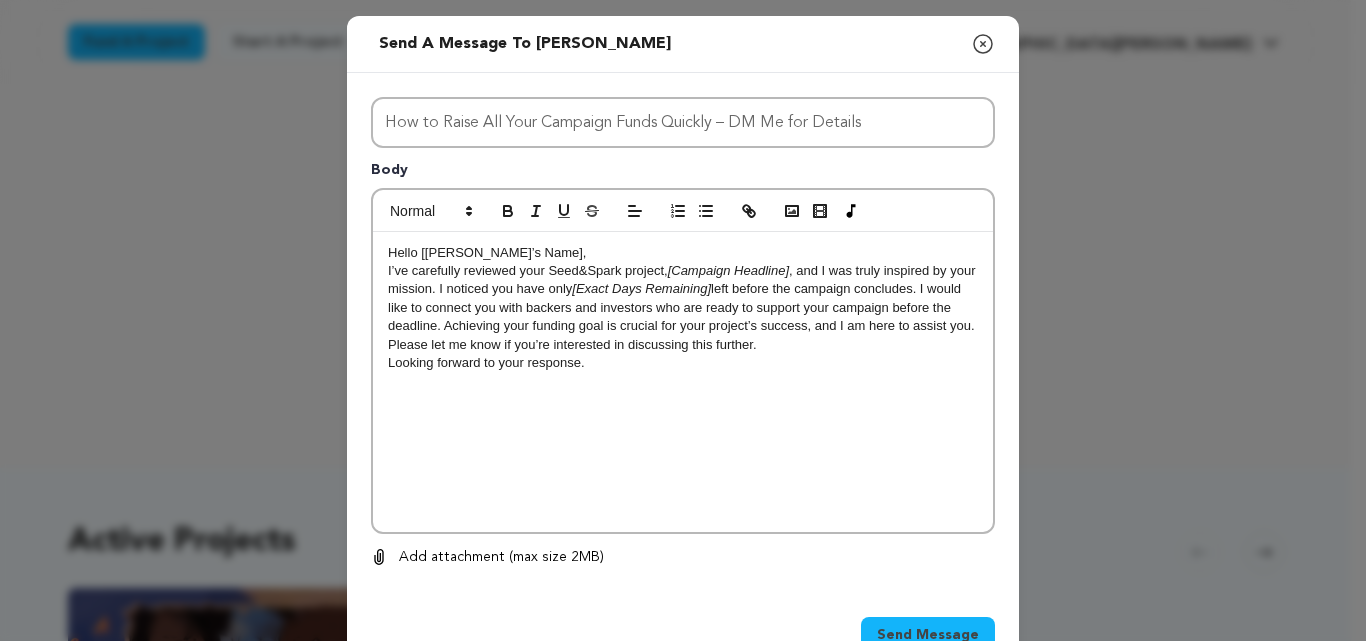 click on "Hello [Buyer’s Name]," at bounding box center [683, 253] 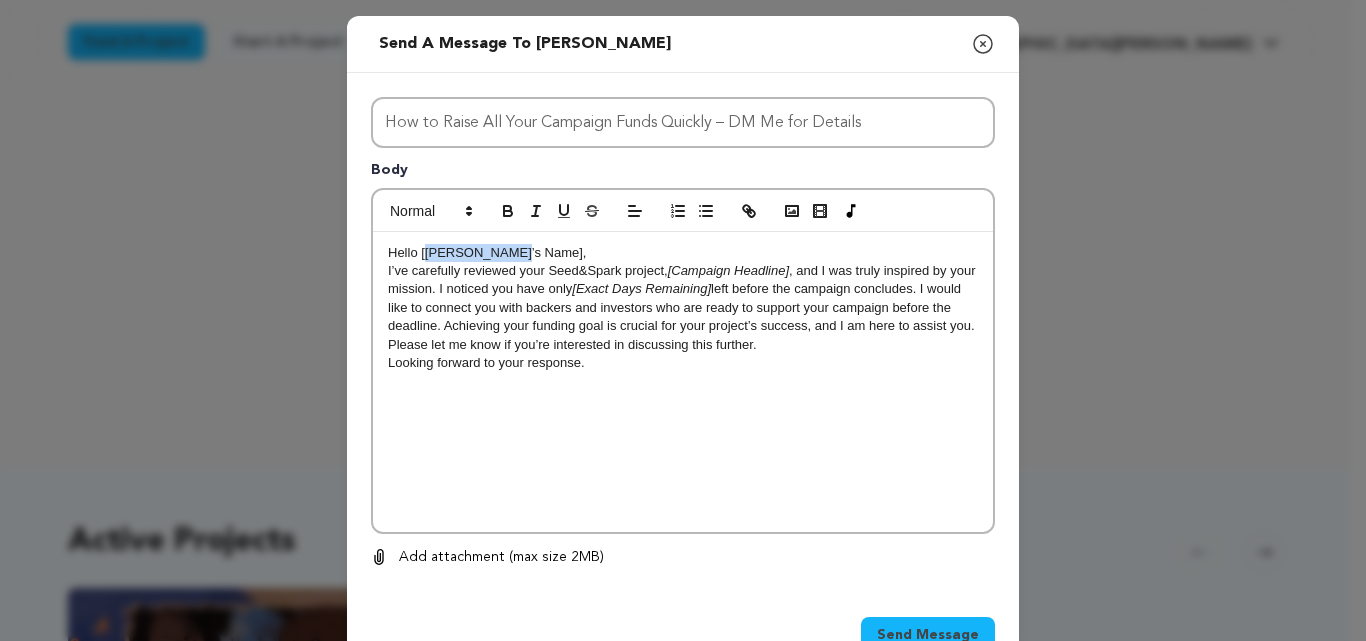 drag, startPoint x: 502, startPoint y: 251, endPoint x: 418, endPoint y: 255, distance: 84.095184 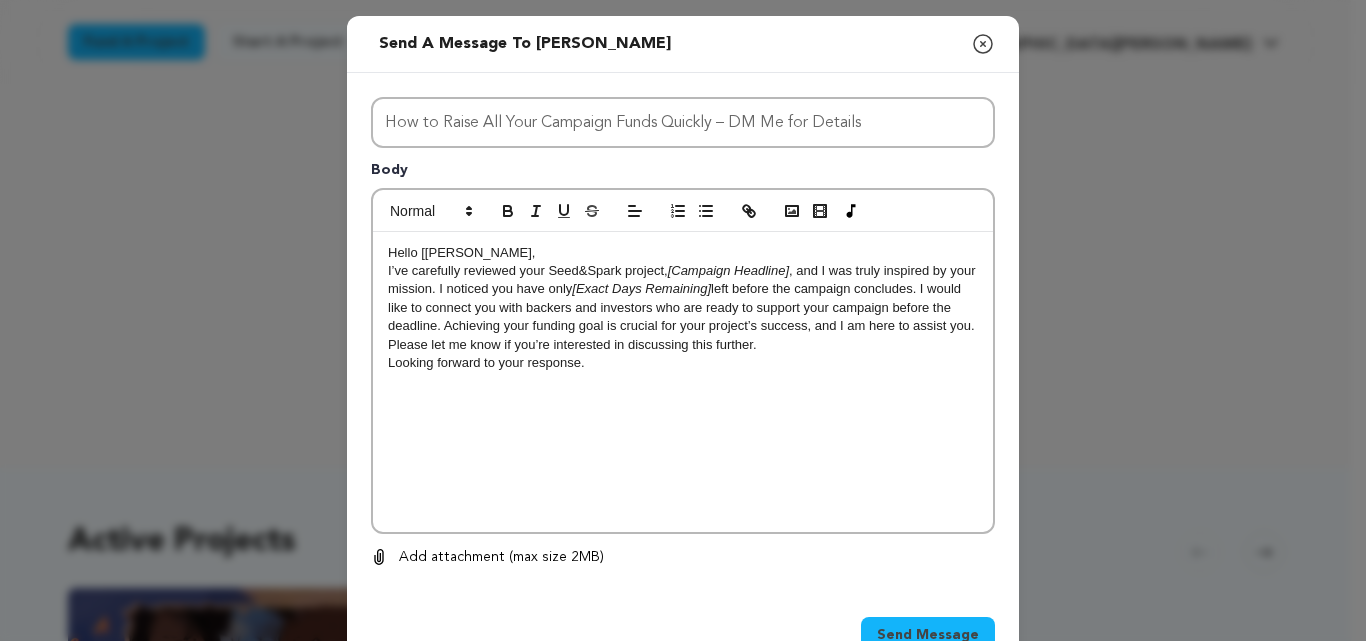 click on "I’ve carefully reviewed your Seed&Spark project,  [Campaign Headline] , and I was truly inspired by your mission. I noticed you have only  [Exact Days Remaining]  left before the campaign concludes. I would like to connect you with backers and investors who are ready to support your campaign before the deadline. Achieving your funding goal is crucial for your project’s success, and I am here to assist you. Please let me know if you’re interested in discussing this further." at bounding box center [683, 308] 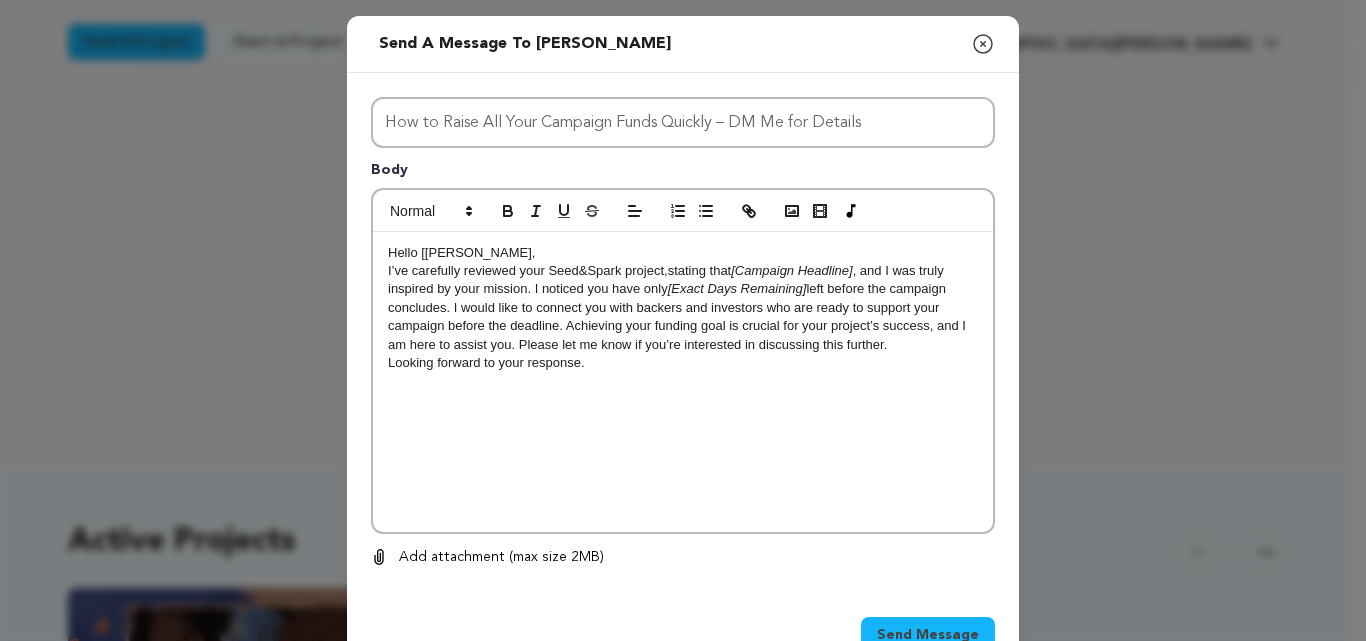 click on "I’ve carefully reviewed your Seed&Spark project,stating that  [Campaign Headline] , and I was truly inspired by your mission. I noticed you have only  [Exact Days Remaining]  left before the campaign concludes. I would like to connect you with backers and investors who are ready to support your campaign before the deadline. Achieving your funding goal is crucial for your project’s success, and I am here to assist you. Please let me know if you’re interested in discussing this further." at bounding box center (683, 308) 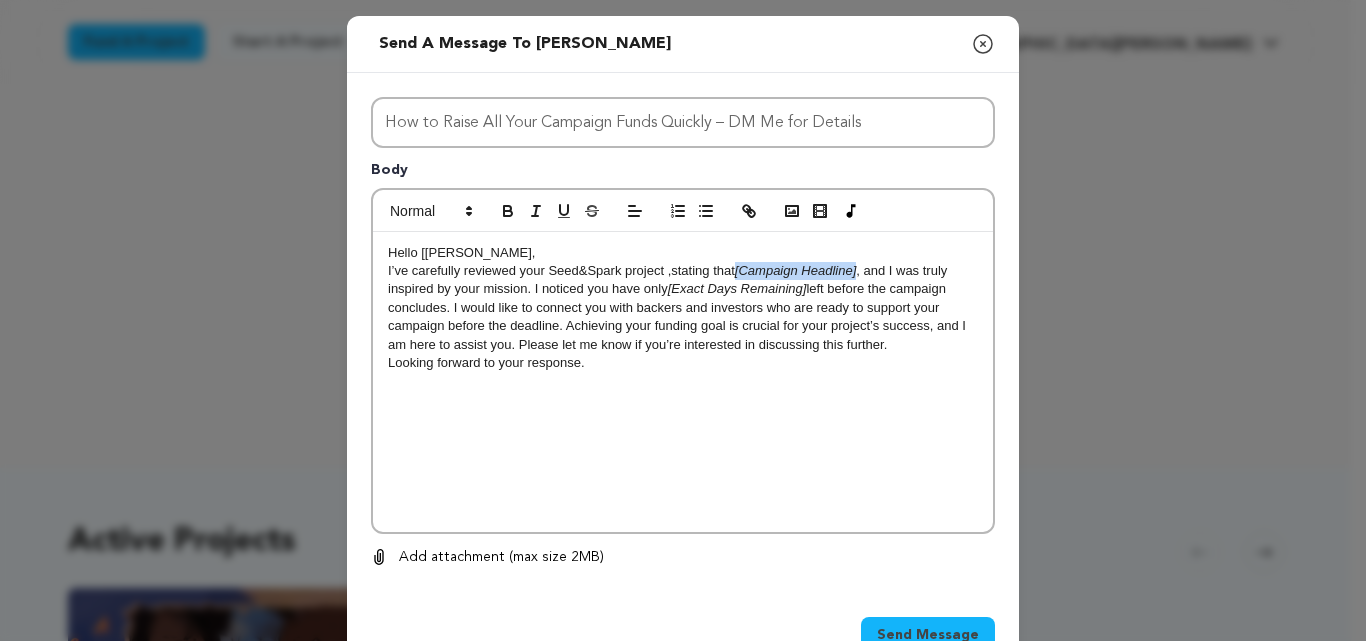 drag, startPoint x: 729, startPoint y: 271, endPoint x: 851, endPoint y: 272, distance: 122.0041 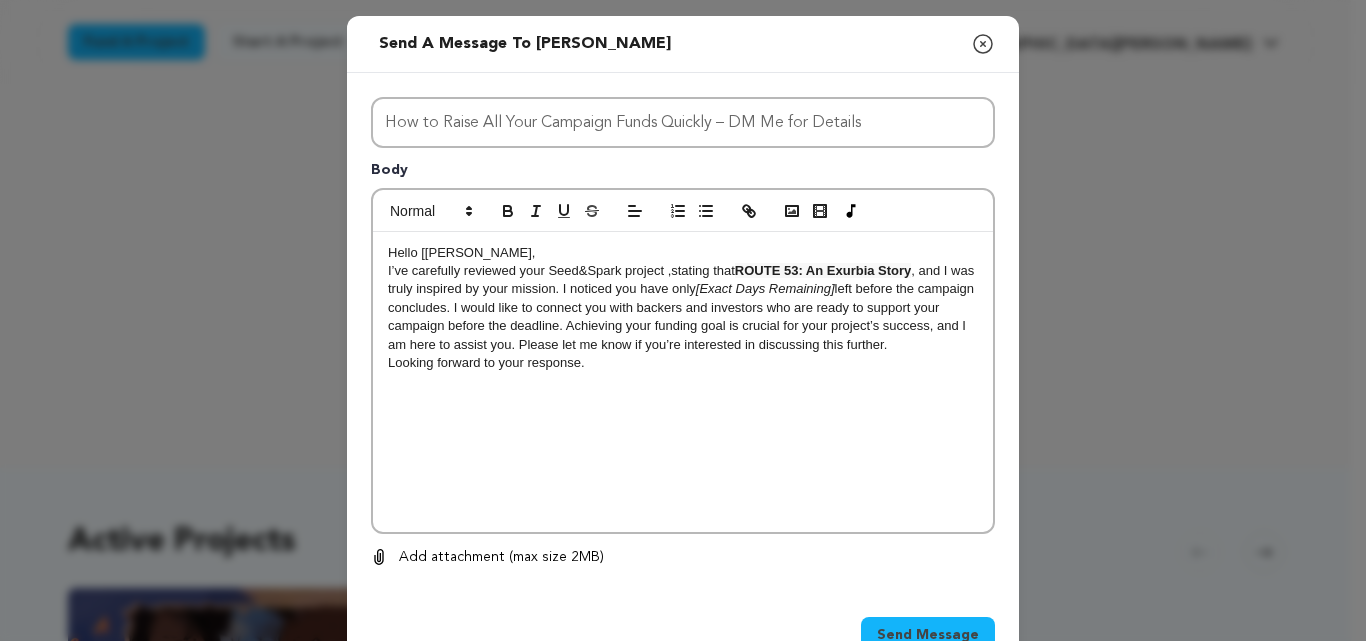 scroll, scrollTop: 0, scrollLeft: 0, axis: both 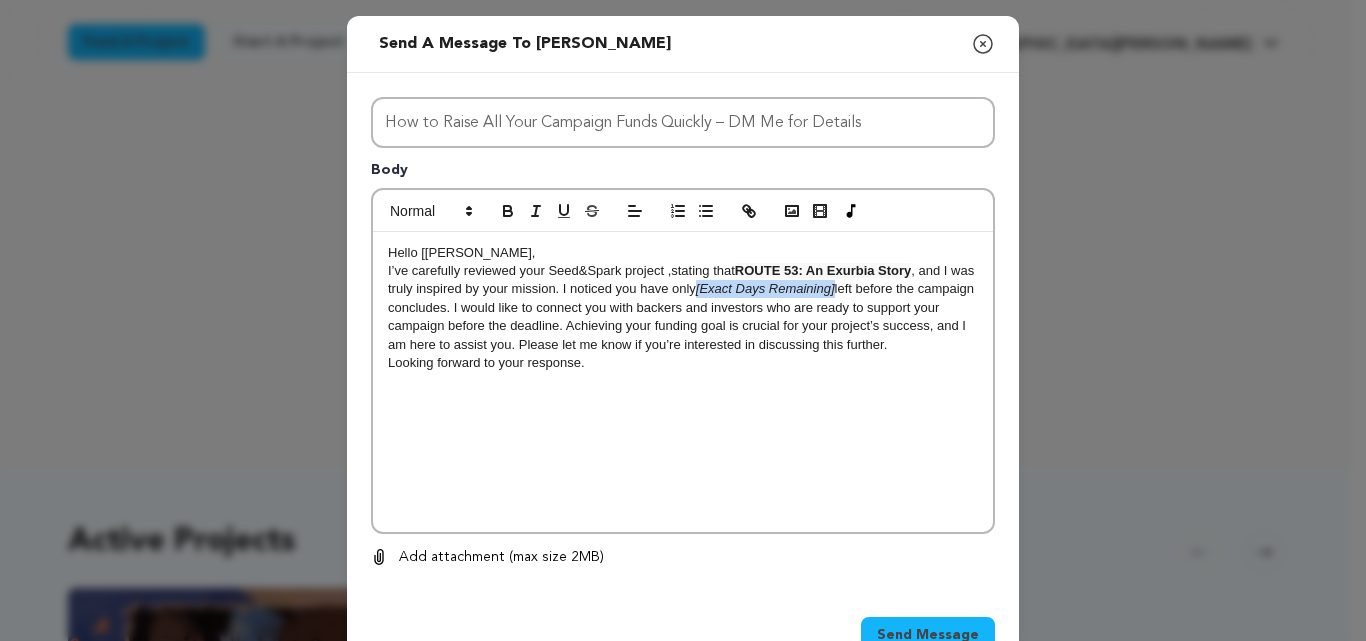 drag, startPoint x: 688, startPoint y: 291, endPoint x: 832, endPoint y: 294, distance: 144.03125 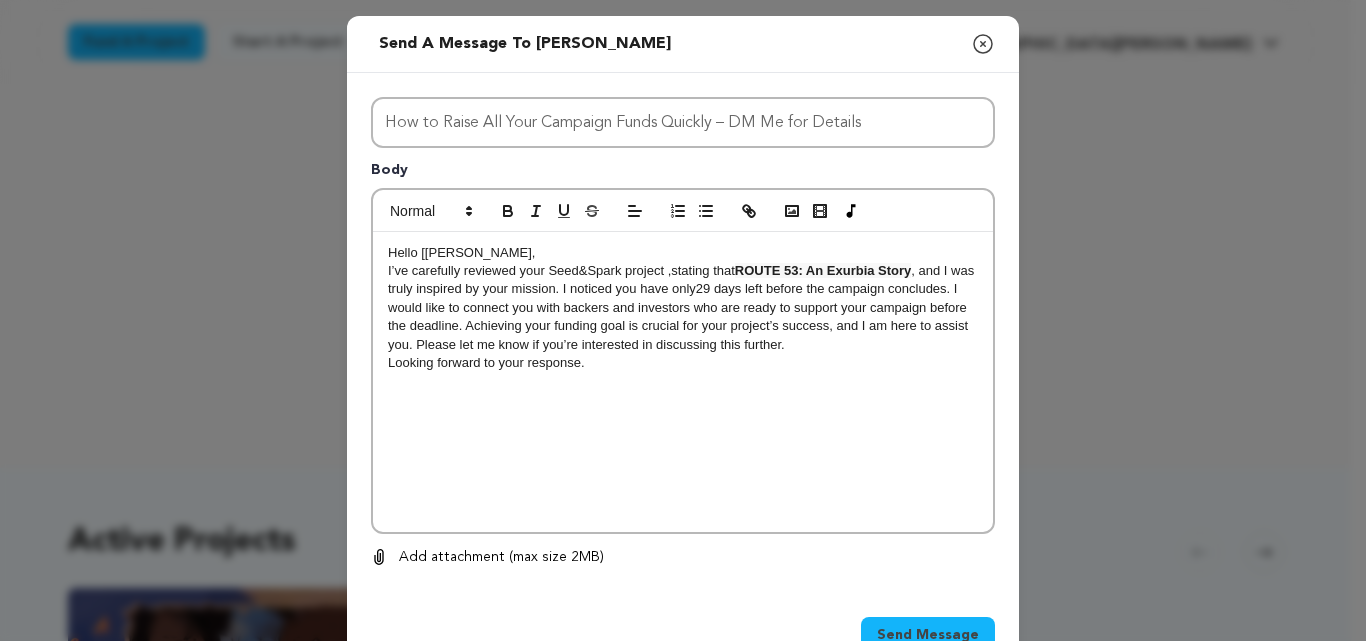 click on "Hello [Theo Kontonis," at bounding box center [683, 253] 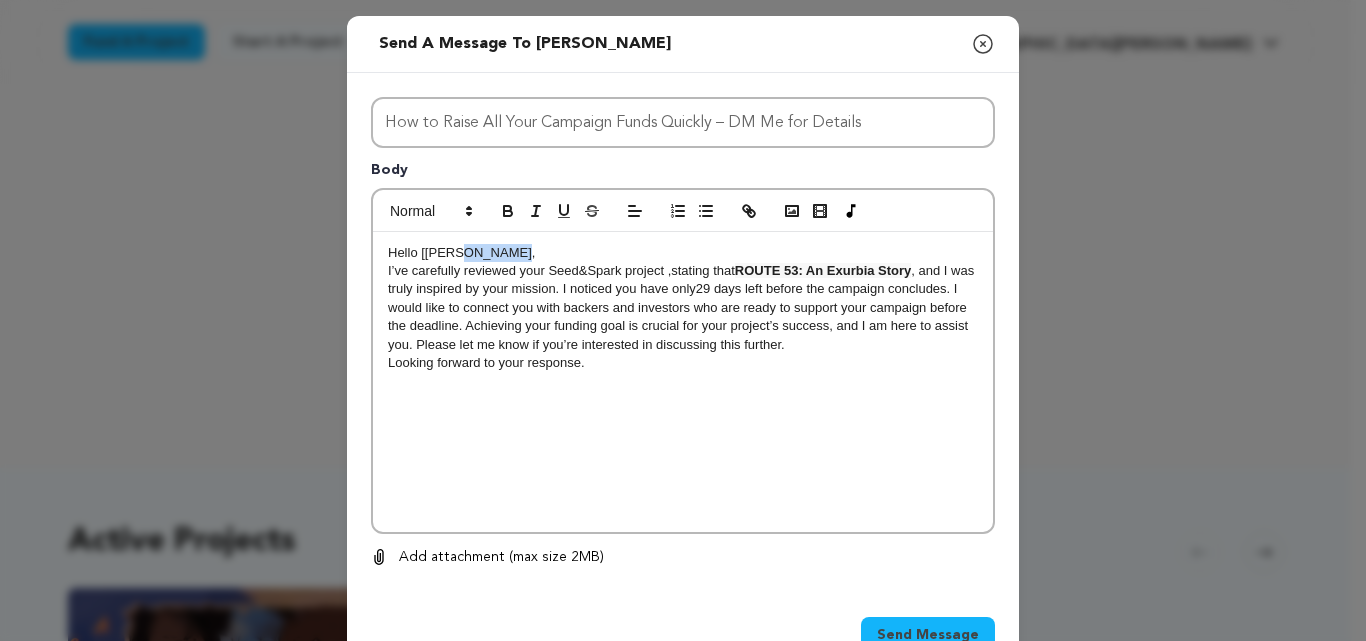 click on "Hello [Theo Kontonis," at bounding box center [683, 253] 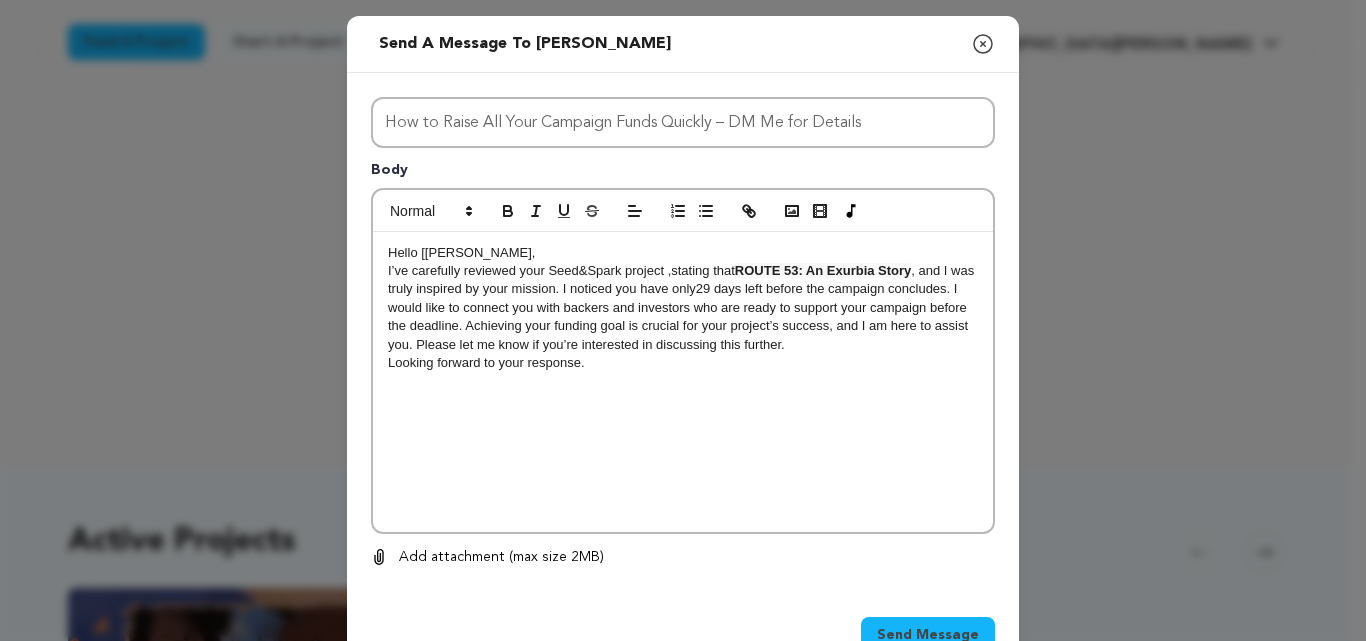 drag, startPoint x: 478, startPoint y: 257, endPoint x: 466, endPoint y: 224, distance: 35.1141 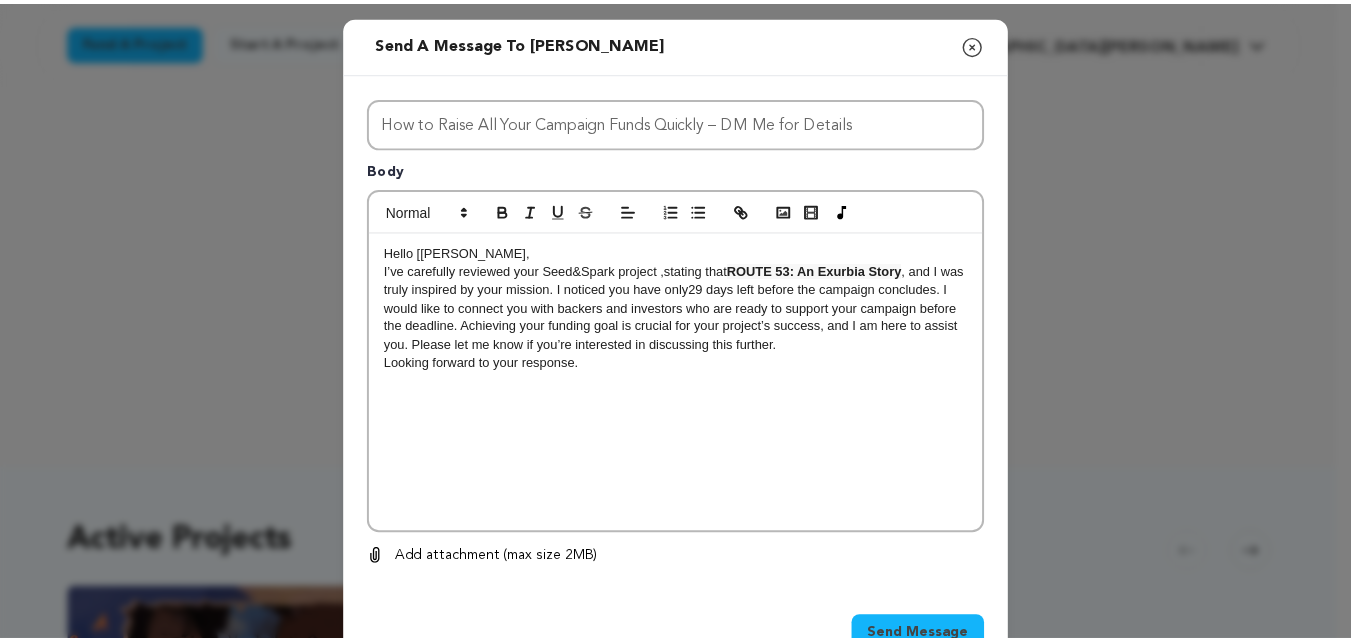scroll, scrollTop: 60, scrollLeft: 0, axis: vertical 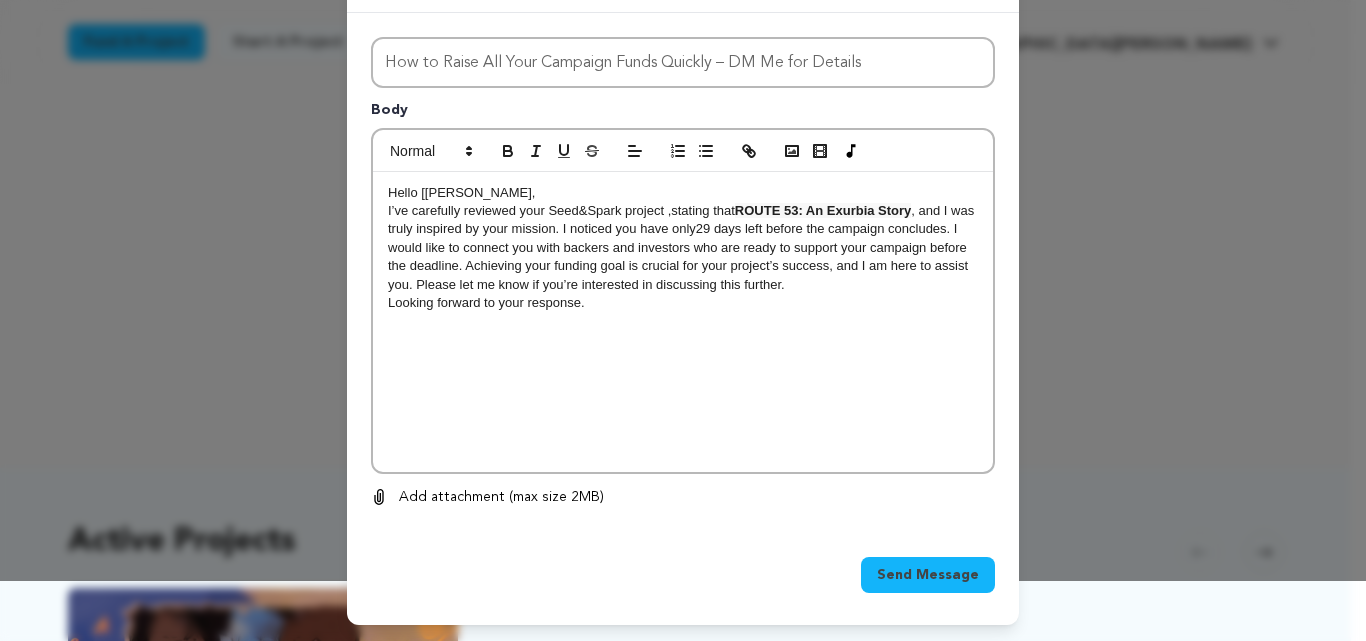 click on "Send Message" at bounding box center (928, 575) 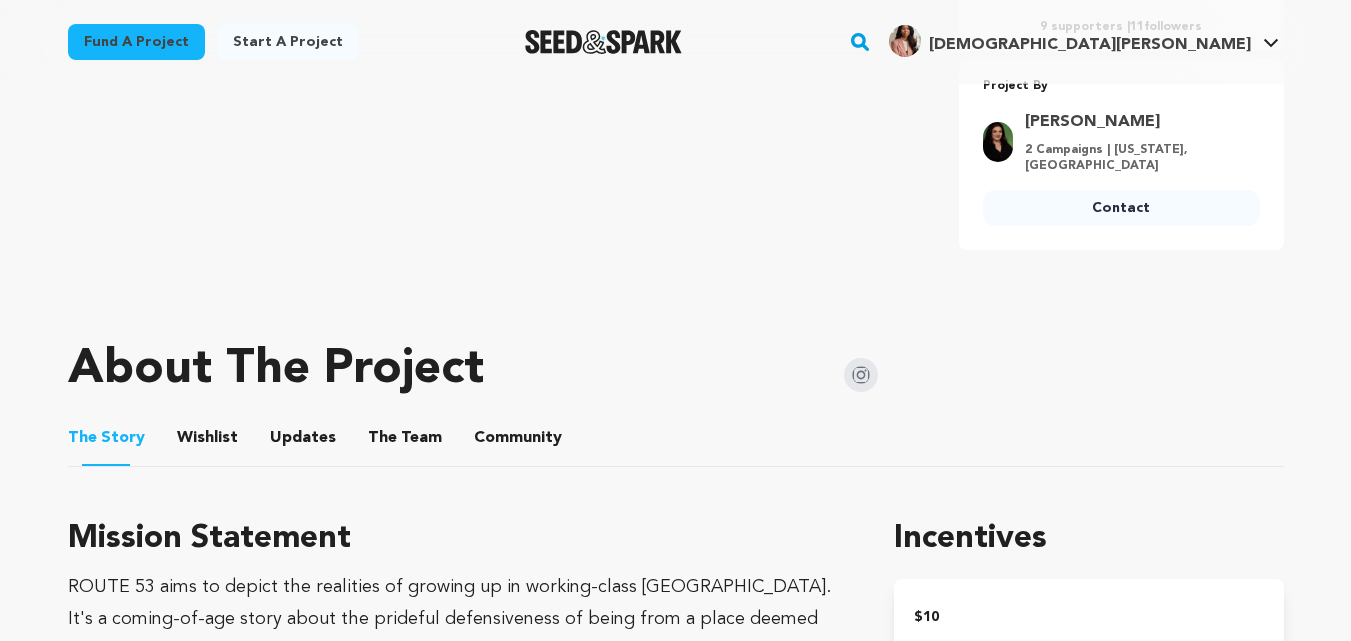 scroll, scrollTop: 726, scrollLeft: 0, axis: vertical 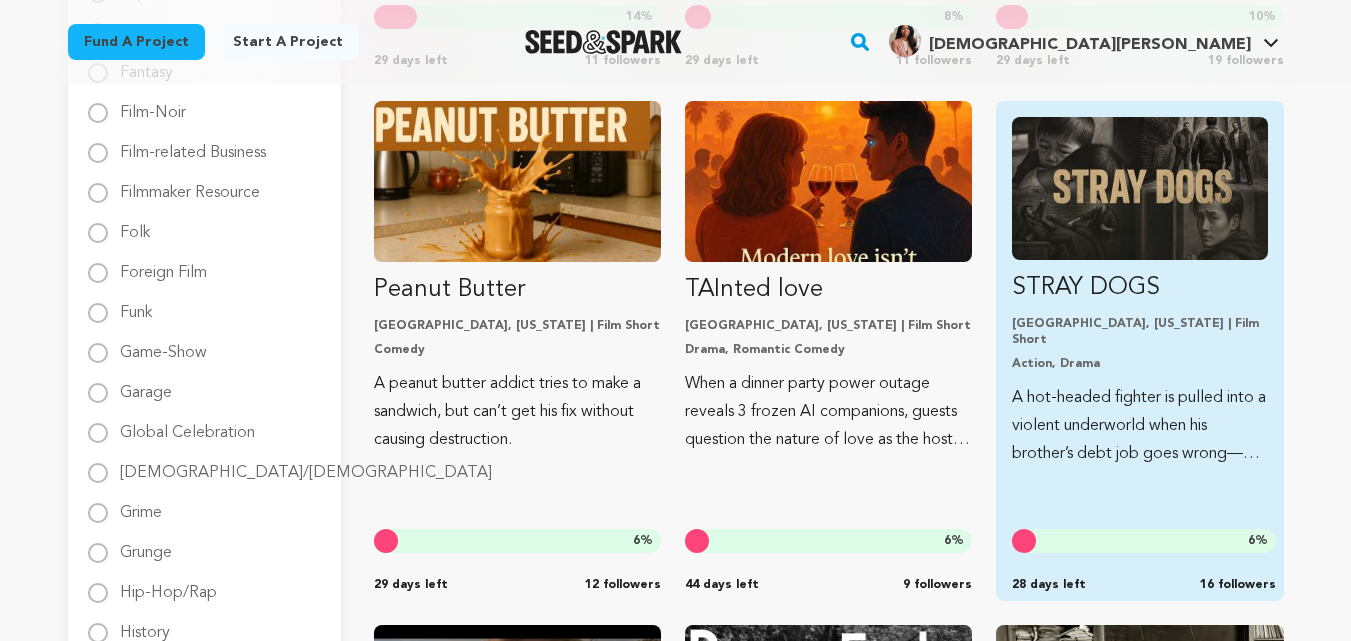 click at bounding box center [1139, 188] 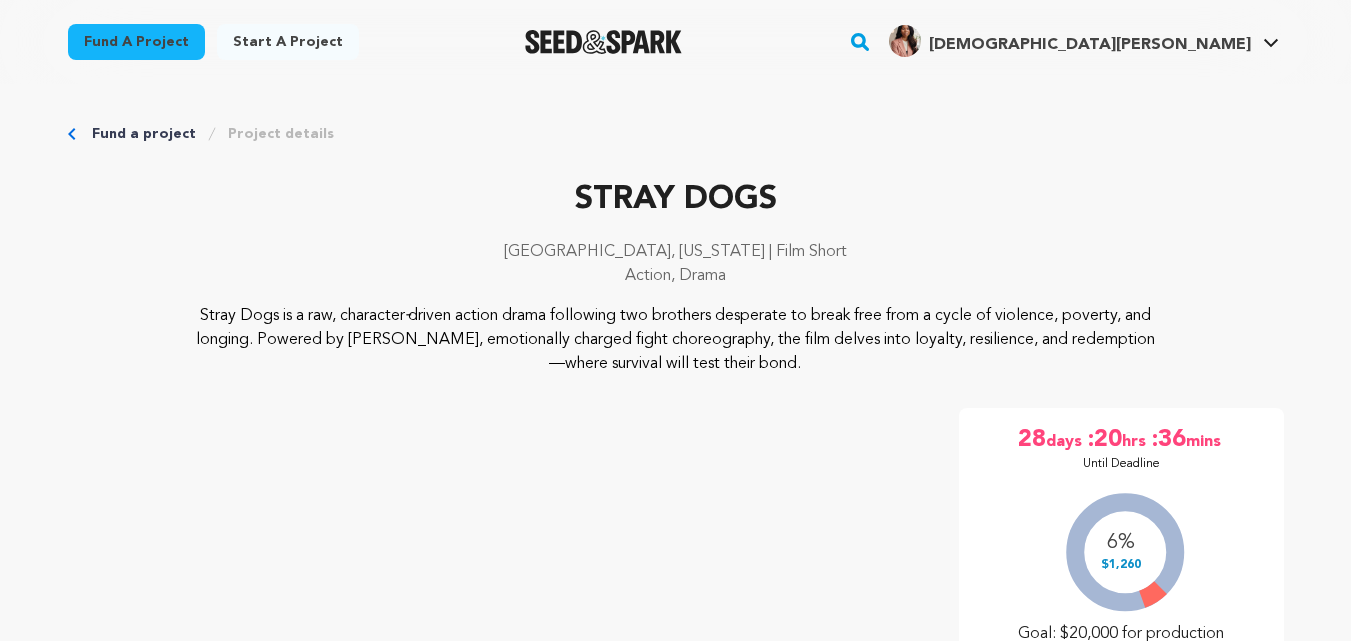 scroll, scrollTop: 0, scrollLeft: 0, axis: both 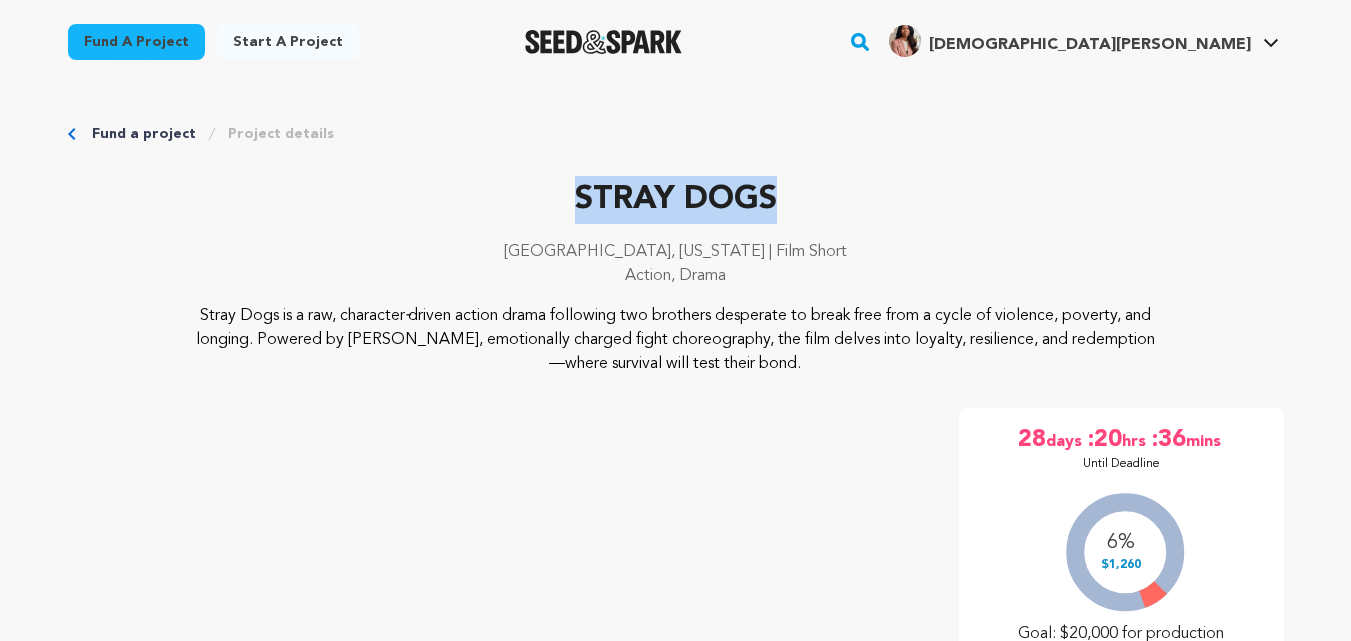 drag, startPoint x: 572, startPoint y: 197, endPoint x: 808, endPoint y: 197, distance: 236 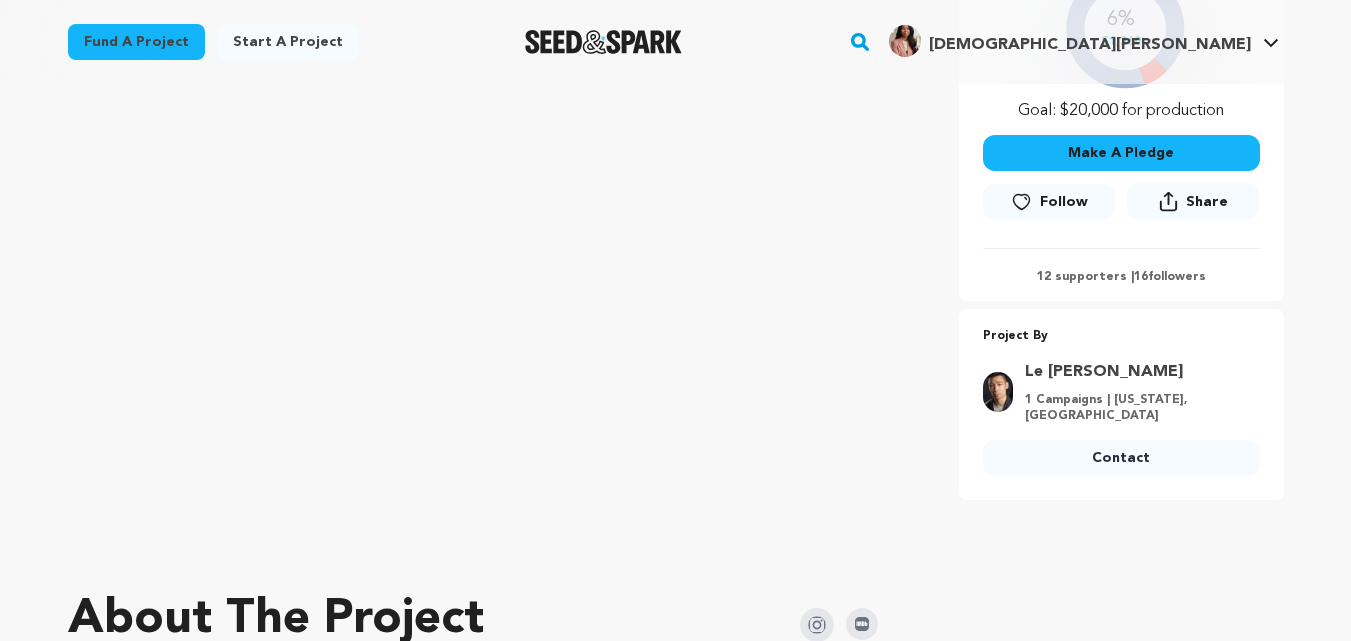 scroll, scrollTop: 524, scrollLeft: 0, axis: vertical 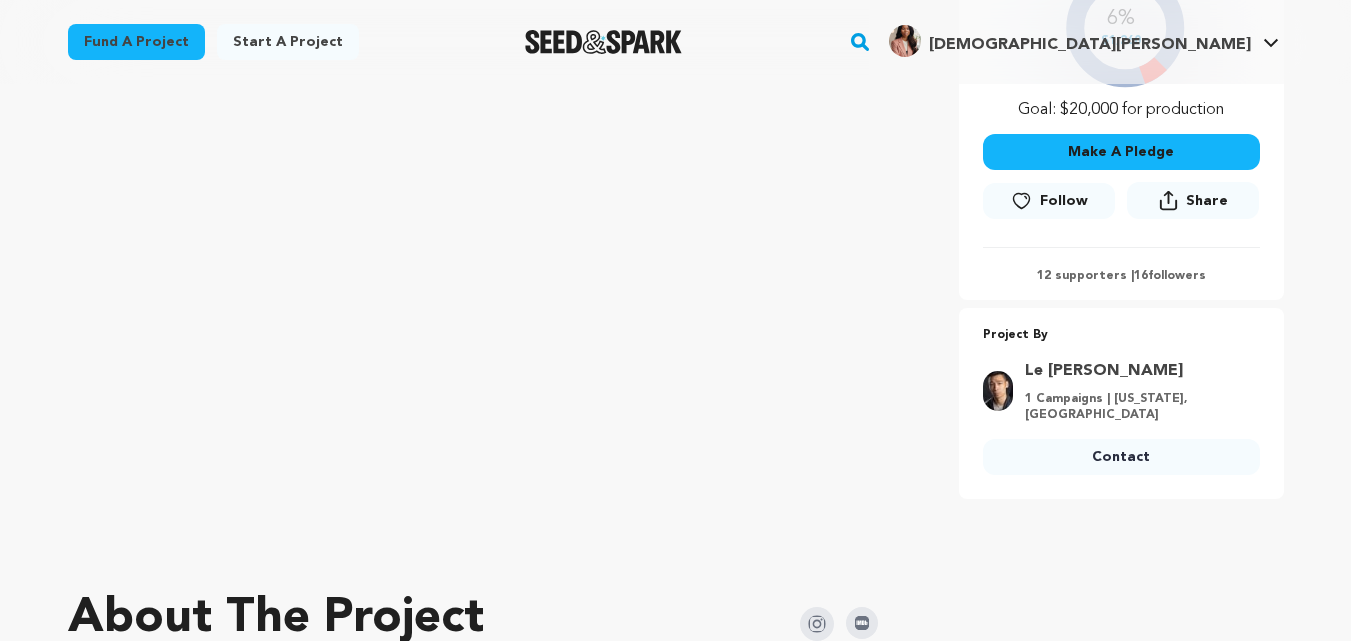 click on "Contact" at bounding box center [1121, 457] 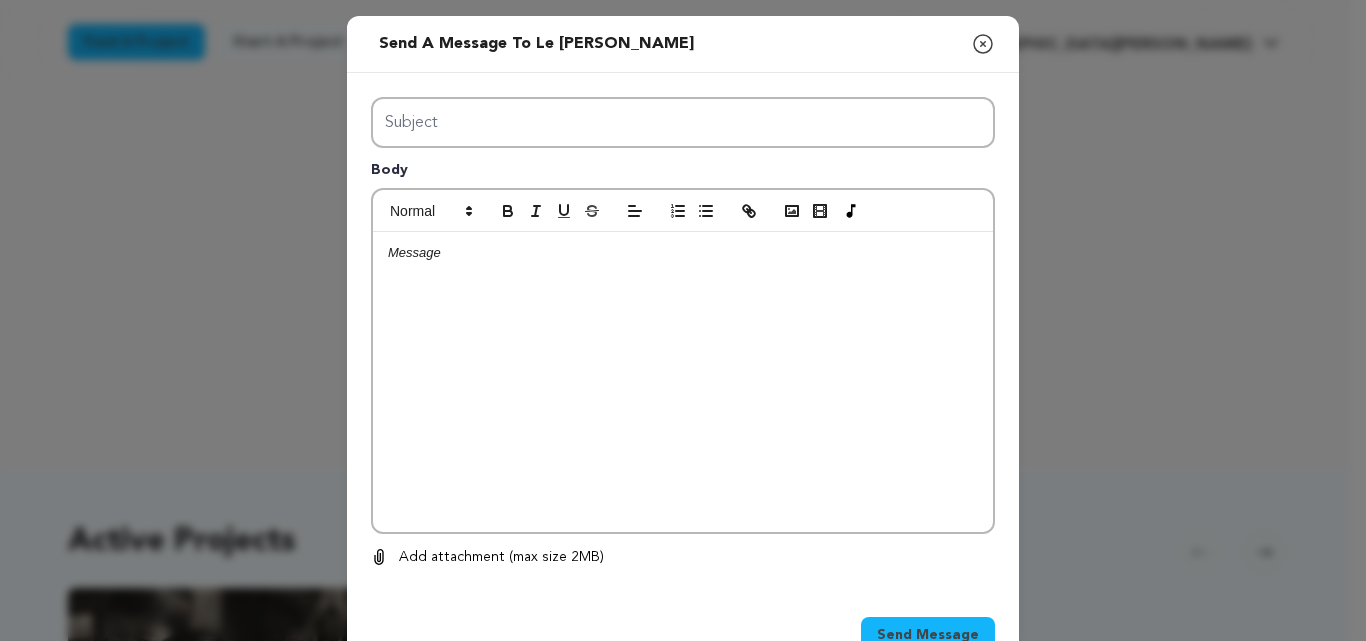 scroll, scrollTop: 0, scrollLeft: 0, axis: both 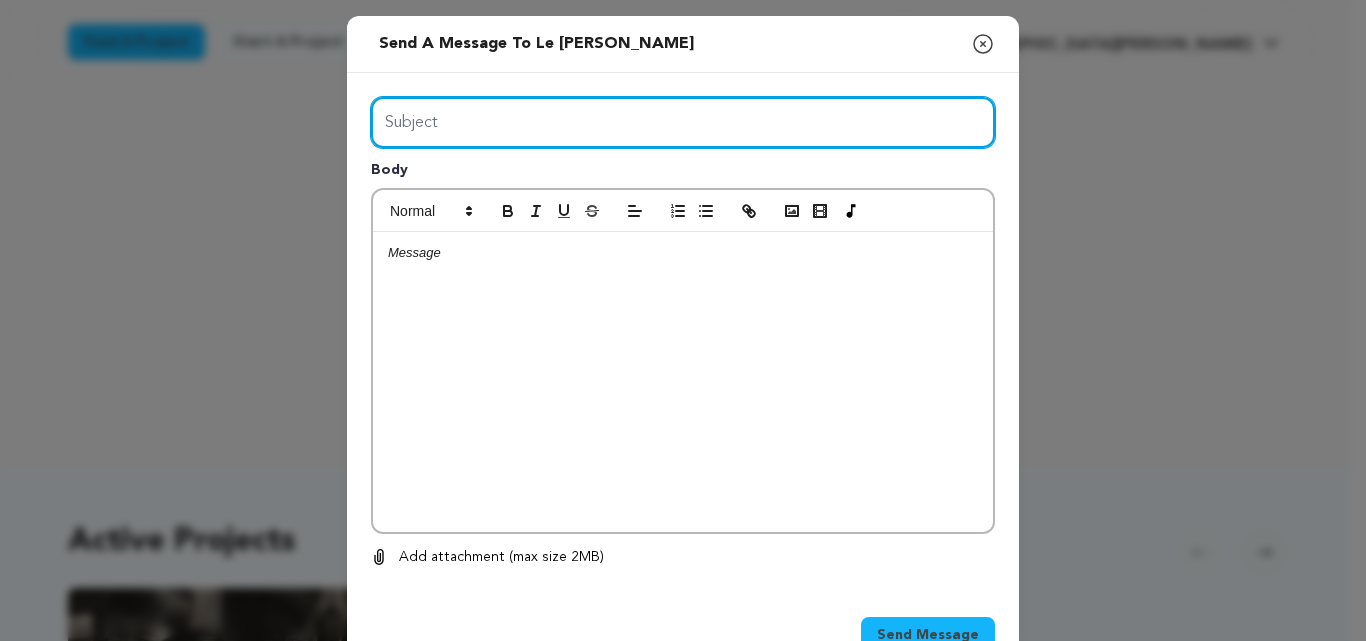 click on "Subject" at bounding box center (683, 122) 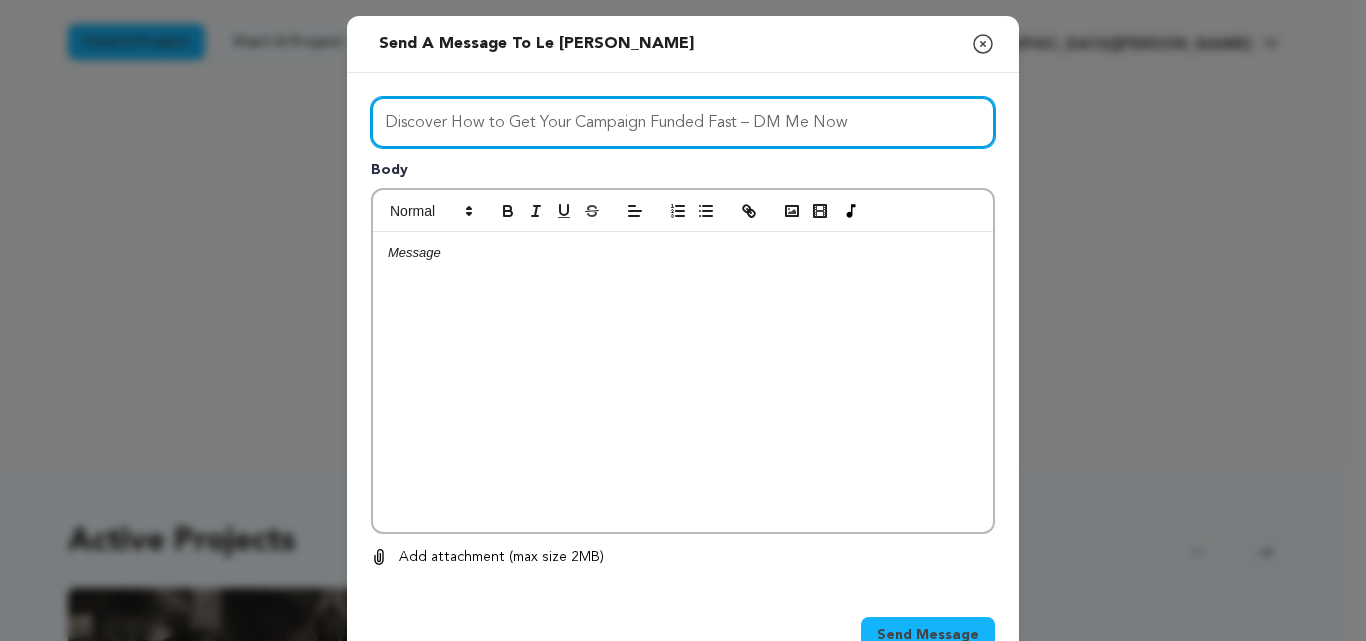type on "Discover How to Get Your Campaign Funded Fast – DM Me Now" 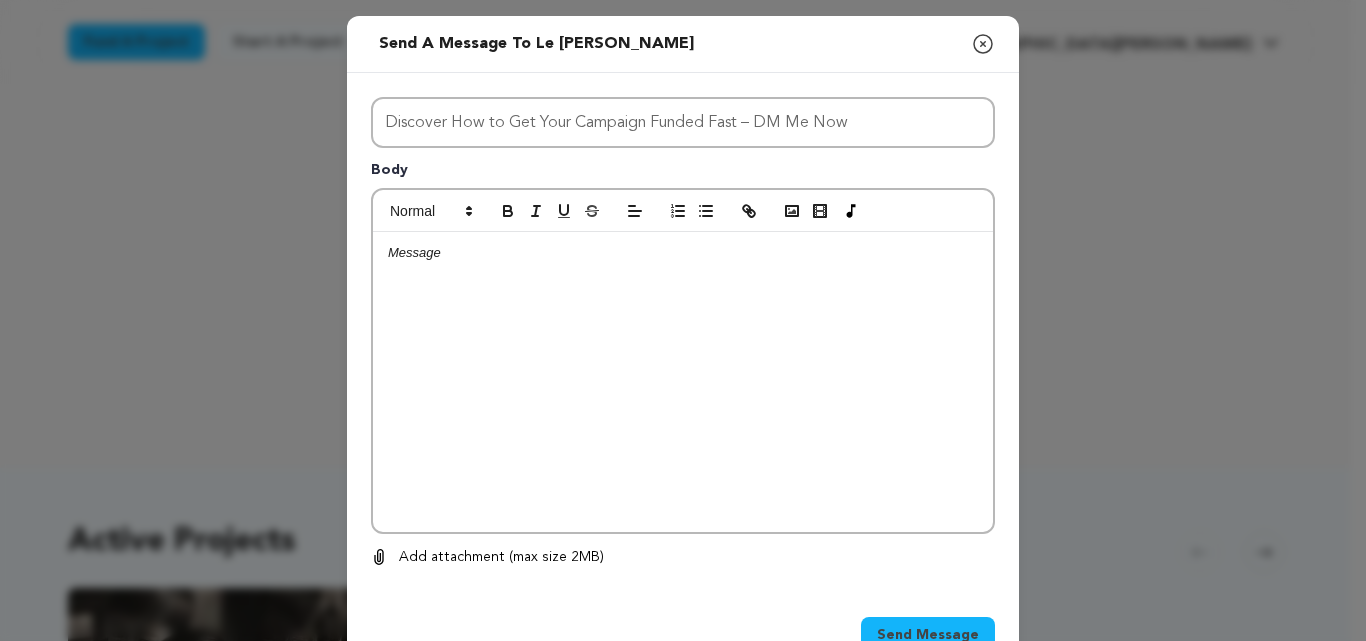 click at bounding box center [683, 253] 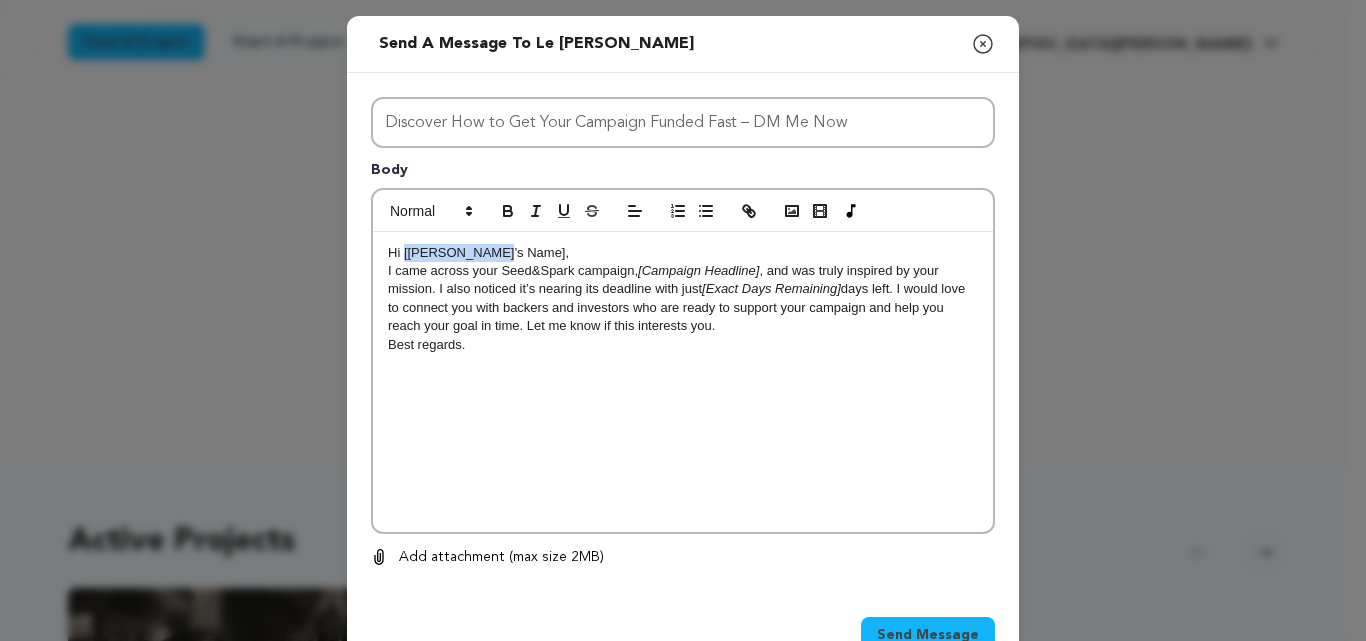 drag, startPoint x: 395, startPoint y: 253, endPoint x: 484, endPoint y: 258, distance: 89.140335 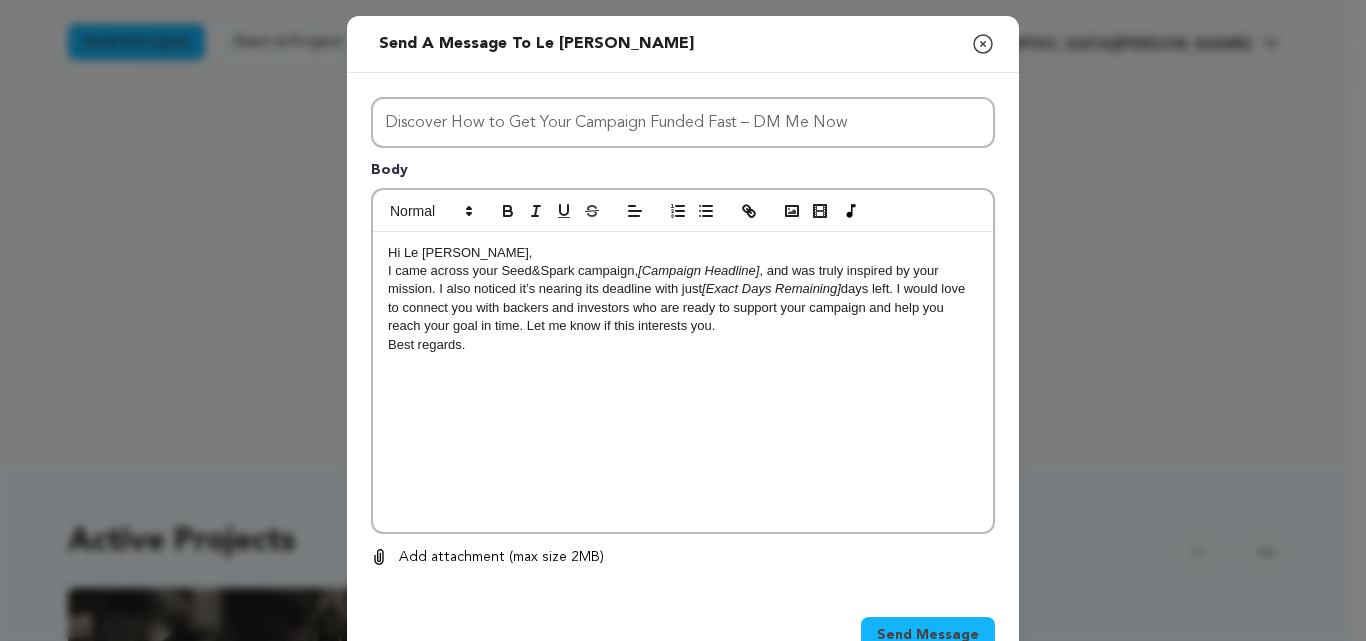 click on "I came across your Seed&Spark campaign,  [Campaign Headline] , and was truly inspired by your mission. I also noticed it’s nearing its deadline with just  [Exact Days Remaining]  days left. I would love to connect you with backers and investors who are ready to support your campaign and help you reach your goal in time. Let me know if this interests you." at bounding box center [683, 299] 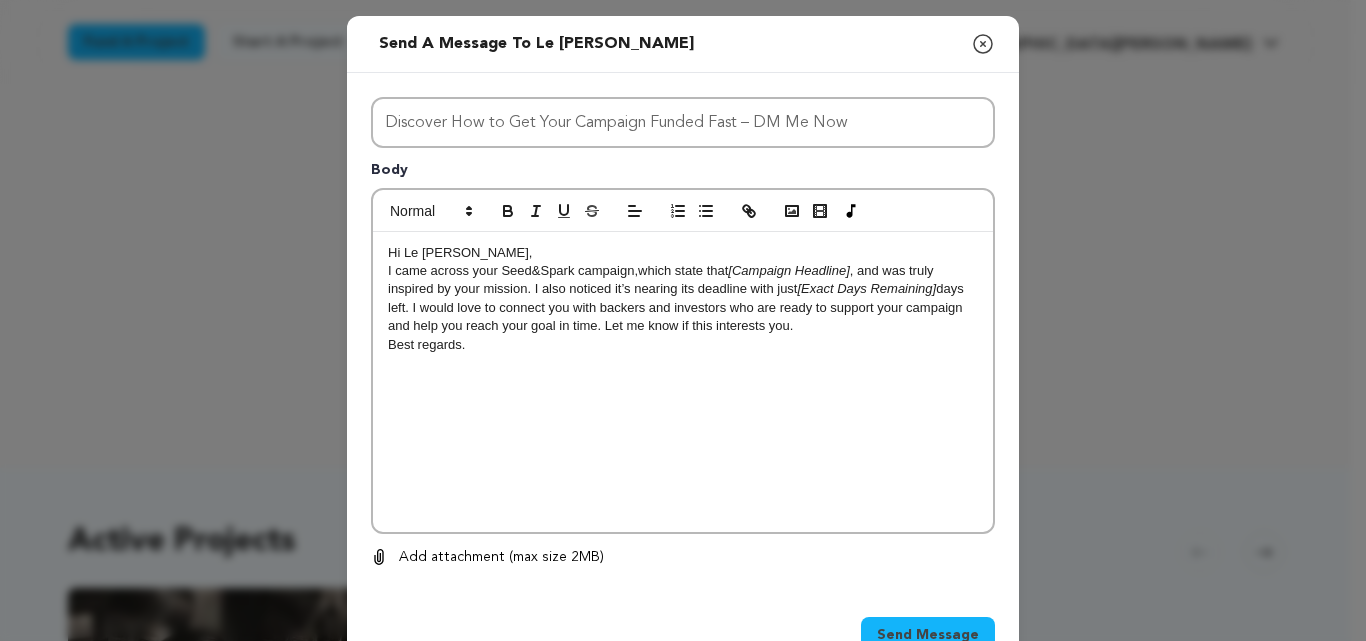 click on "I came across your Seed&Spark campaign,which state that  [Campaign Headline] , and was truly inspired by your mission. I also noticed it’s nearing its deadline with just  [Exact Days Remaining]  days left. I would love to connect you with backers and investors who are ready to support your campaign and help you reach your goal in time. Let me know if this interests you." at bounding box center [683, 299] 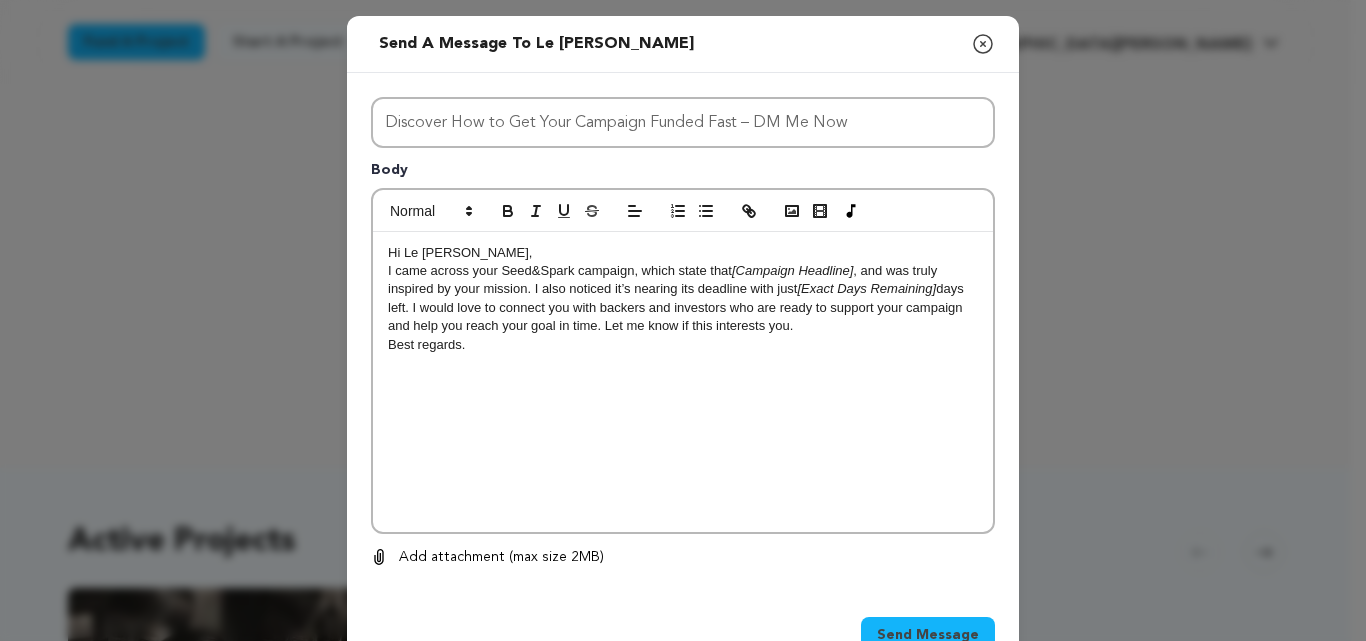 click on "I came across your Seed&Spark campaign, which state that  [Campaign Headline] , and was truly inspired by your mission. I also noticed it’s nearing its deadline with just  [Exact Days Remaining]  days left. I would love to connect you with backers and investors who are ready to support your campaign and help you reach your goal in time. Let me know if this interests you." at bounding box center (683, 299) 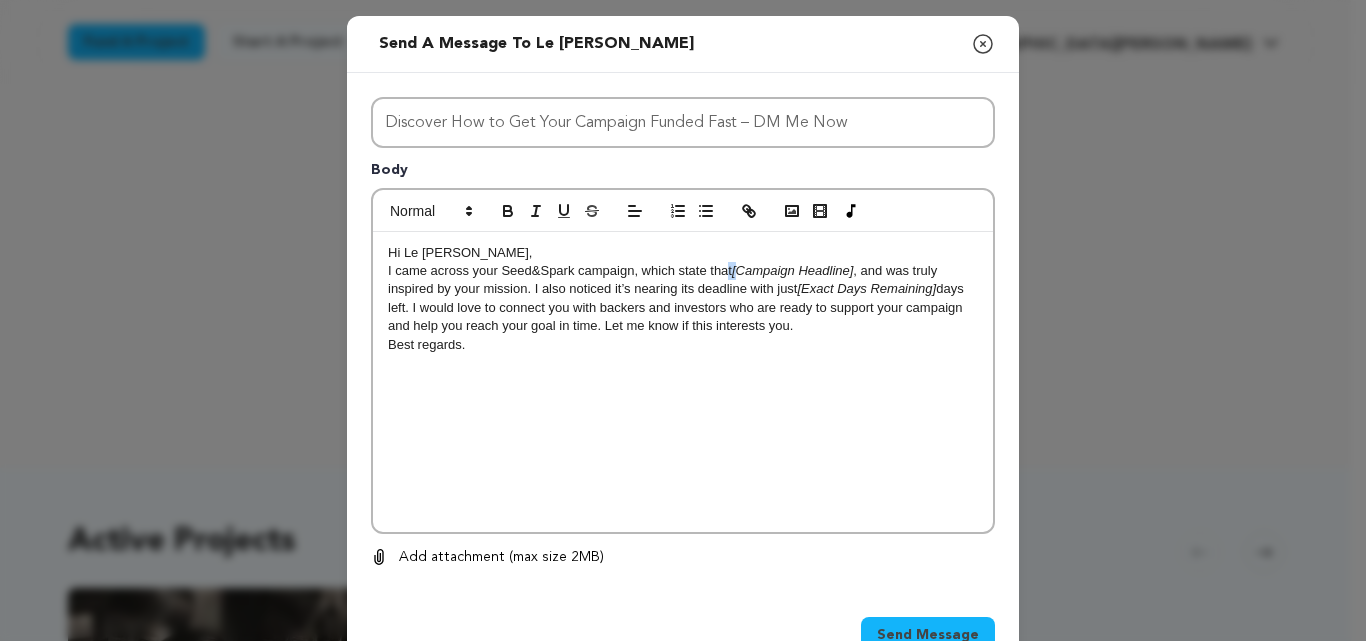 drag, startPoint x: 730, startPoint y: 271, endPoint x: 719, endPoint y: 269, distance: 11.18034 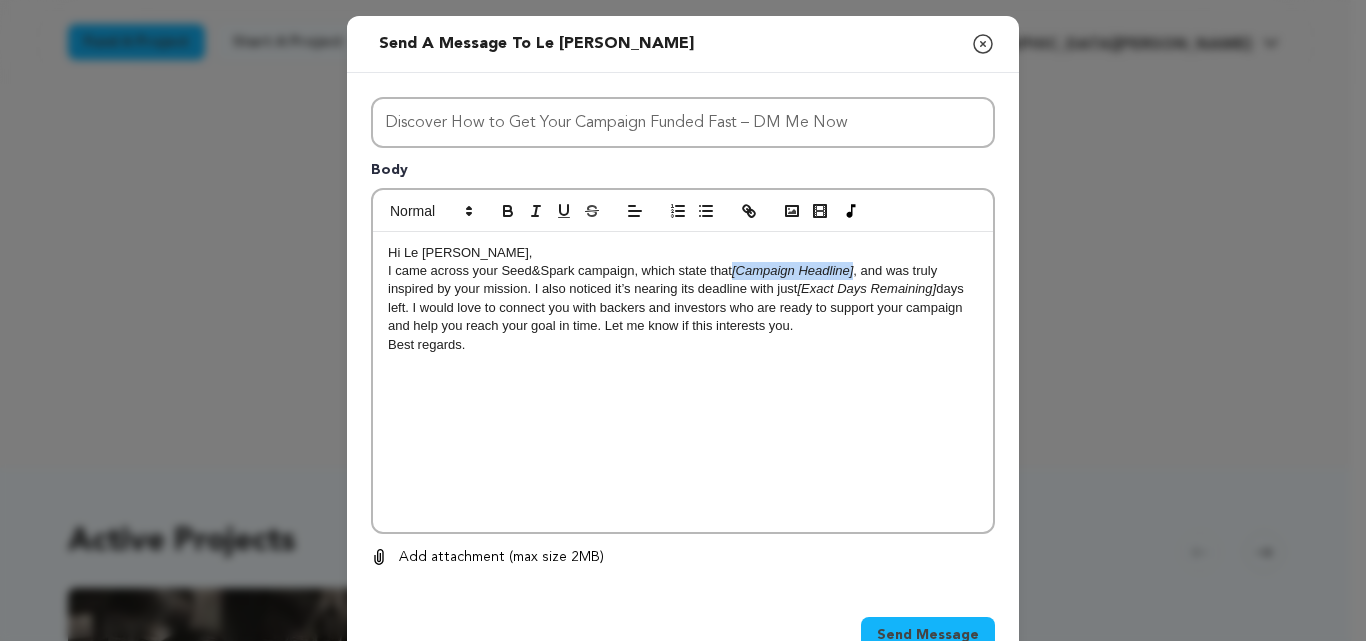drag, startPoint x: 724, startPoint y: 269, endPoint x: 850, endPoint y: 271, distance: 126.01587 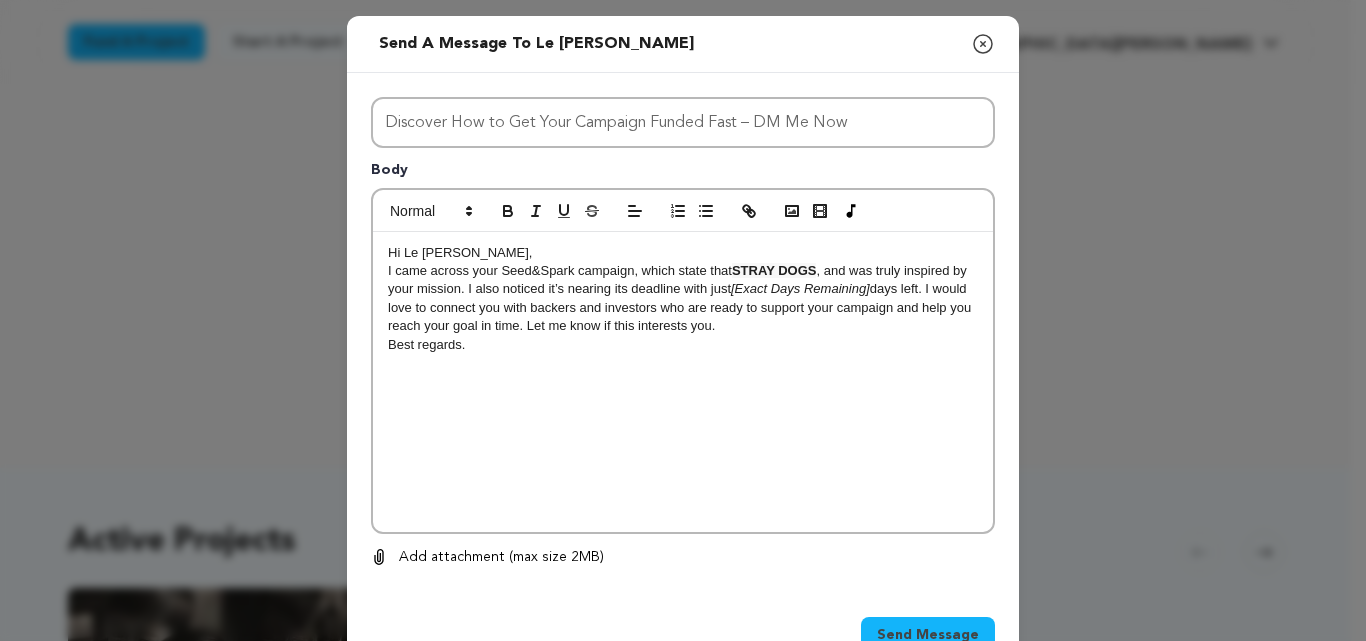scroll, scrollTop: 0, scrollLeft: 0, axis: both 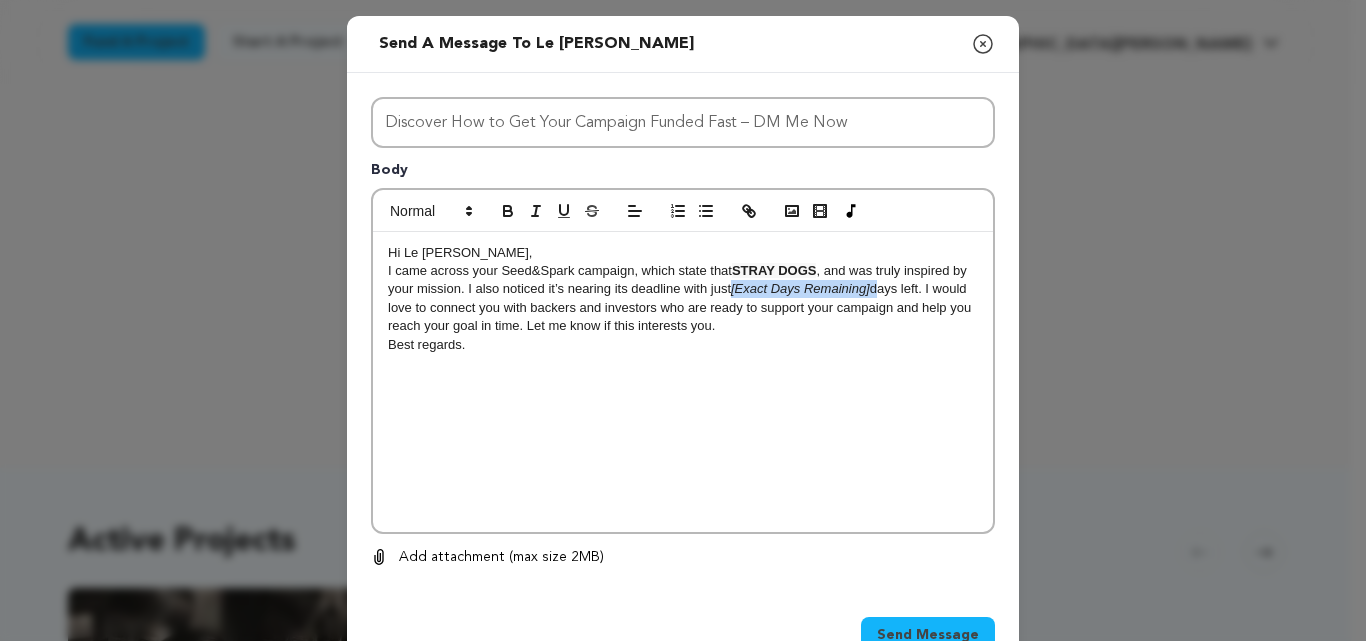 drag, startPoint x: 726, startPoint y: 287, endPoint x: 868, endPoint y: 294, distance: 142.17242 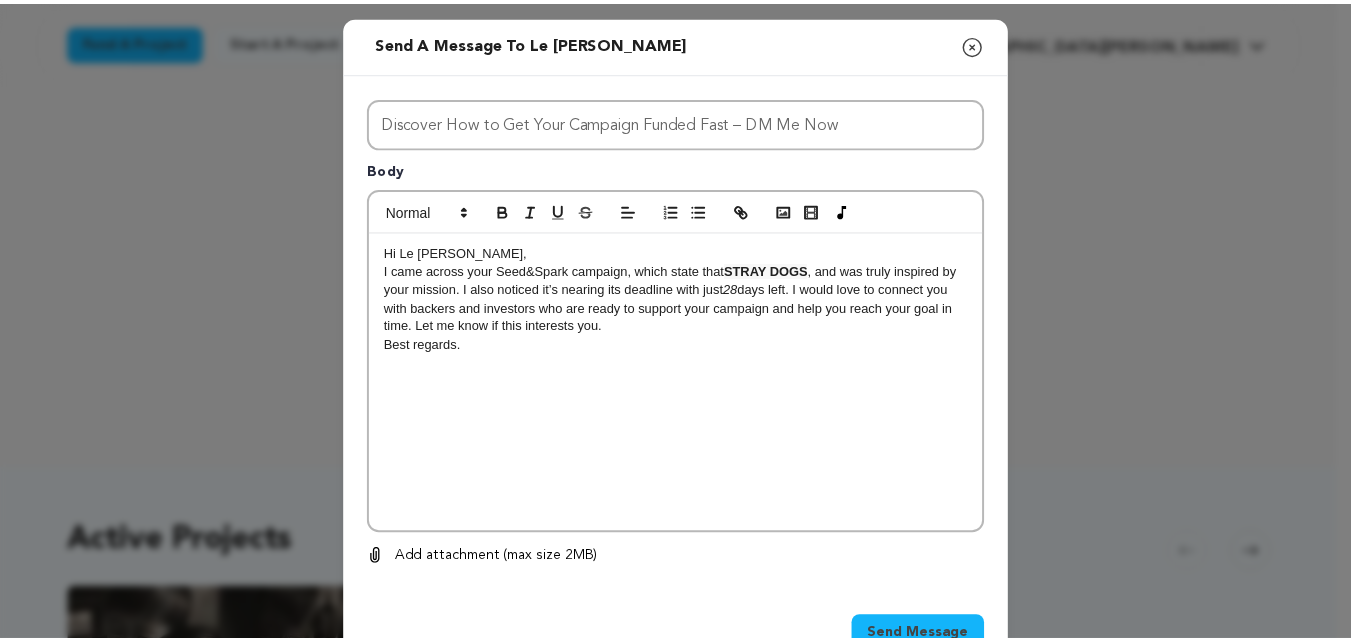 scroll, scrollTop: 60, scrollLeft: 0, axis: vertical 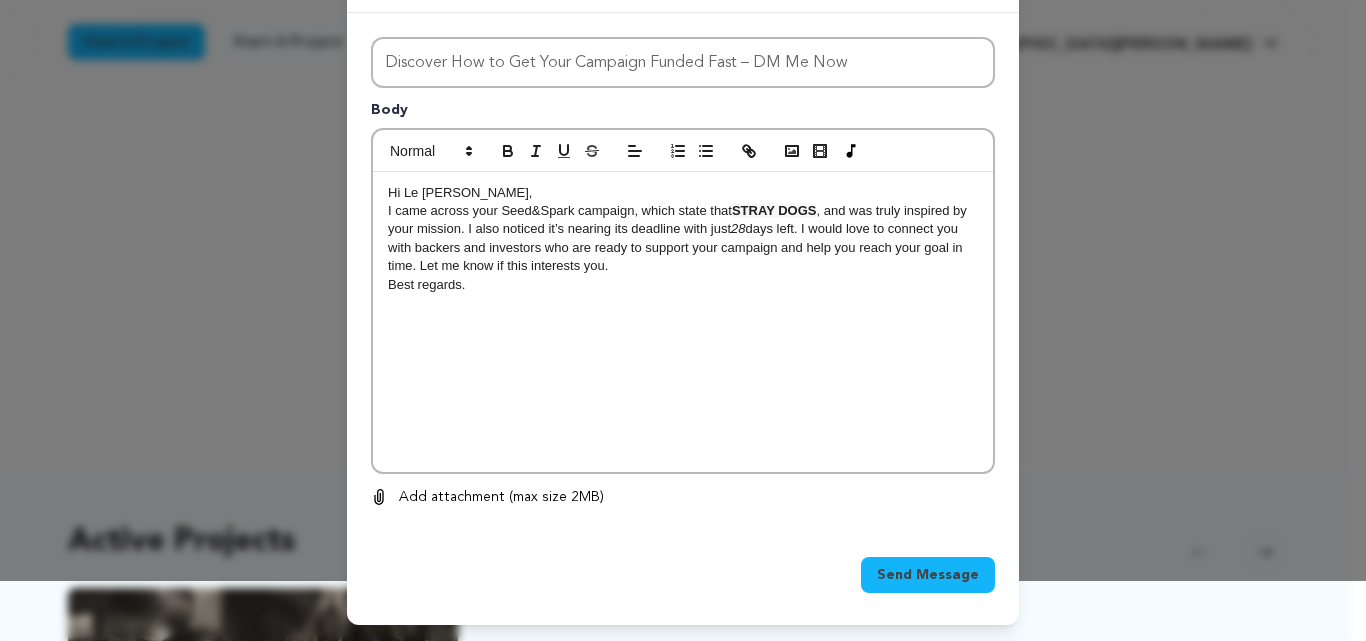 click on "Send Message" at bounding box center [928, 575] 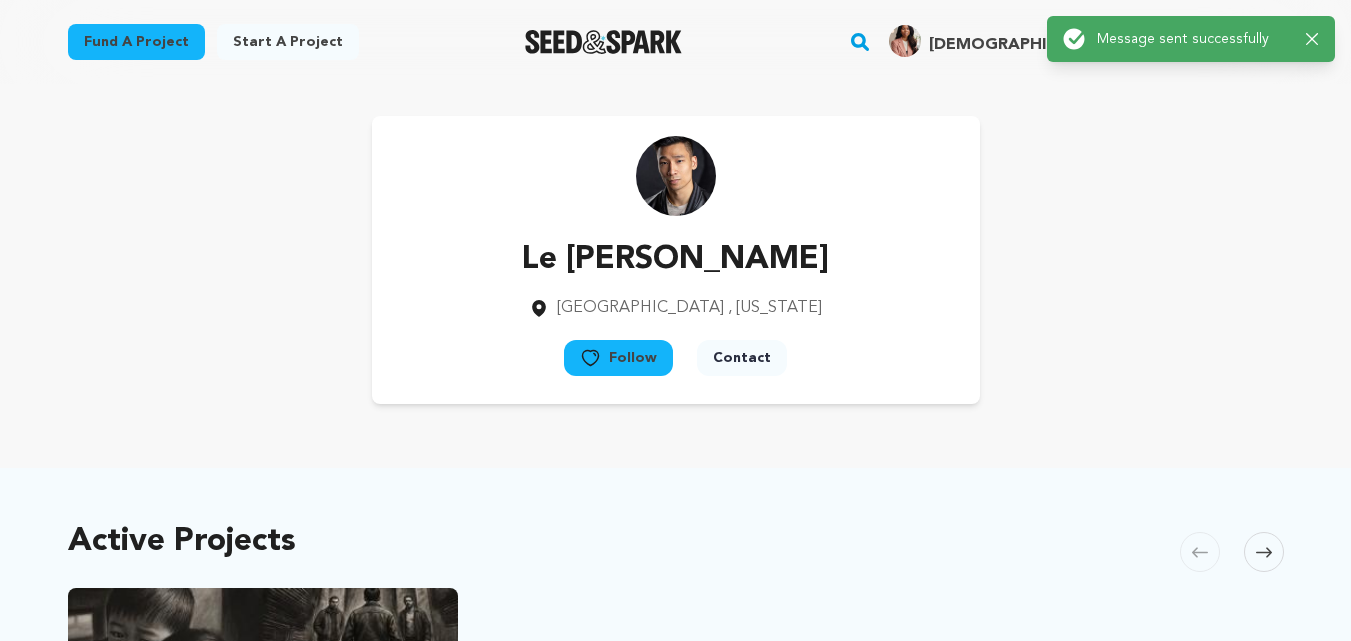 click on "Follow" at bounding box center (618, 358) 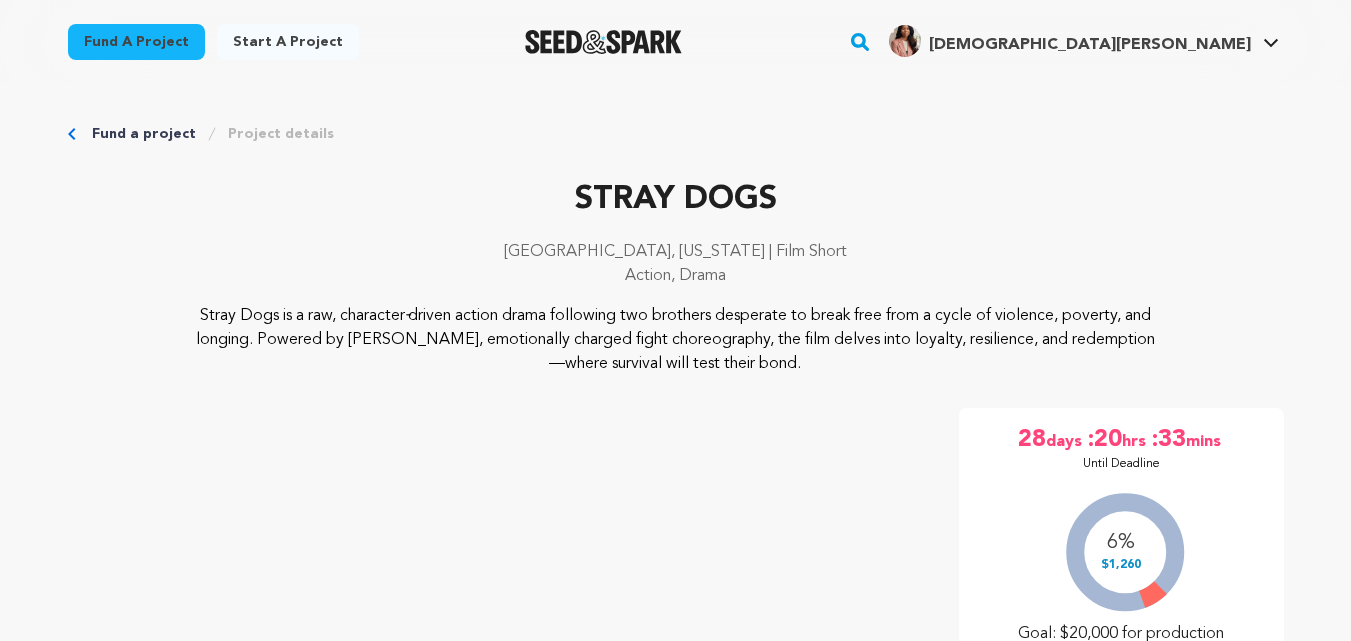 scroll, scrollTop: 524, scrollLeft: 0, axis: vertical 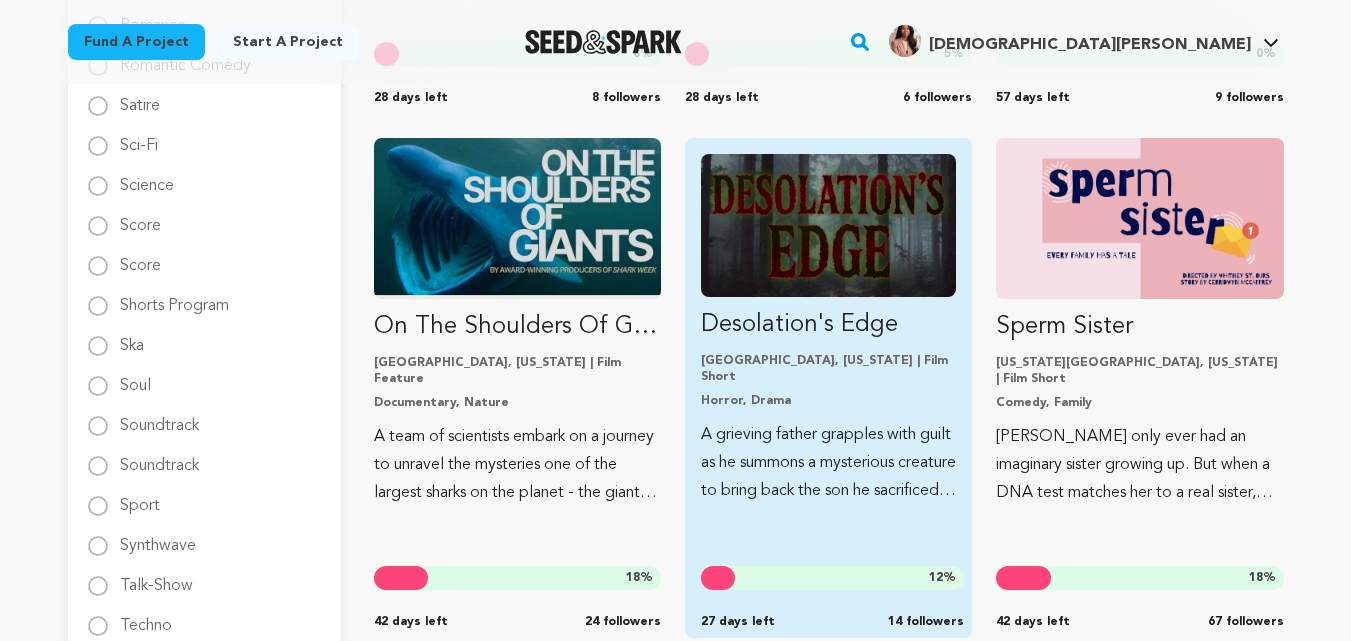 click on "Desolation's Edge" at bounding box center [828, 325] 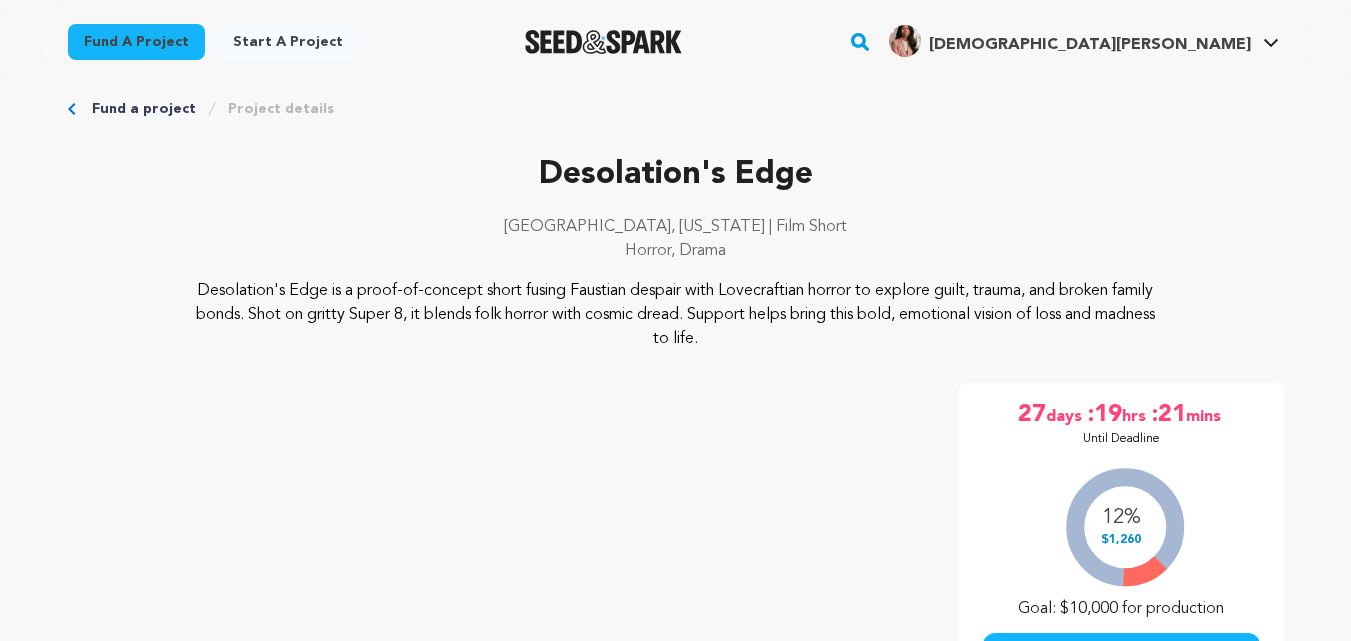 scroll, scrollTop: 0, scrollLeft: 0, axis: both 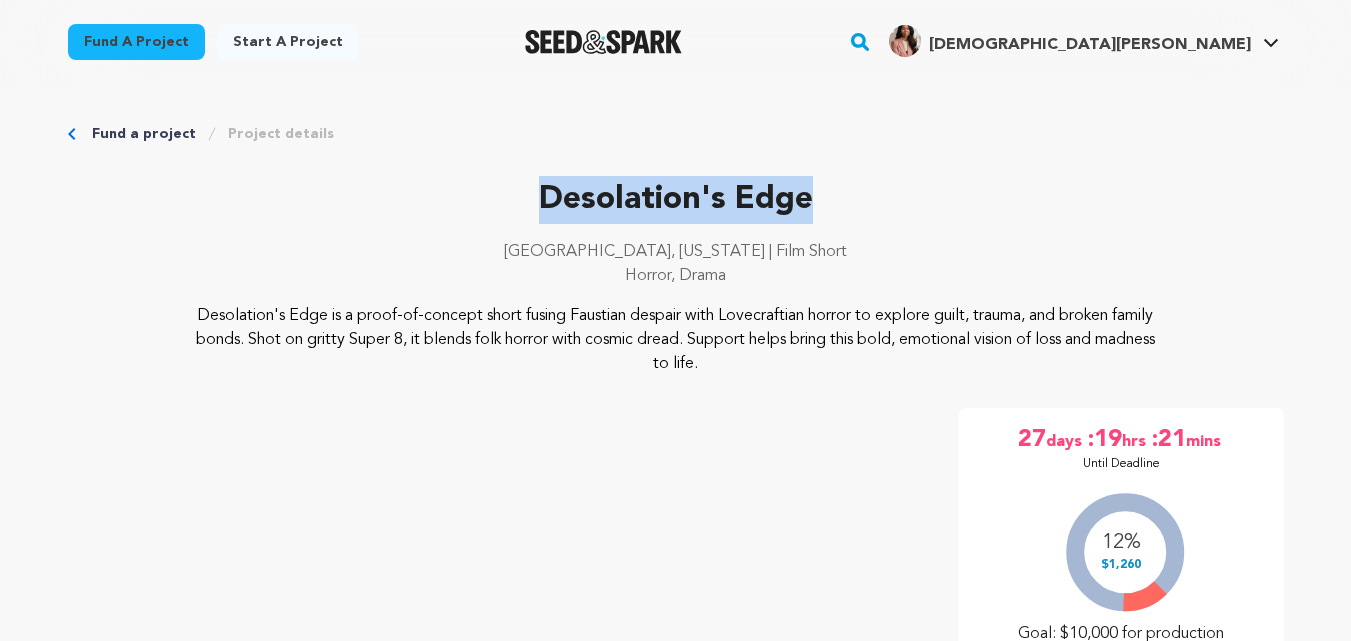 drag, startPoint x: 534, startPoint y: 197, endPoint x: 816, endPoint y: 192, distance: 282.0443 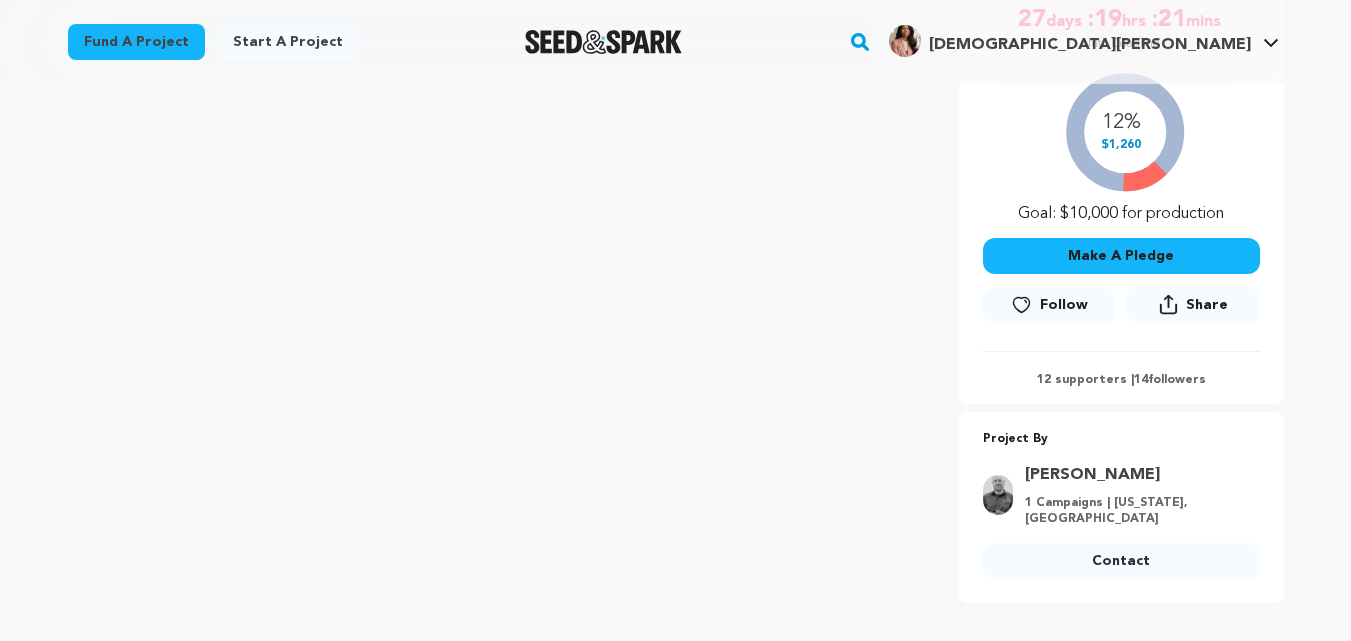 scroll, scrollTop: 428, scrollLeft: 0, axis: vertical 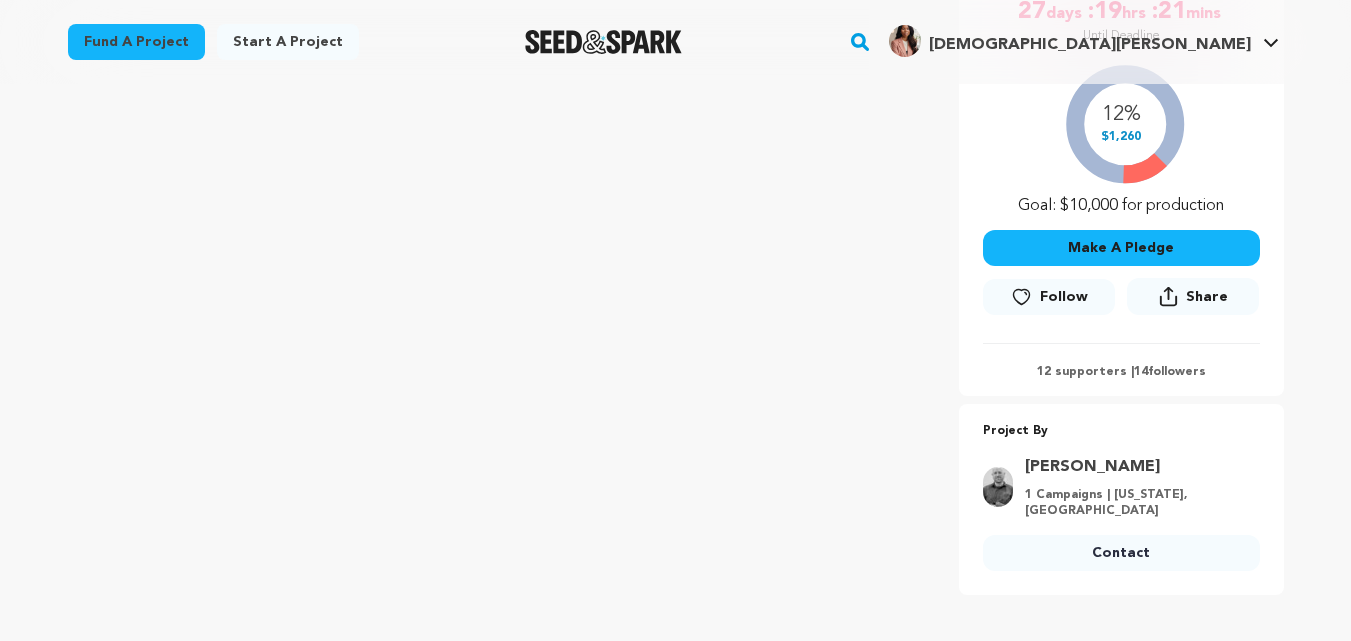click on "Follow" at bounding box center (1064, 297) 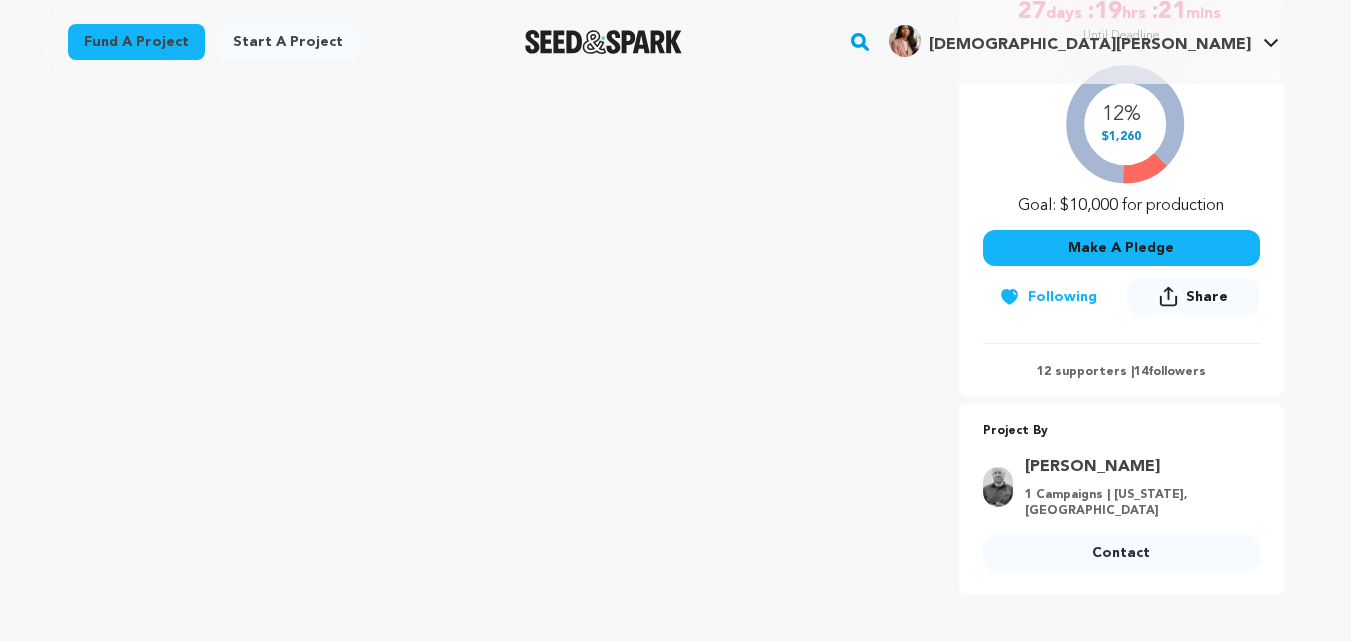 click on "Contact" at bounding box center [1121, 553] 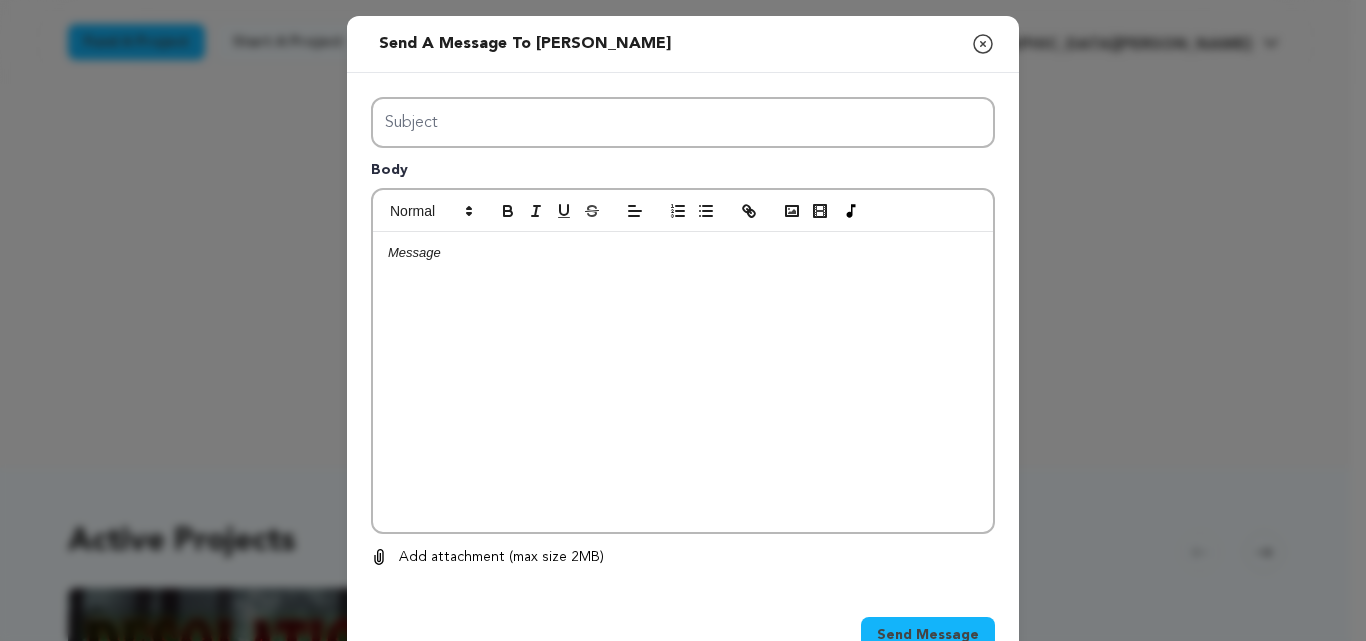 scroll, scrollTop: 0, scrollLeft: 0, axis: both 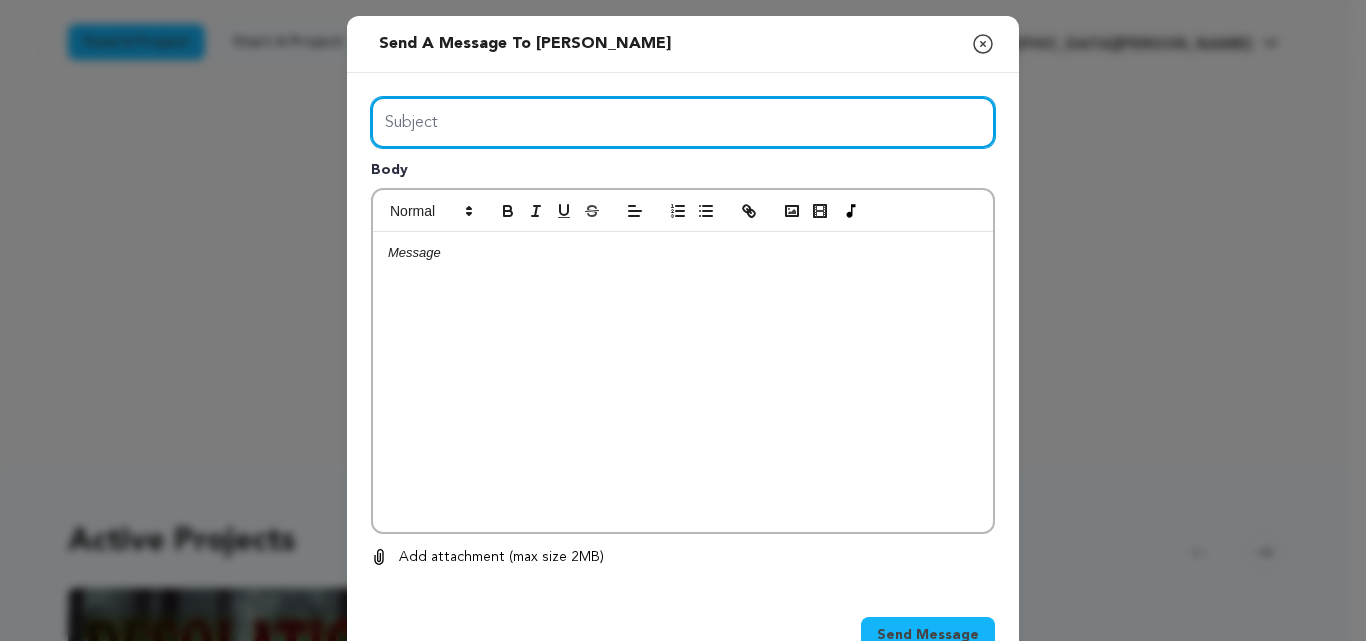 click on "Subject" at bounding box center [683, 122] 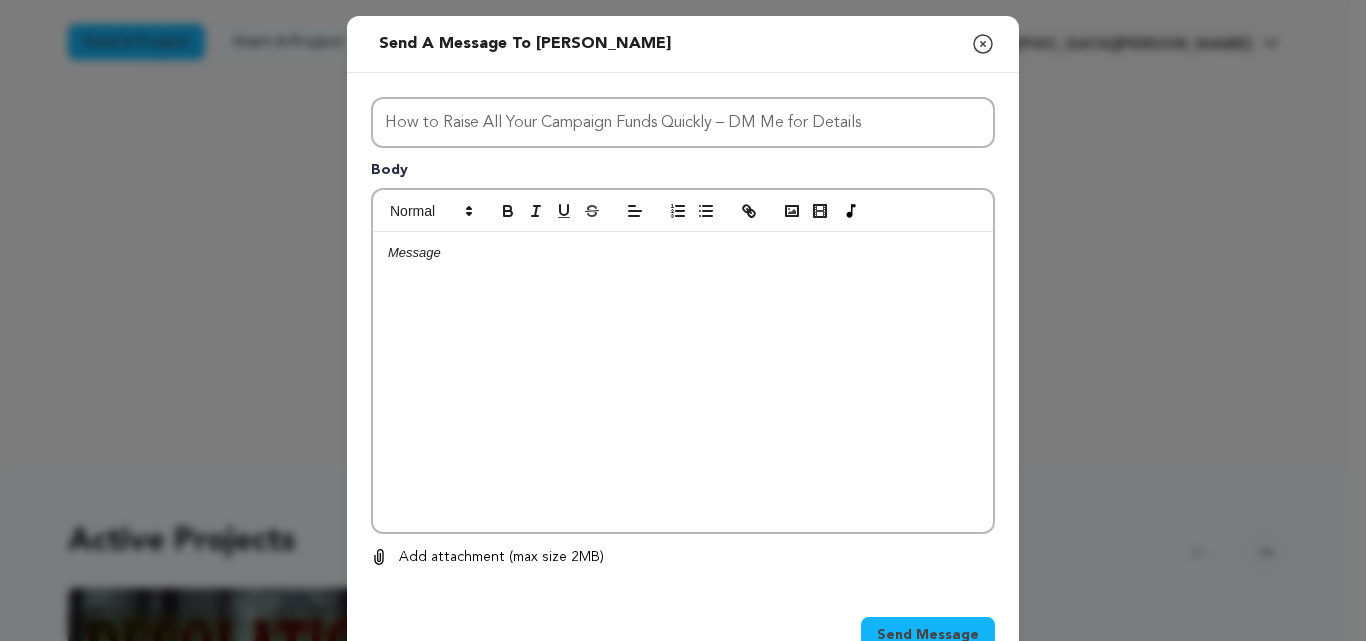 click at bounding box center (683, 253) 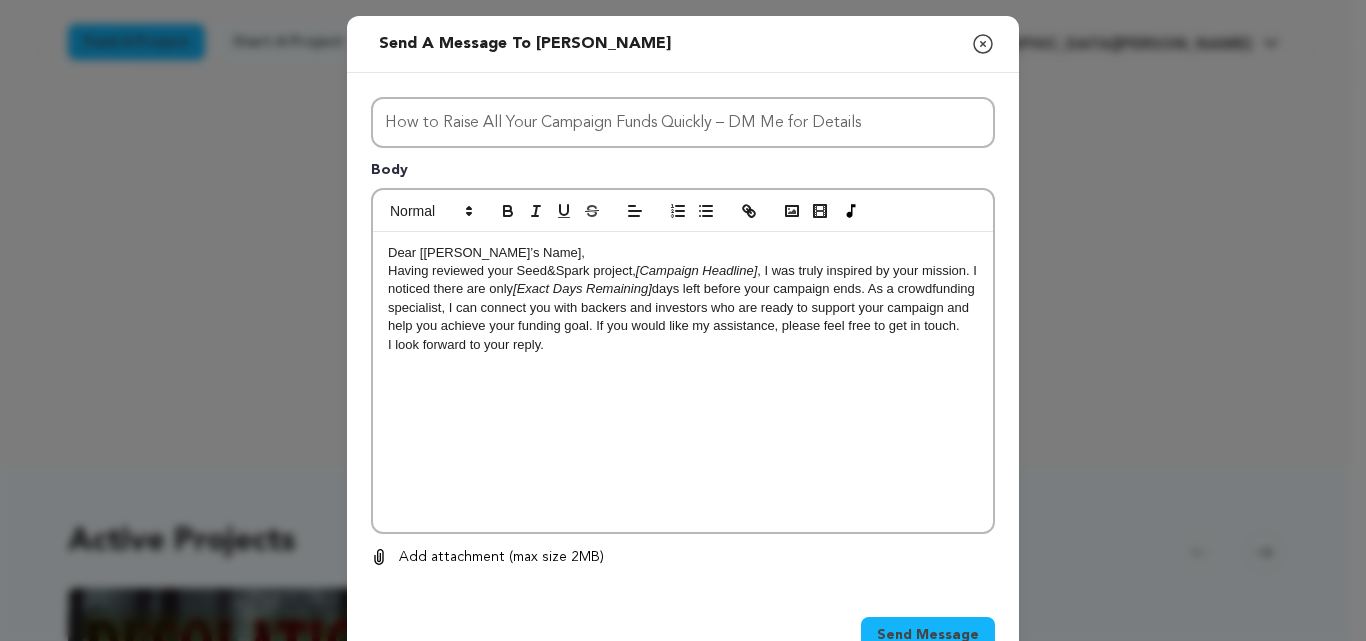 click on "Having reviewed your Seed&Spark project,  [Campaign Headline] , I was truly inspired by your mission. I noticed there are only  [Exact Days Remaining]  days left before your campaign ends. As a crowdfunding specialist, I can connect you with backers and investors who are ready to support your campaign and help you achieve your funding goal. If you would like my assistance, please feel free to get in touch." at bounding box center (683, 299) 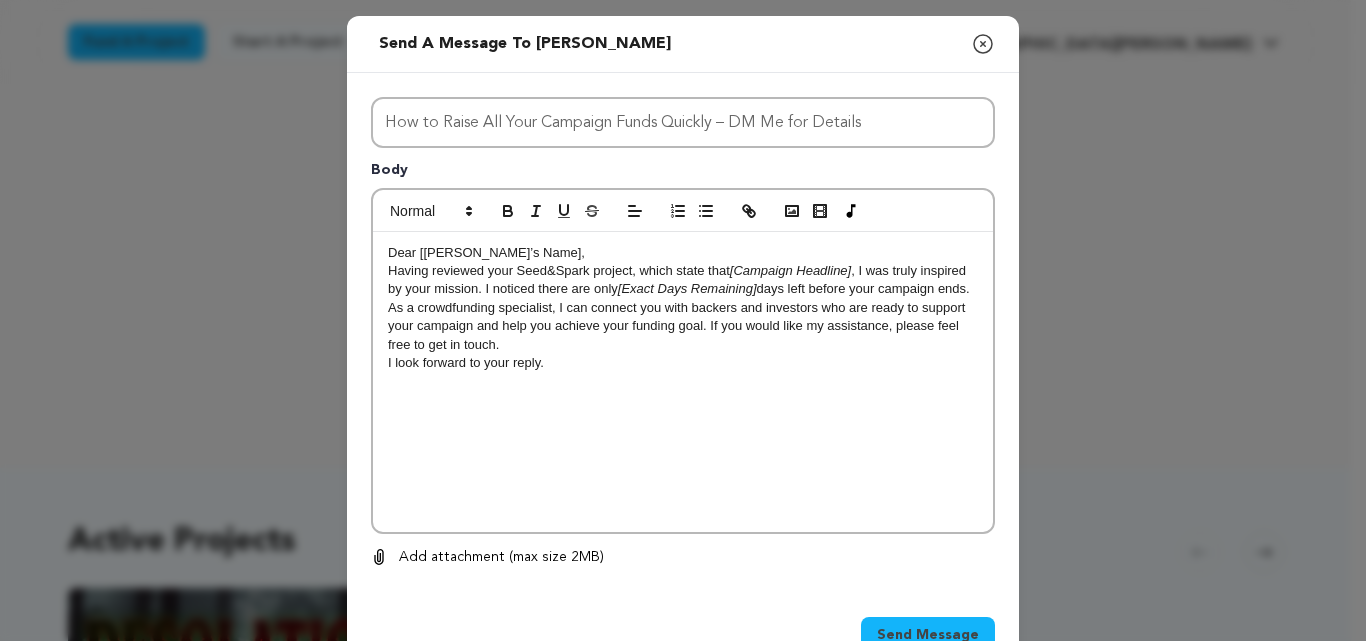 click on "Having reviewed your Seed&Spark project, which state that  [Campaign Headline] , I was truly inspired by your mission. I noticed there are only  [Exact Days Remaining]  days left before your campaign ends. As a crowdfunding specialist, I can connect you with backers and investors who are ready to support your campaign and help you achieve your funding goal. If you would like my assistance, please feel free to get in touch." at bounding box center (683, 308) 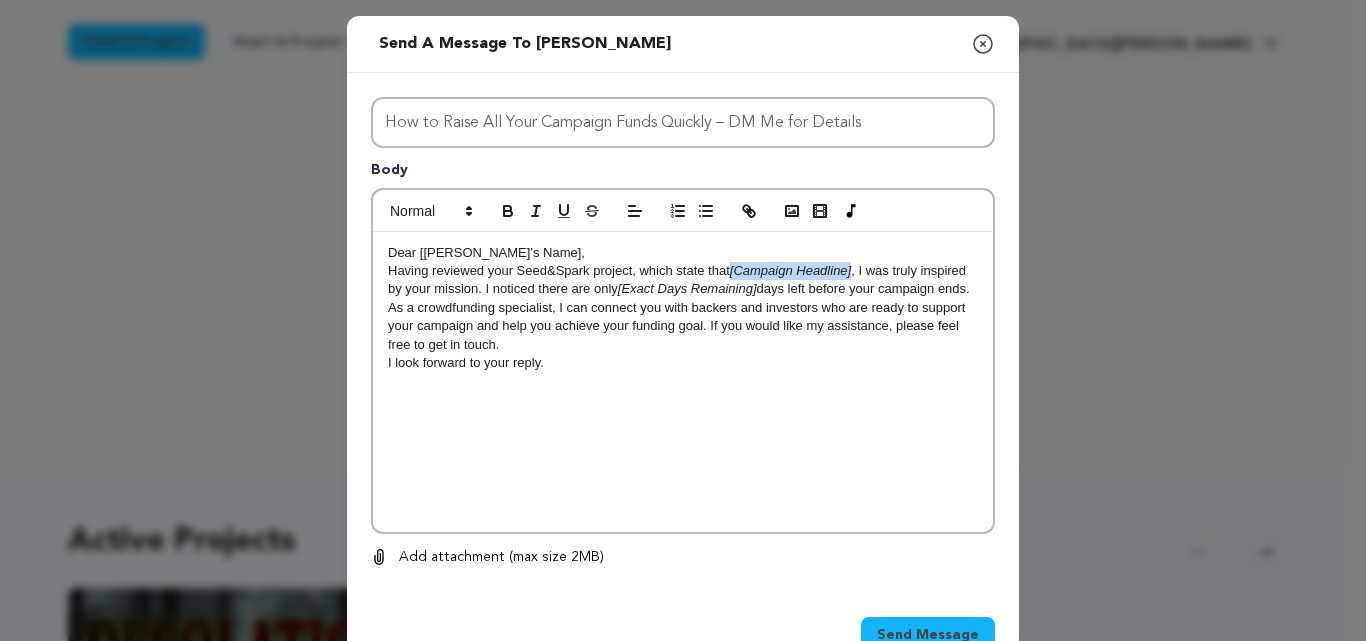 drag, startPoint x: 724, startPoint y: 270, endPoint x: 847, endPoint y: 274, distance: 123.065025 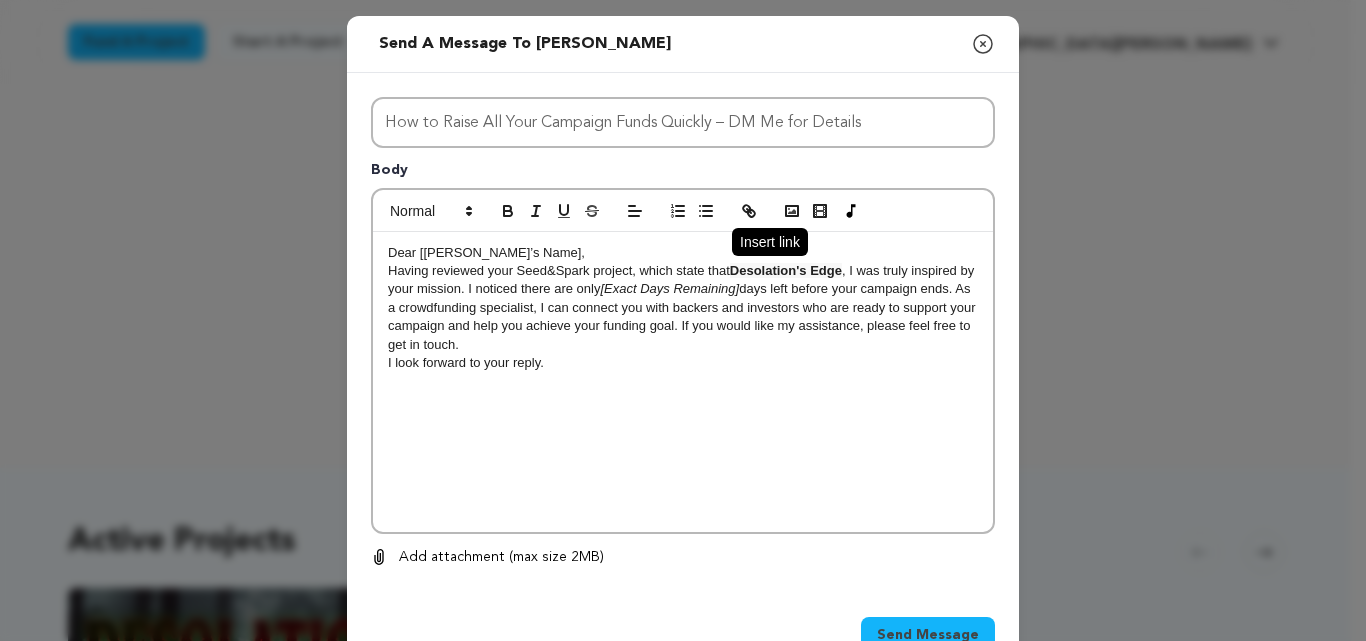 scroll, scrollTop: 0, scrollLeft: 0, axis: both 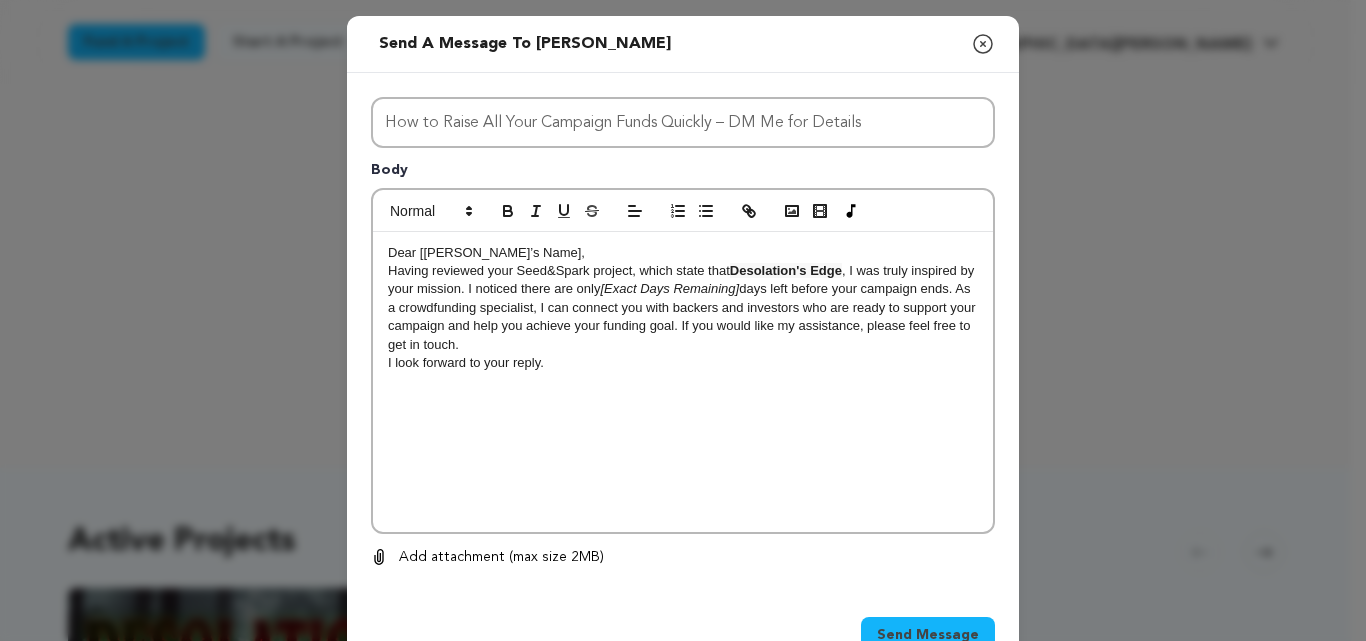 click on "Having reviewed your Seed&Spark project, which state that Desolation's Edge , I was truly inspired by your mission. I noticed there are only  [Exact Days Remaining]  days left before your campaign ends. As a crowdfunding specialist, I can connect you with backers and investors who are ready to support your campaign and help you achieve your funding goal. If you would like my assistance, please feel free to get in touch." at bounding box center [683, 308] 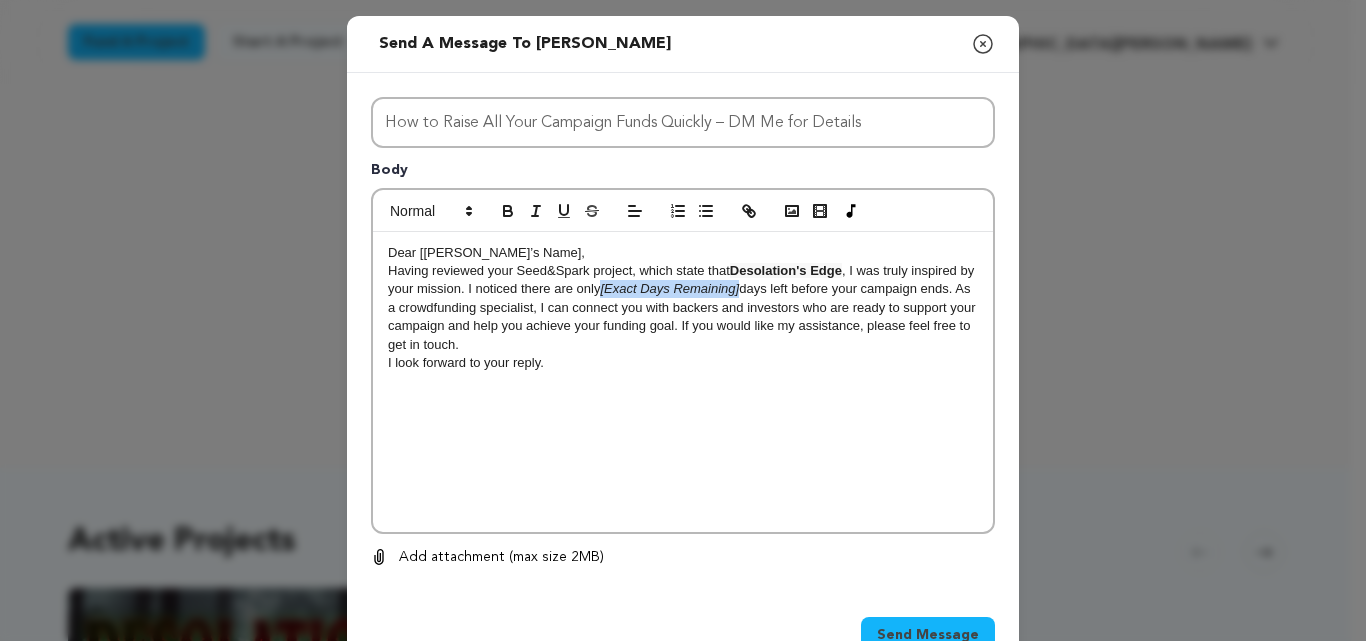 drag, startPoint x: 592, startPoint y: 289, endPoint x: 736, endPoint y: 294, distance: 144.08678 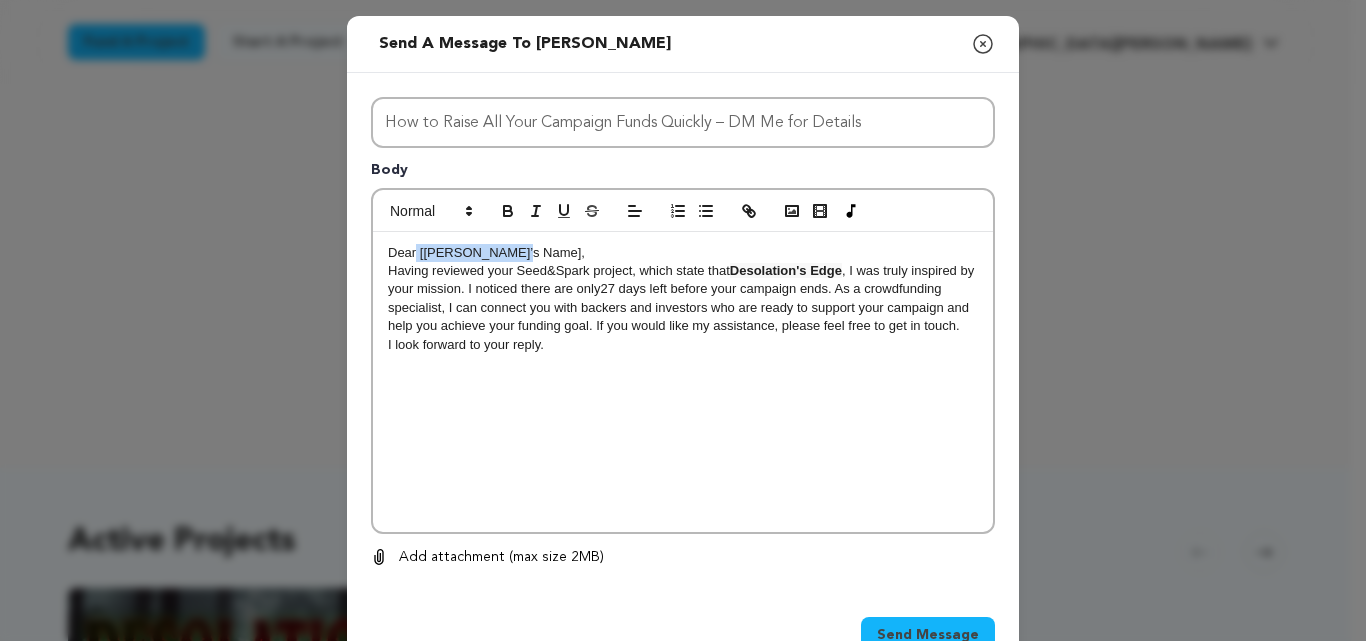 drag, startPoint x: 409, startPoint y: 253, endPoint x: 504, endPoint y: 254, distance: 95.005264 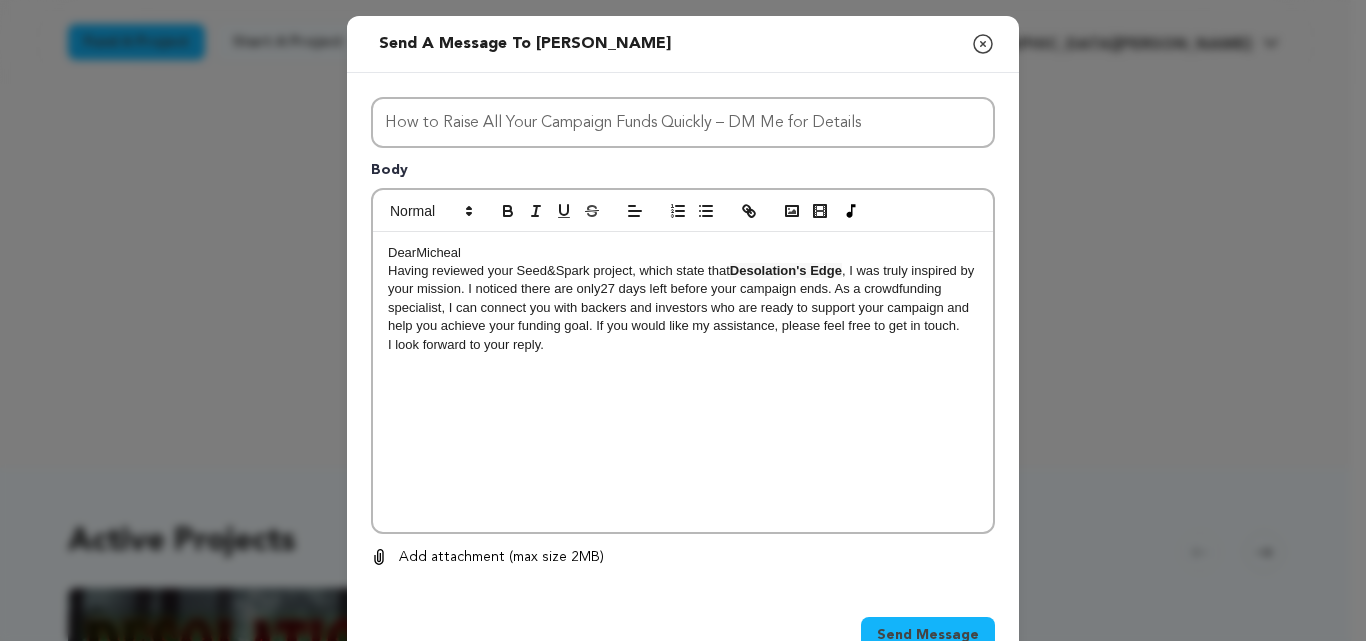 click on "DearMicheal" at bounding box center [683, 253] 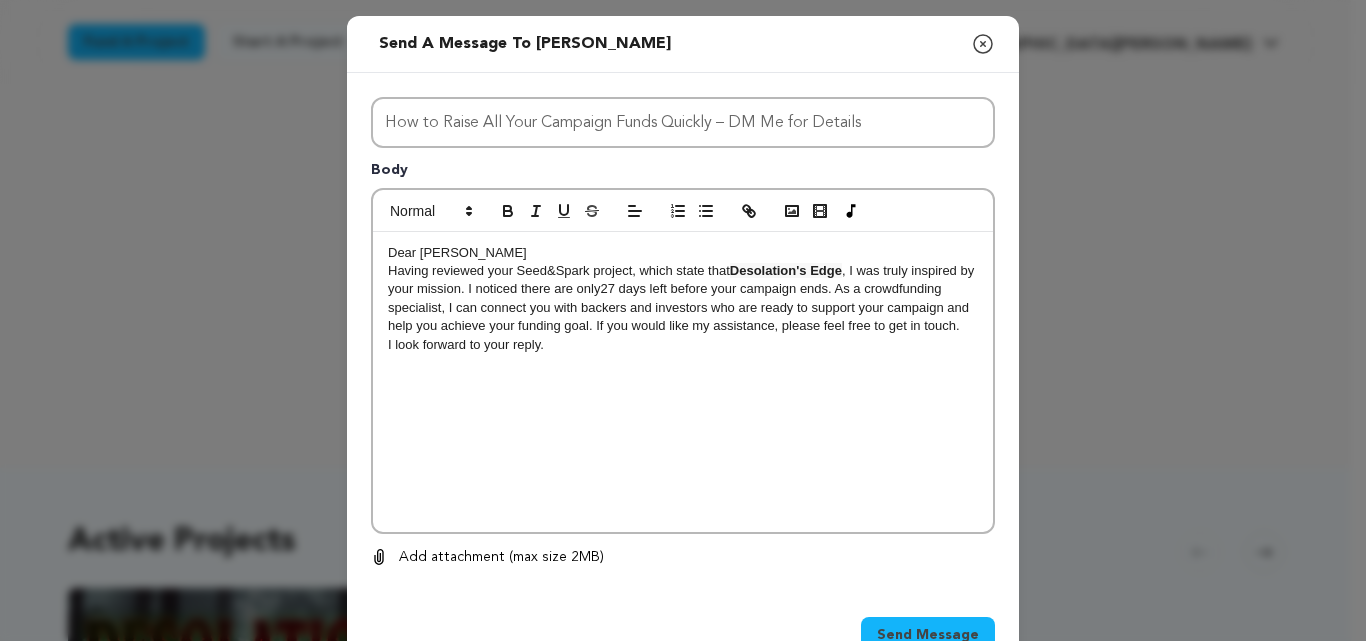 click on "Dear Micheal" at bounding box center [683, 253] 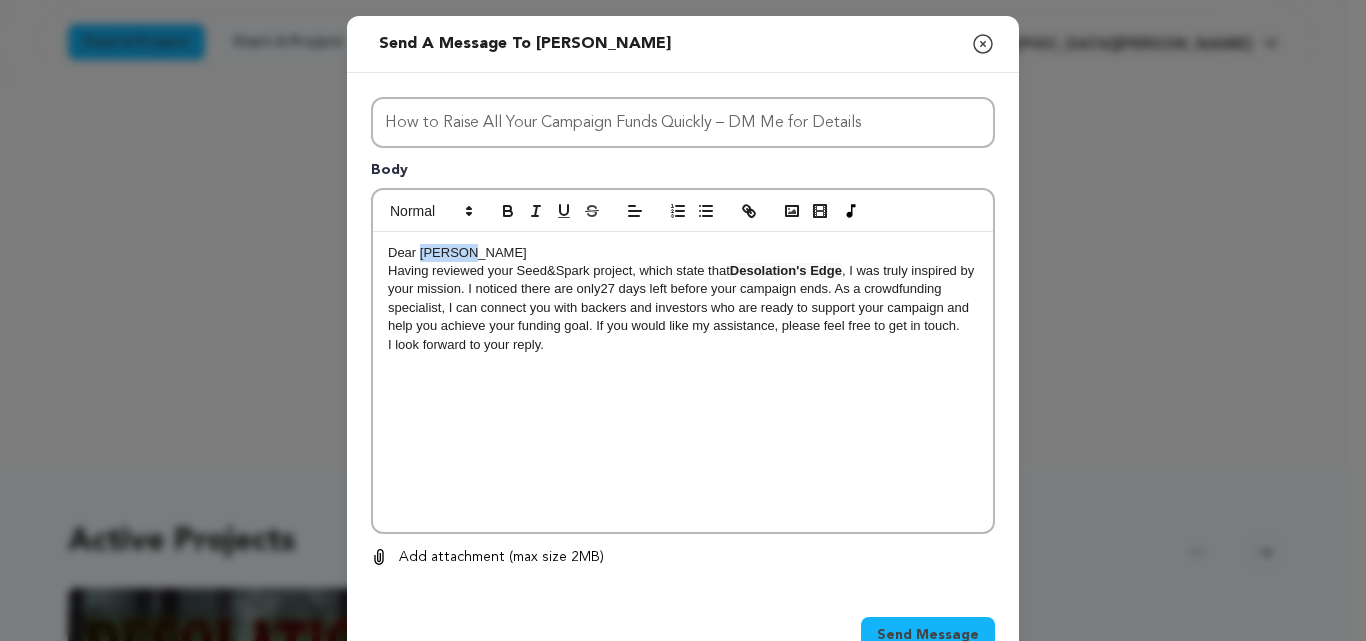click on "Dear Micheal Castaldo" at bounding box center [683, 253] 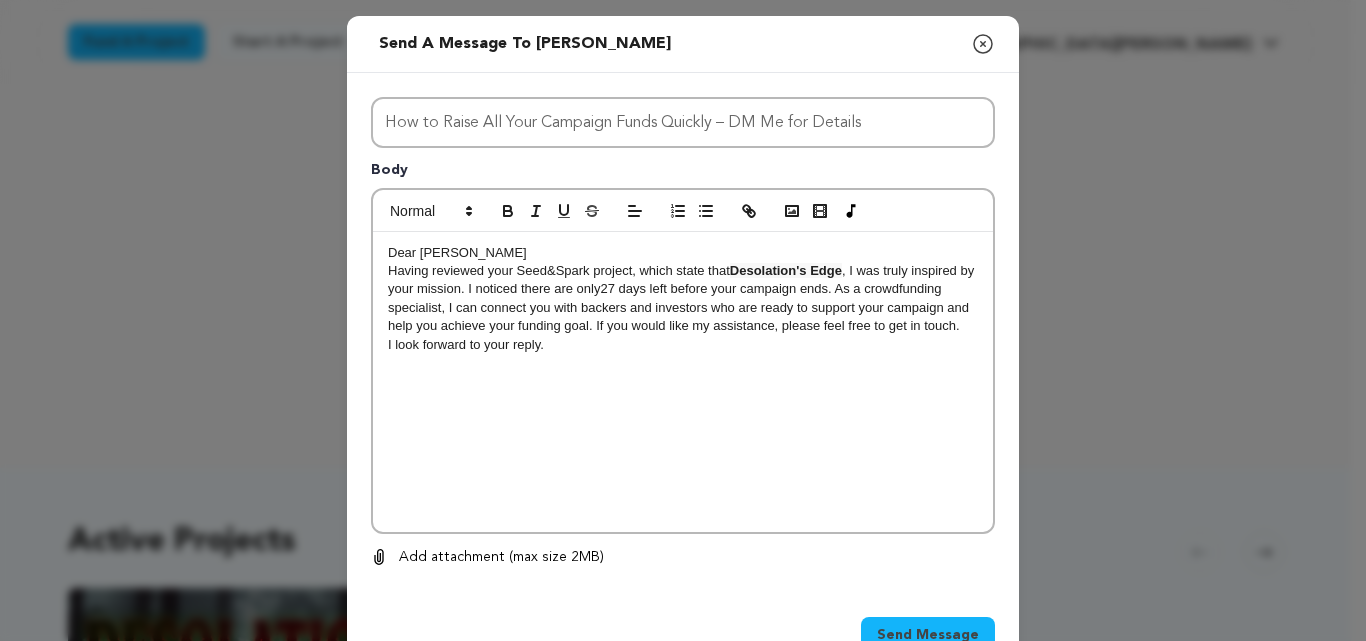 click on "Dear Micheal Castaldo" at bounding box center [683, 253] 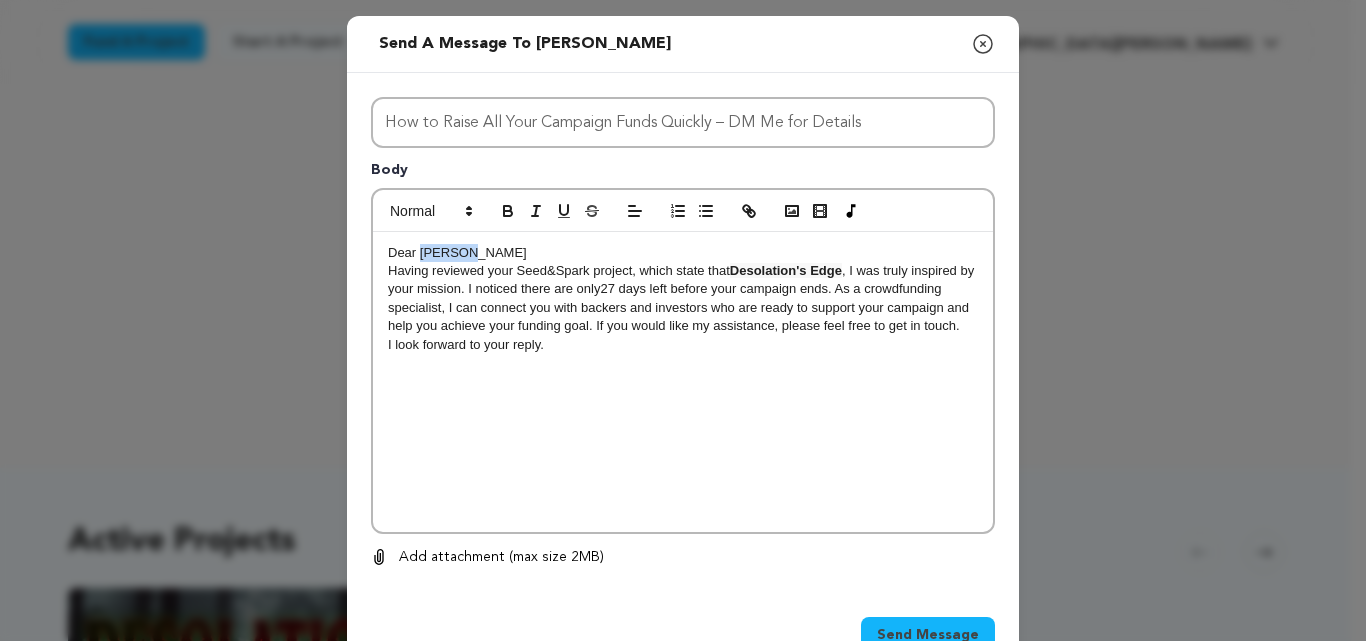 click on "Dear Micheal Castaldo" at bounding box center [683, 253] 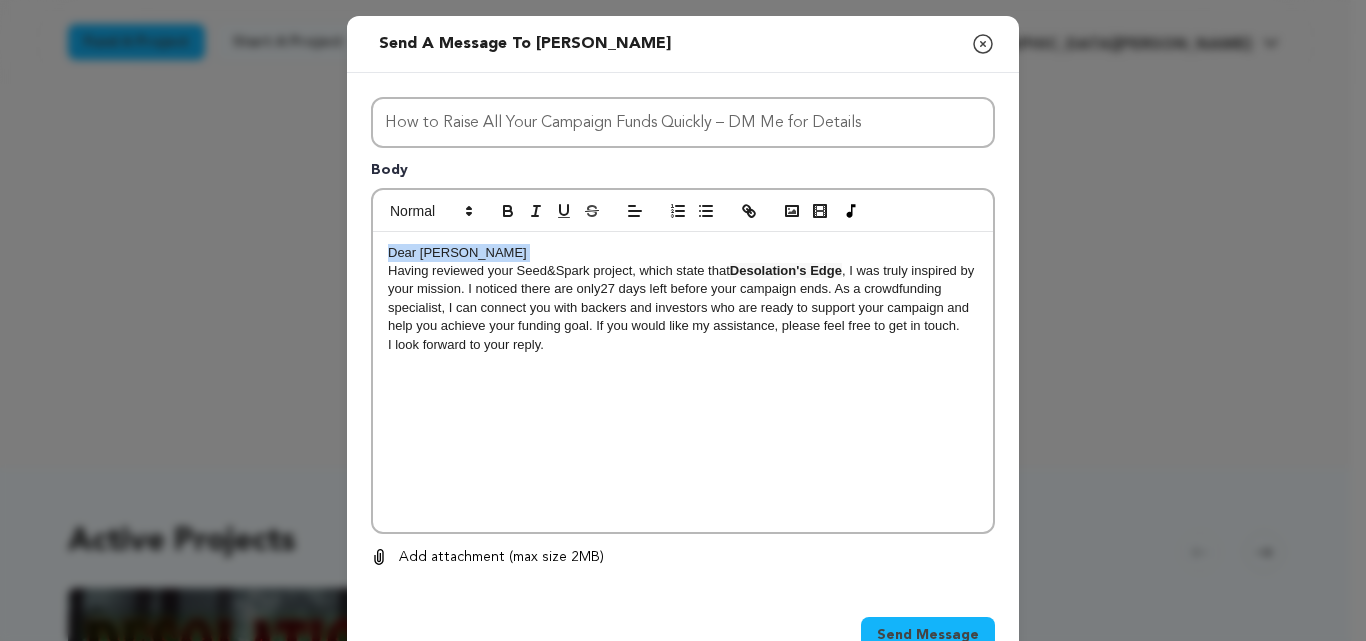 click on "Dear Micheal Castaldo" at bounding box center [683, 253] 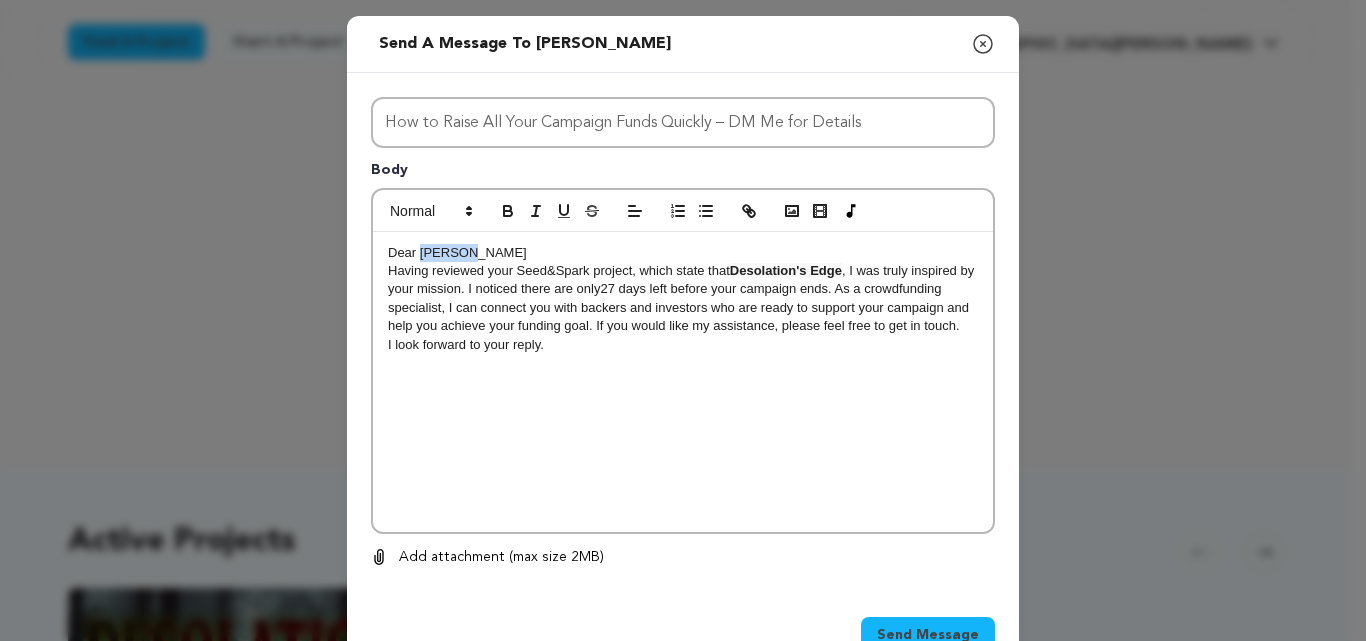 click on "Dear Micheal Castaldo" at bounding box center (683, 253) 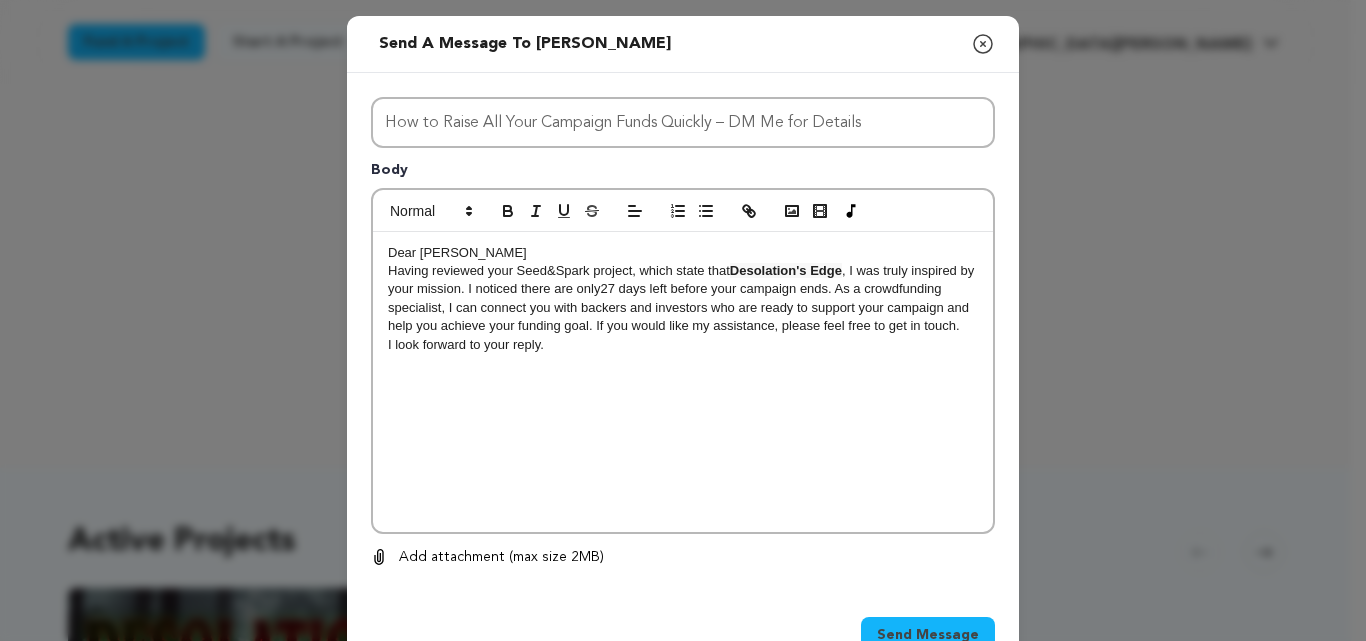 click on "Dear Michael Castaldo" at bounding box center [683, 253] 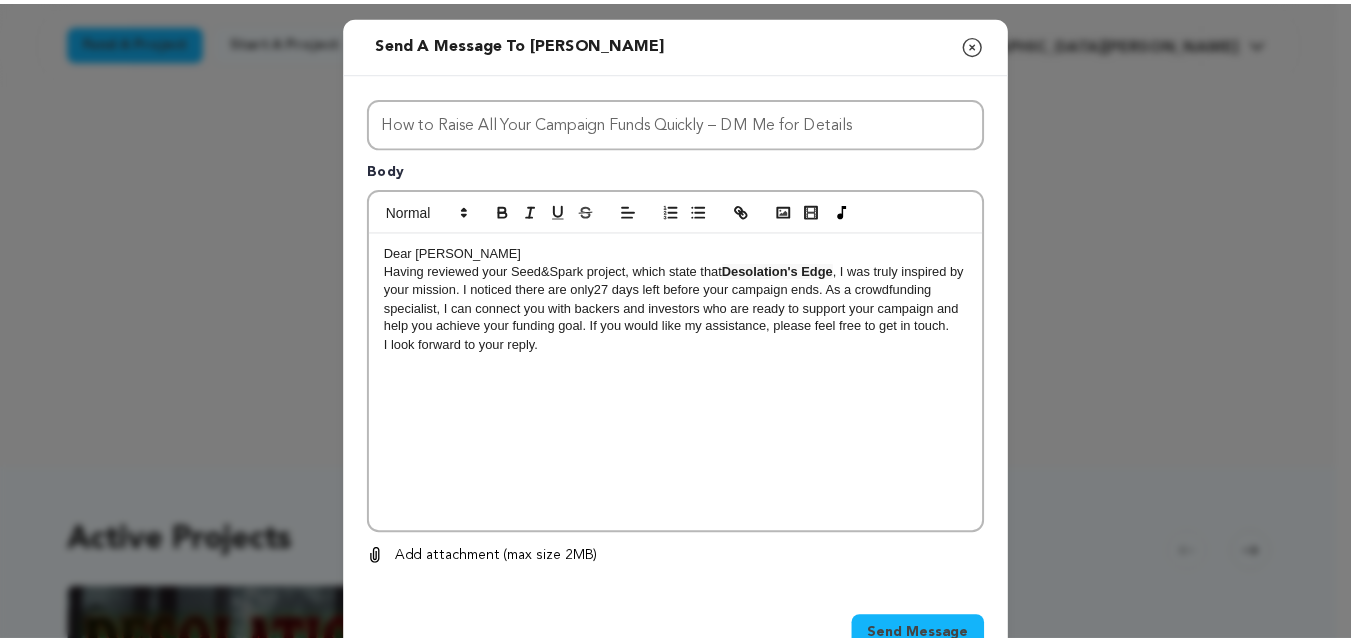scroll, scrollTop: 60, scrollLeft: 0, axis: vertical 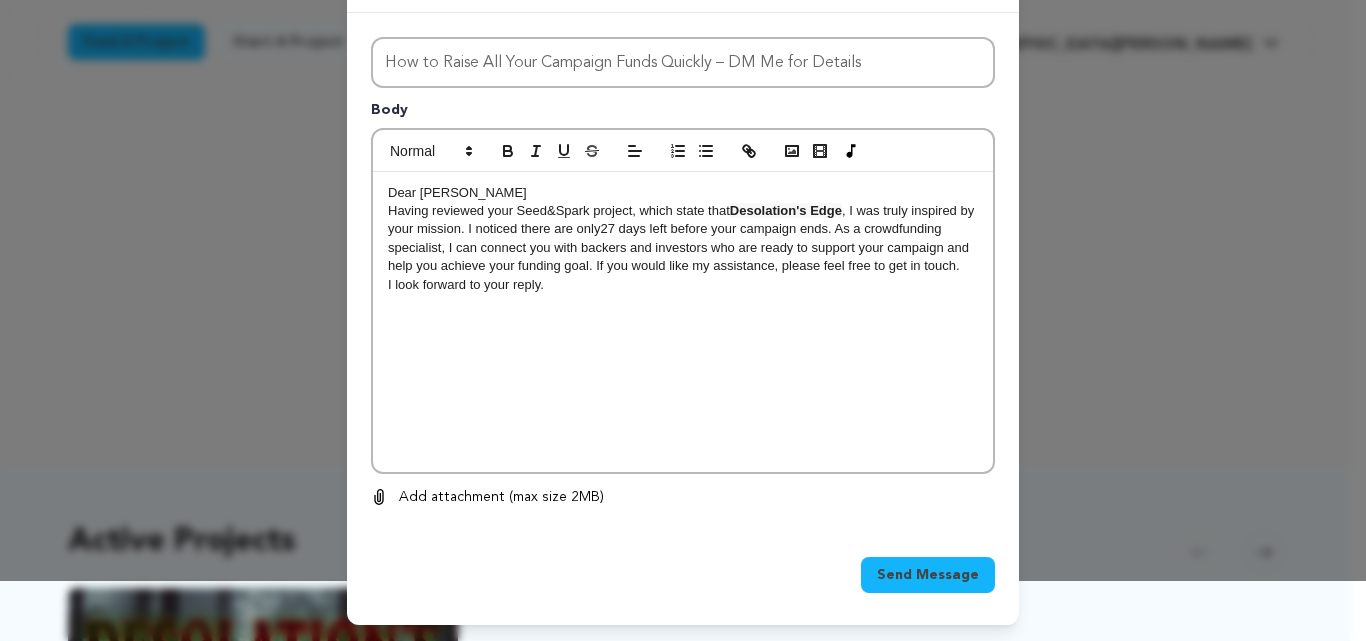 click on "Send Message" at bounding box center (928, 575) 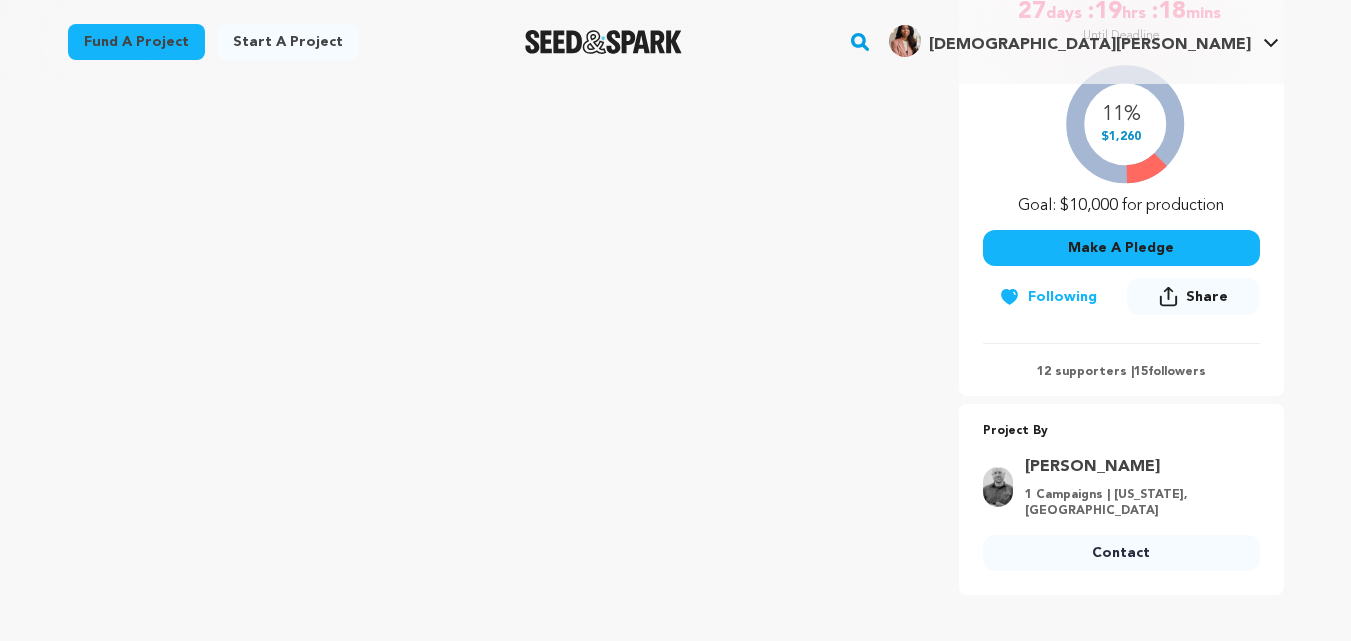 scroll, scrollTop: 428, scrollLeft: 0, axis: vertical 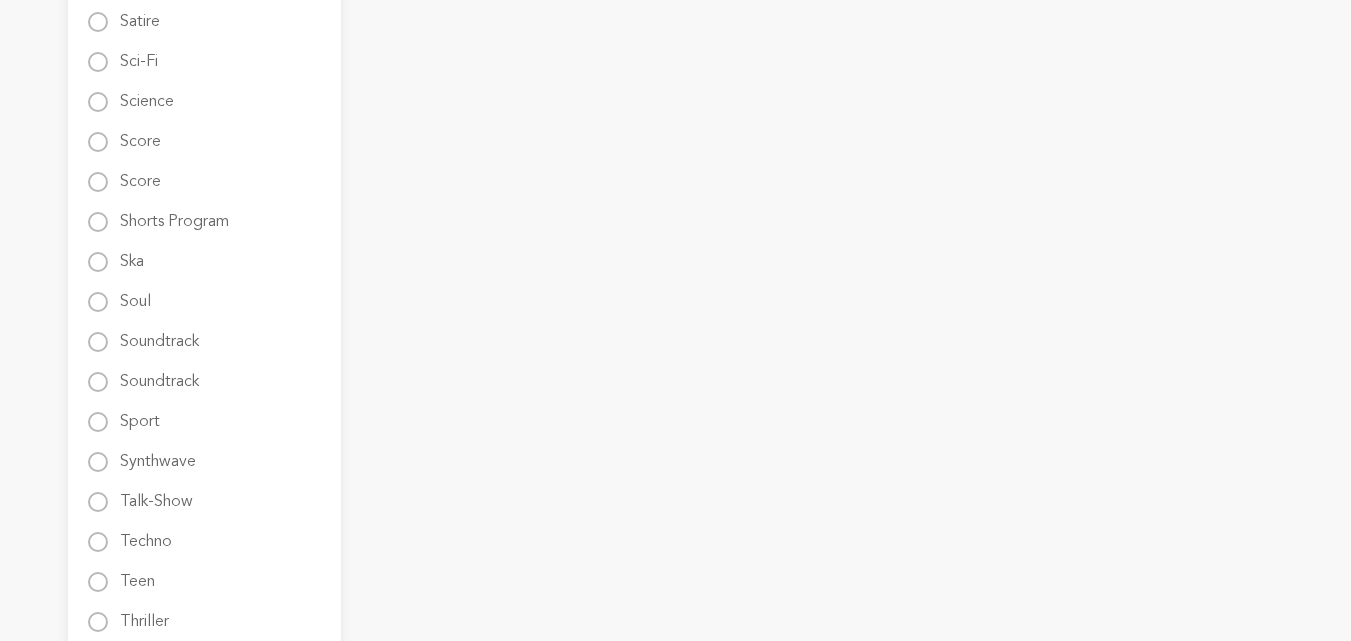 radio on "true" 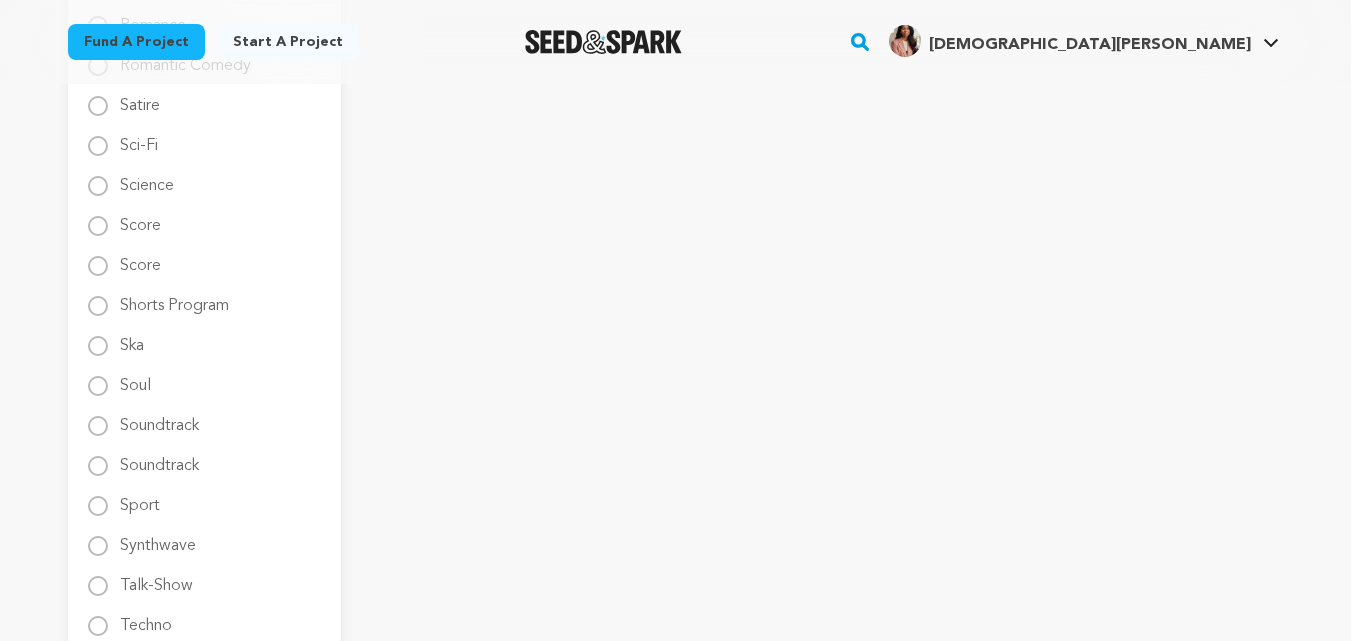 scroll, scrollTop: 2938, scrollLeft: 0, axis: vertical 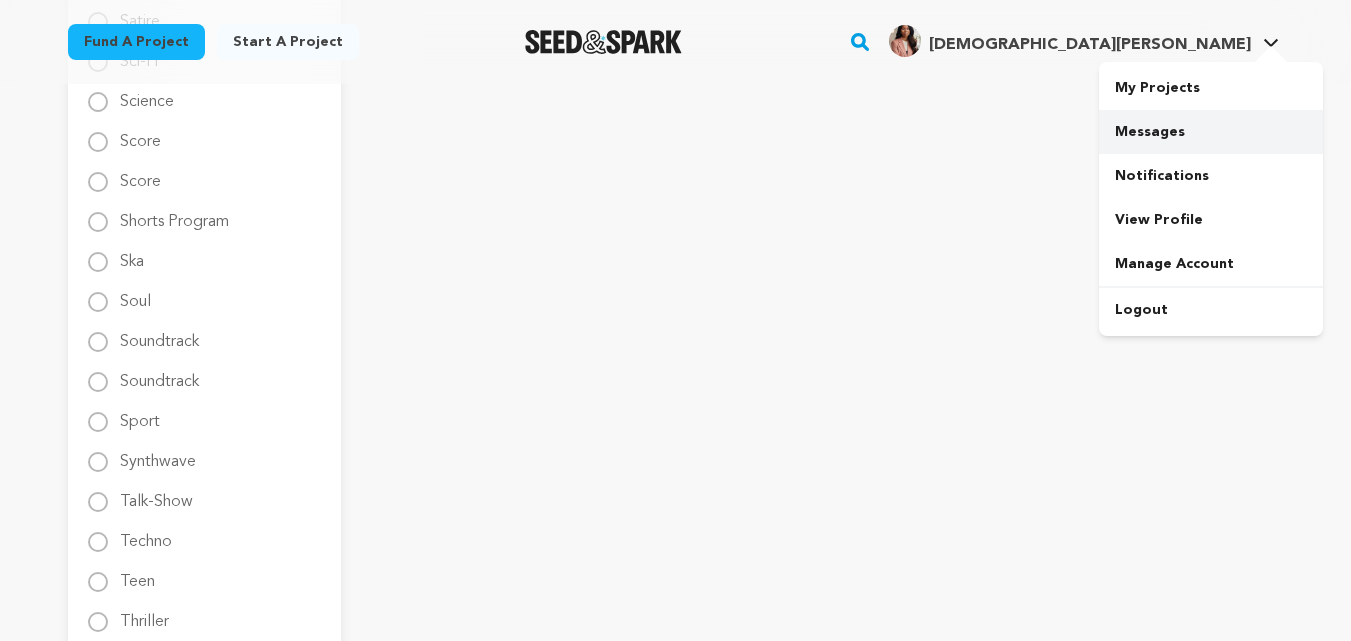 click on "Messages" at bounding box center [1211, 132] 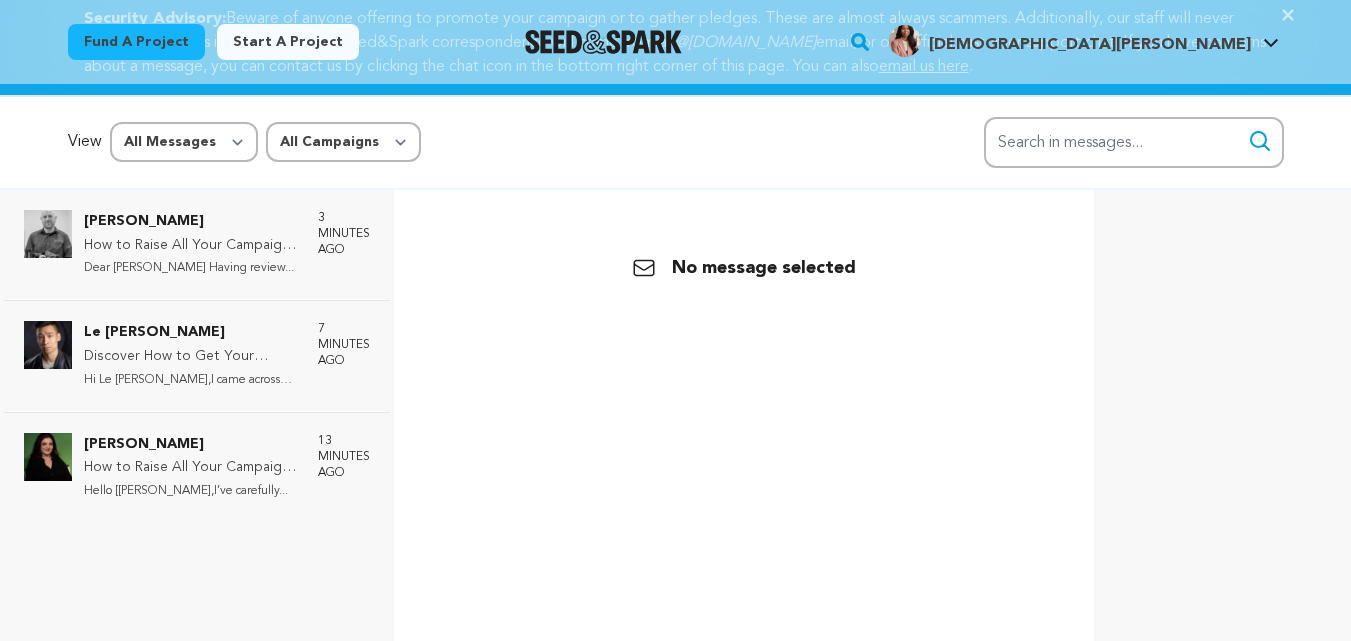 scroll, scrollTop: 98, scrollLeft: 0, axis: vertical 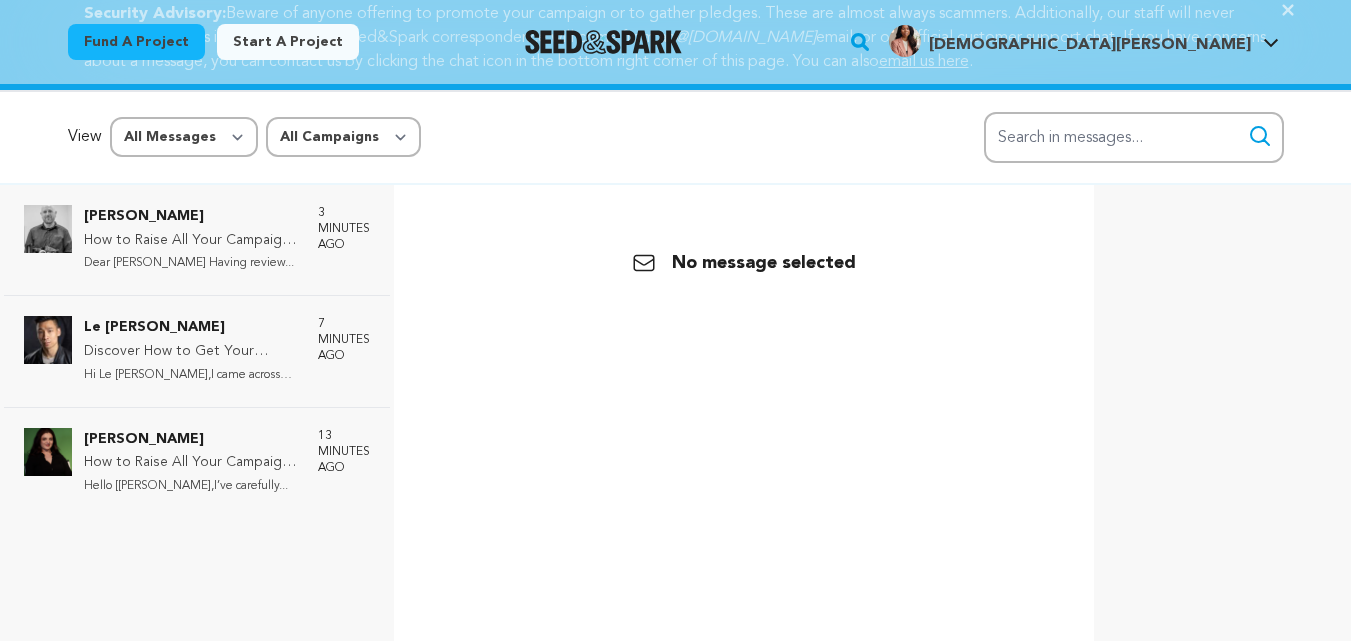 click on "View
All Messages
Starred
Unread
All Campaigns
Filter
Search
Search in messages...
Show filter
Open Search" at bounding box center (675, 137) 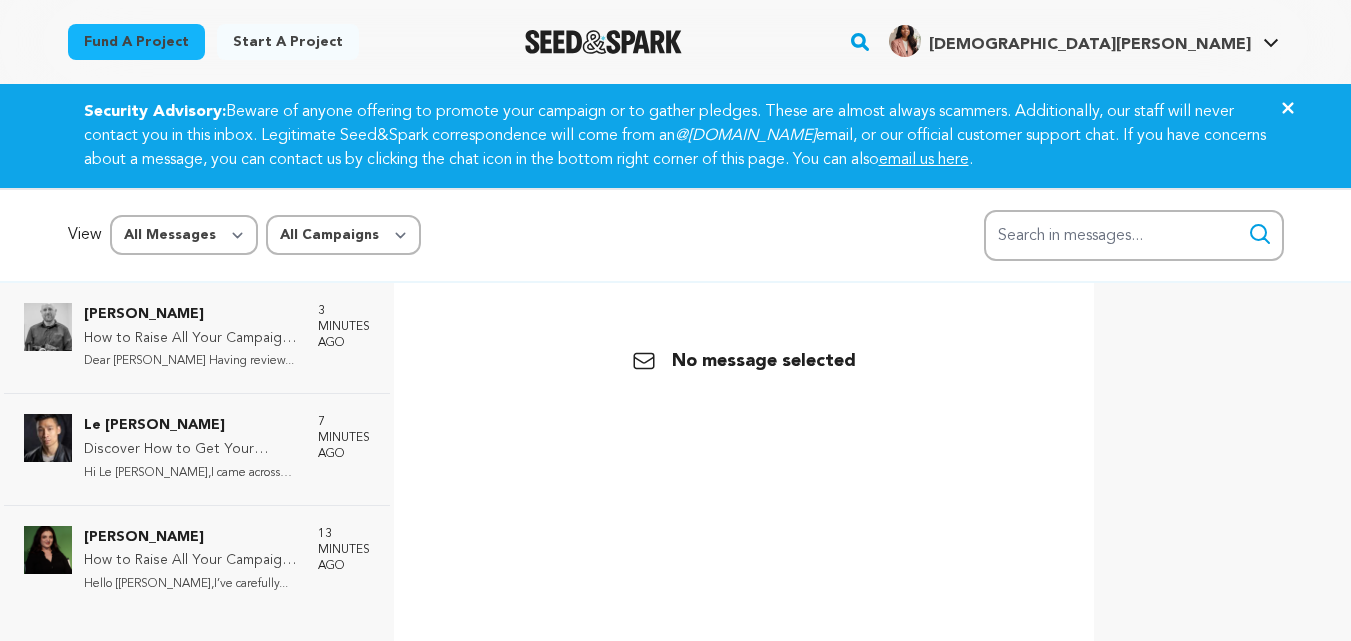 click on "Close" 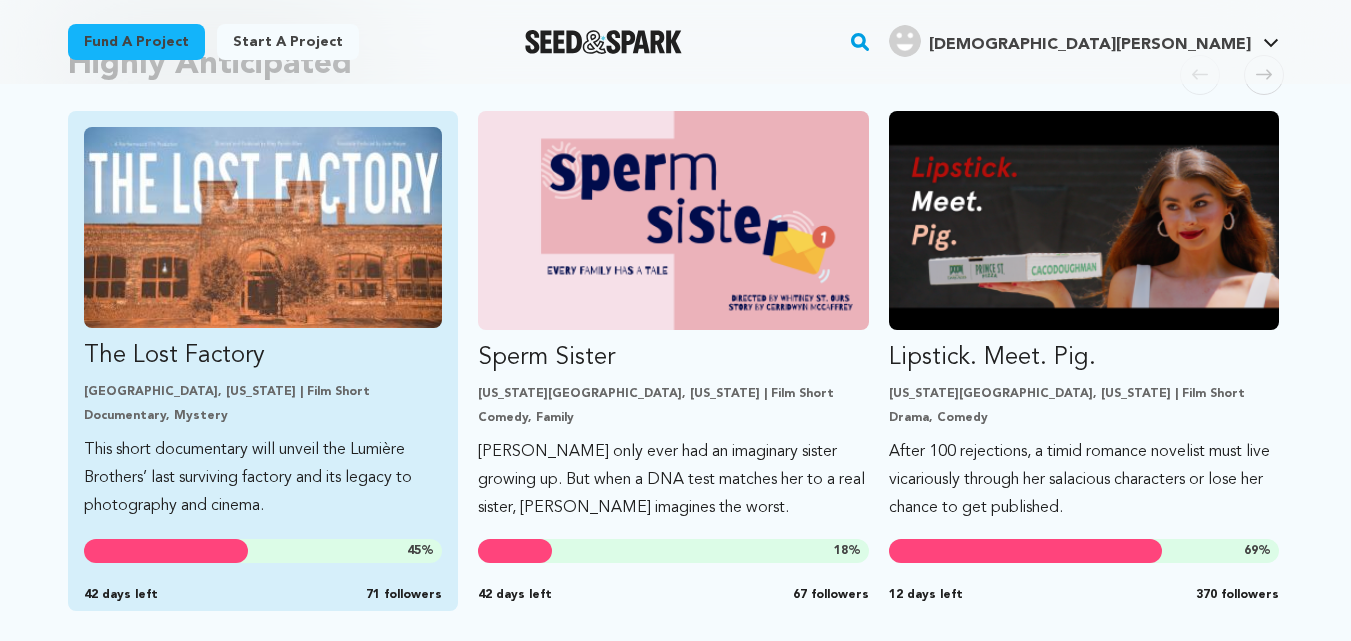 scroll, scrollTop: 1118, scrollLeft: 0, axis: vertical 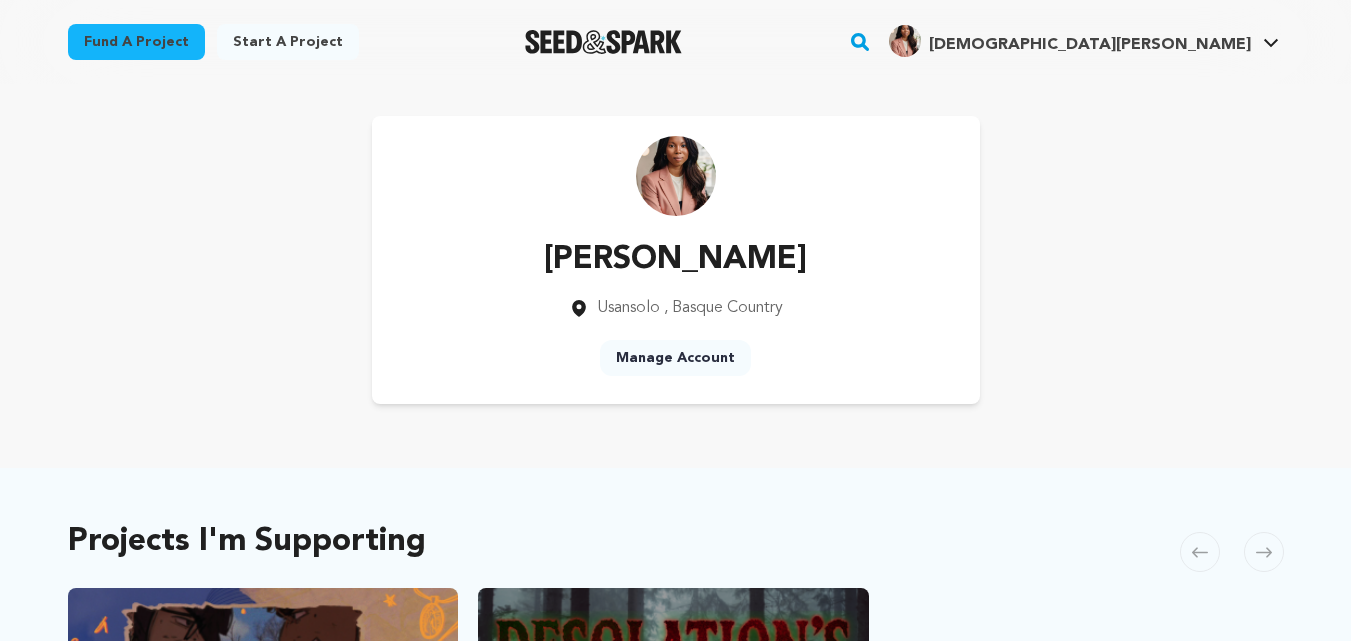 click on "Manage Account" at bounding box center [675, 358] 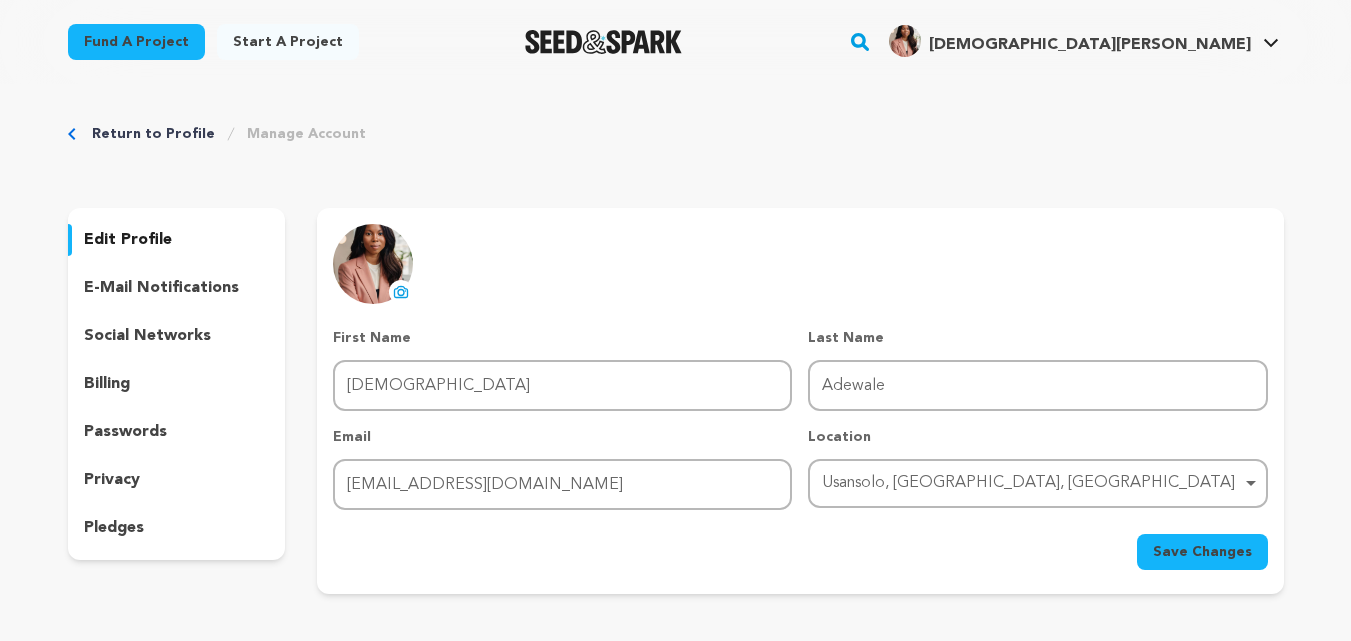 scroll, scrollTop: 0, scrollLeft: 0, axis: both 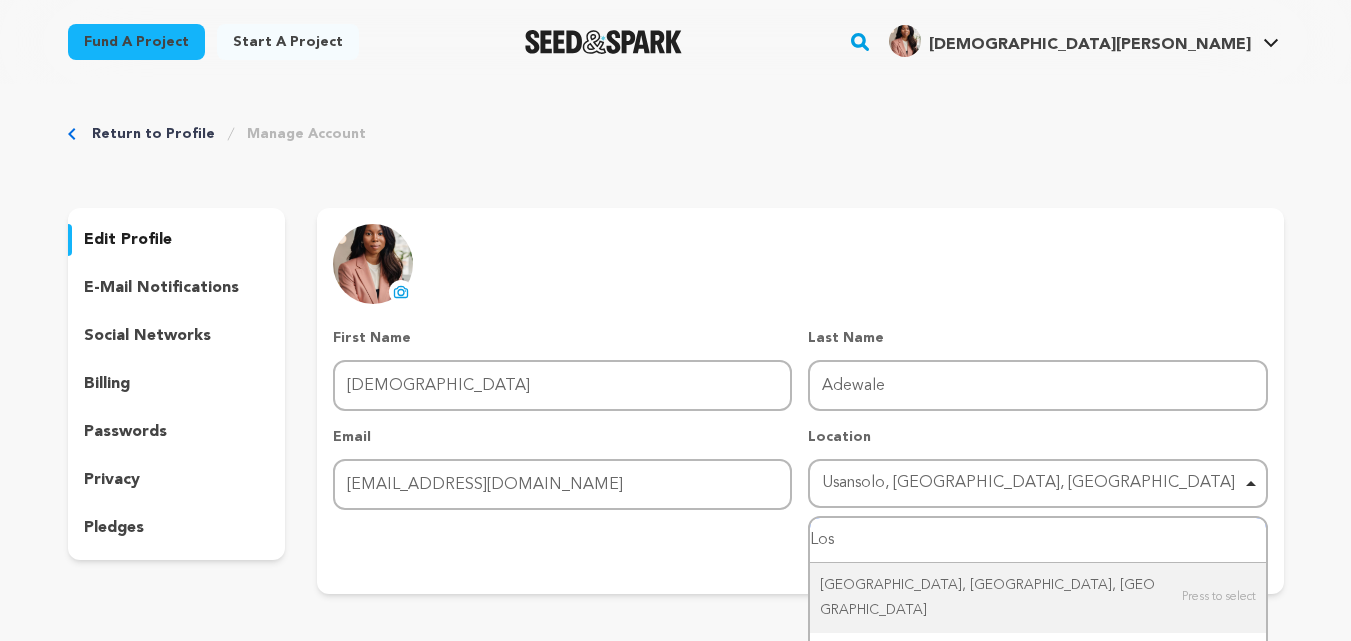 type on "Los a" 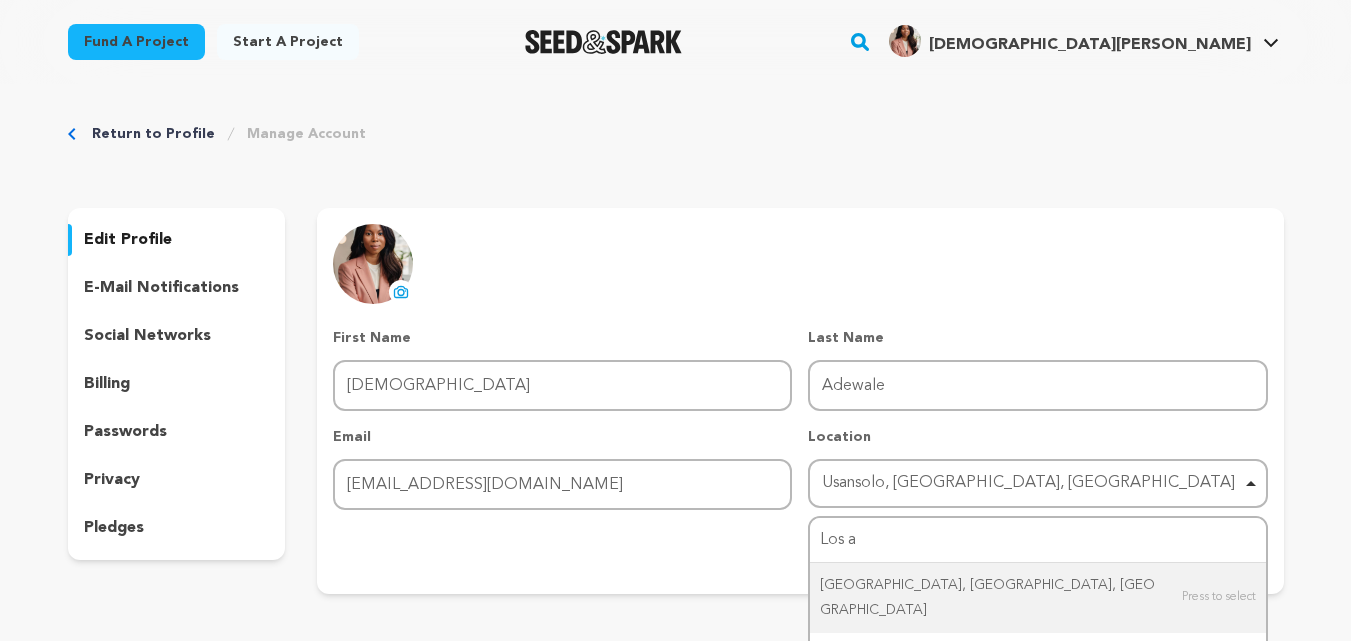 type 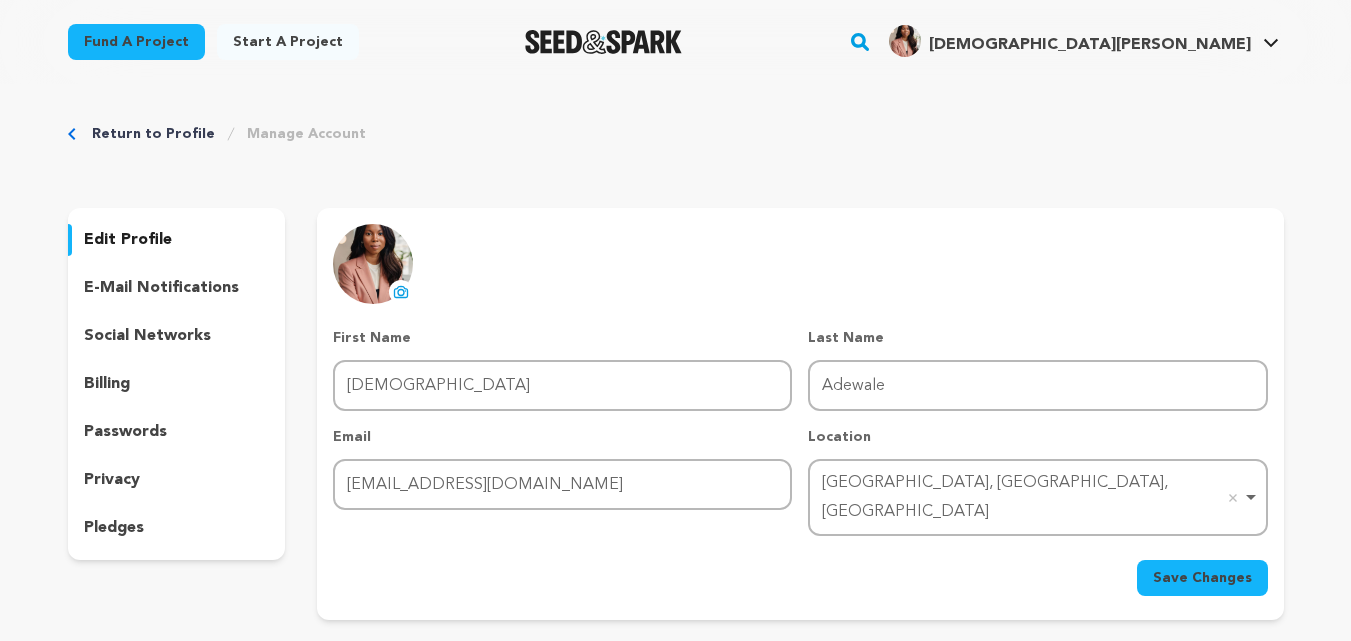 click on "Save Changes" at bounding box center (1202, 578) 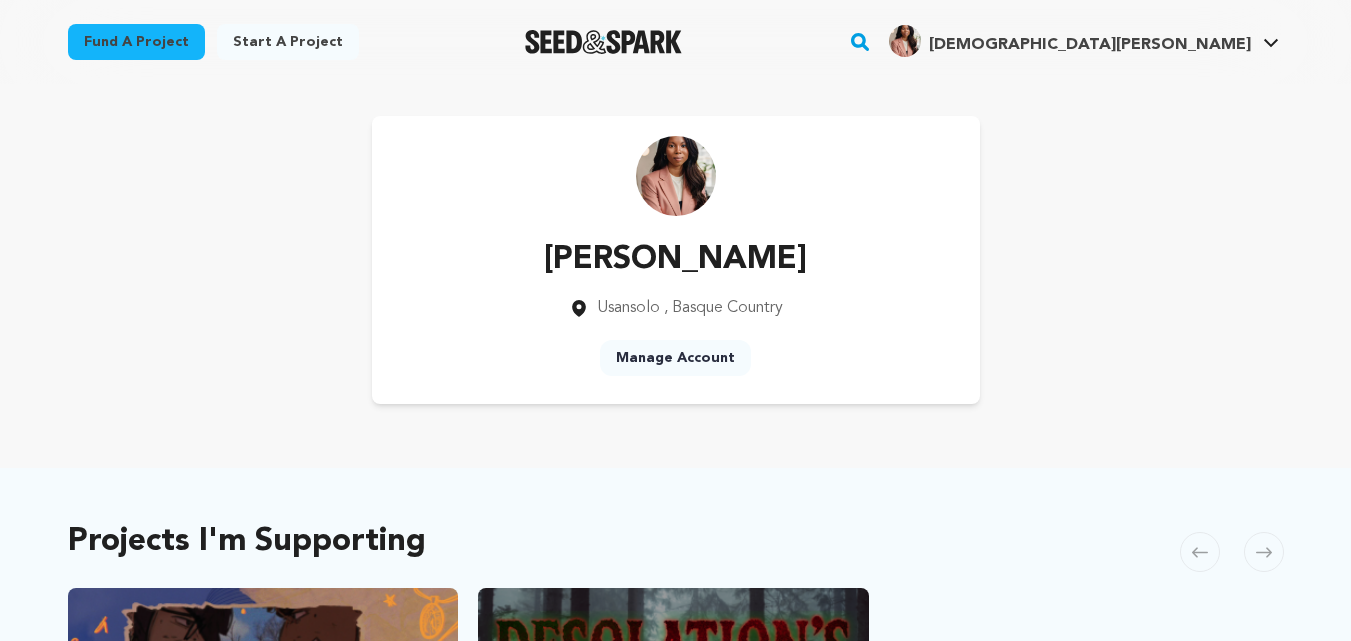 scroll, scrollTop: 0, scrollLeft: 0, axis: both 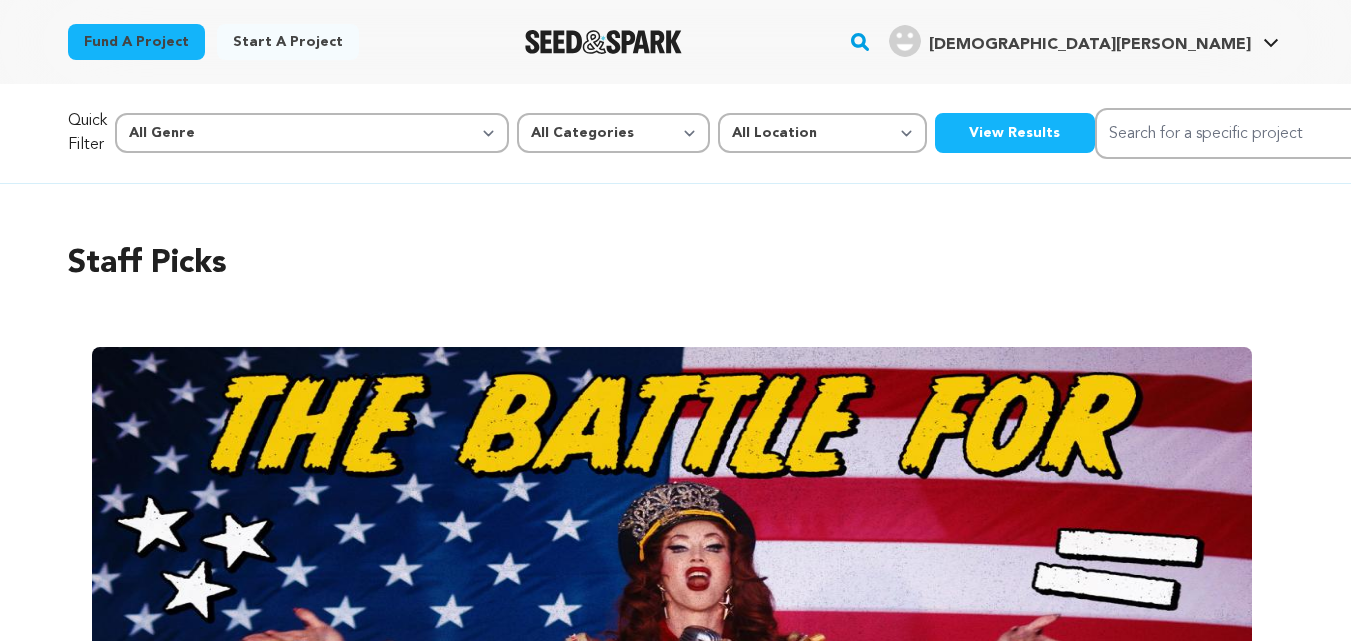 click on "View Results" at bounding box center [1015, 133] 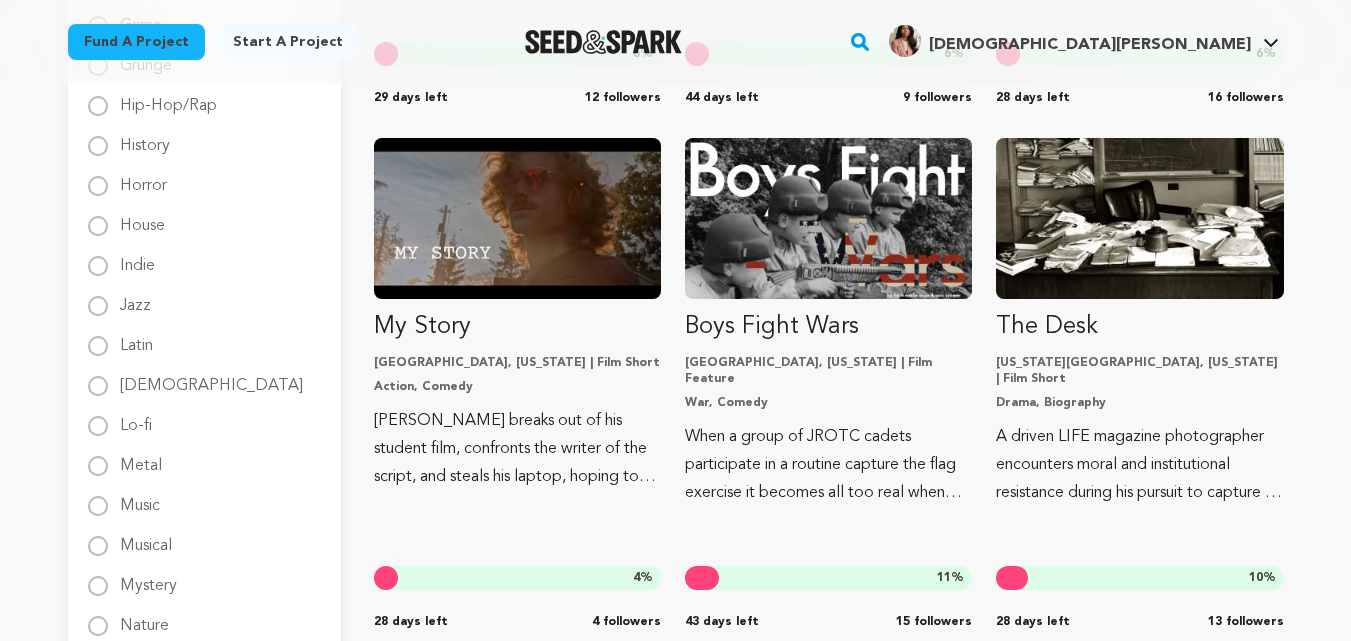 scroll, scrollTop: 1770, scrollLeft: 0, axis: vertical 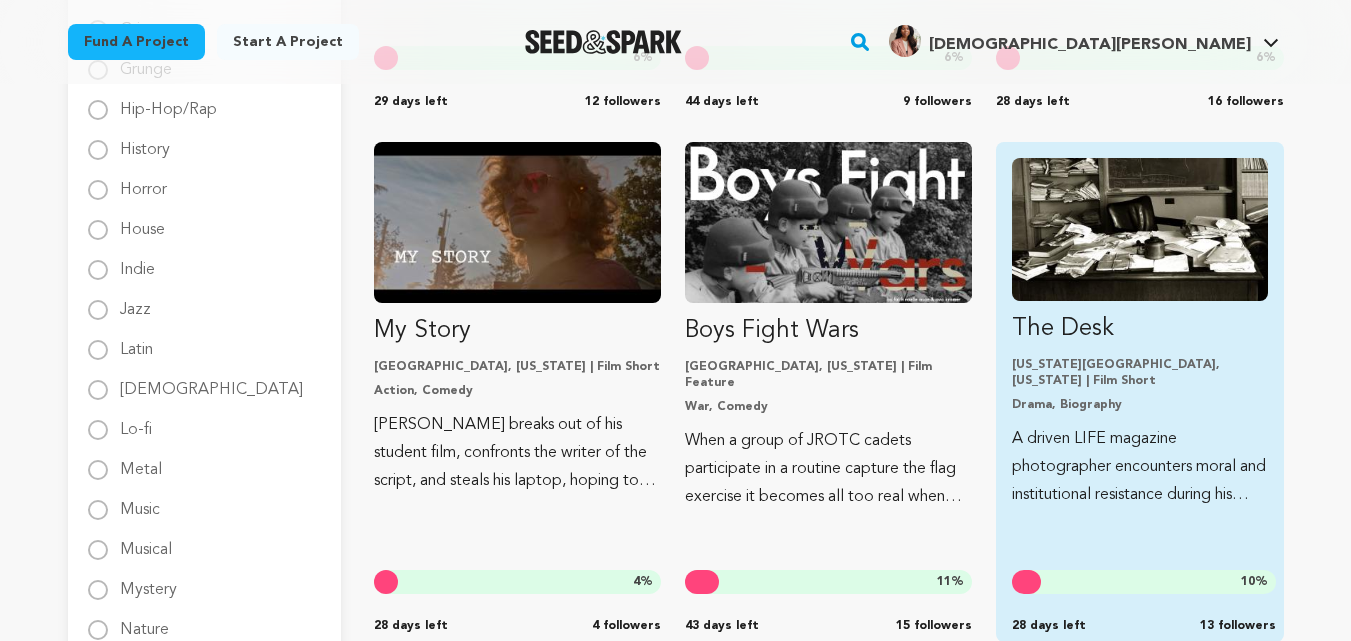 click at bounding box center (1139, 229) 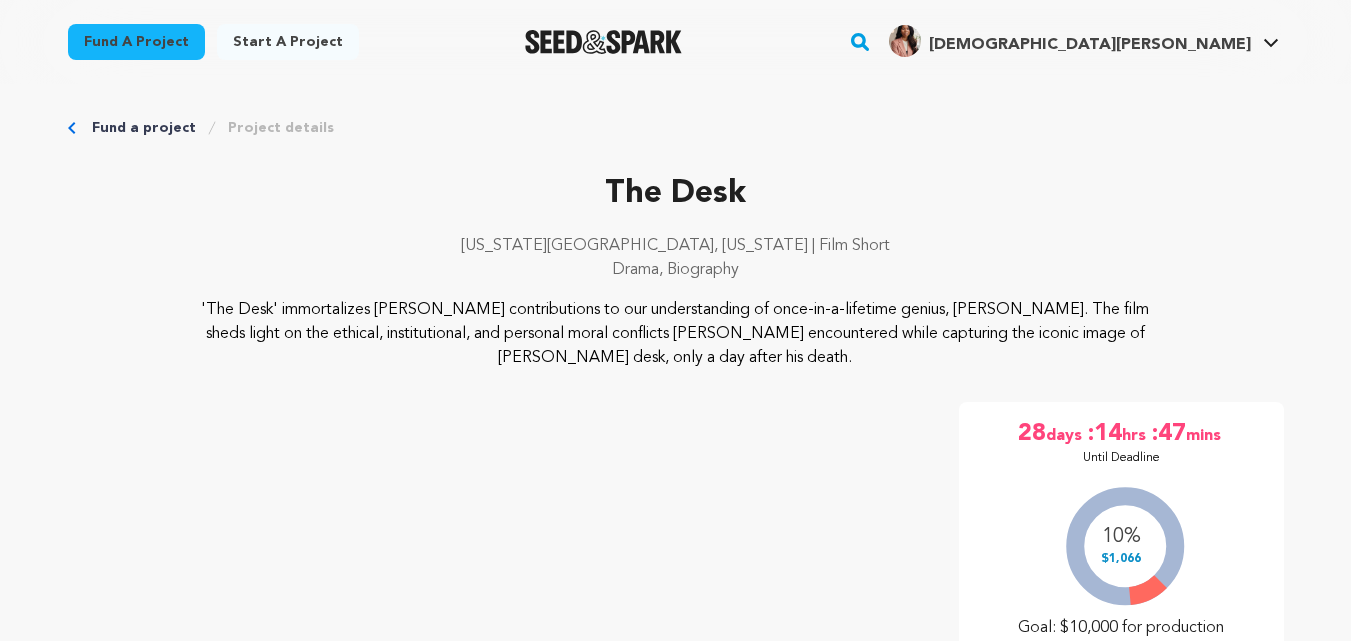 scroll, scrollTop: 5, scrollLeft: 0, axis: vertical 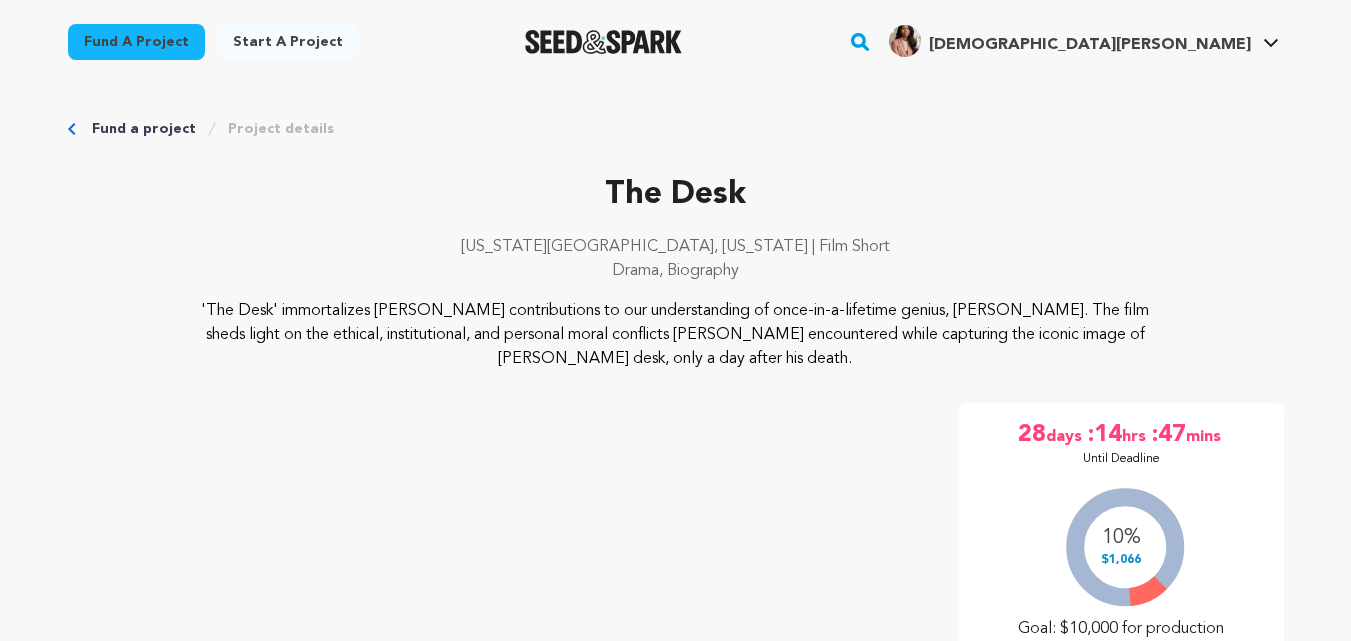 click on "The Desk" at bounding box center [676, 195] 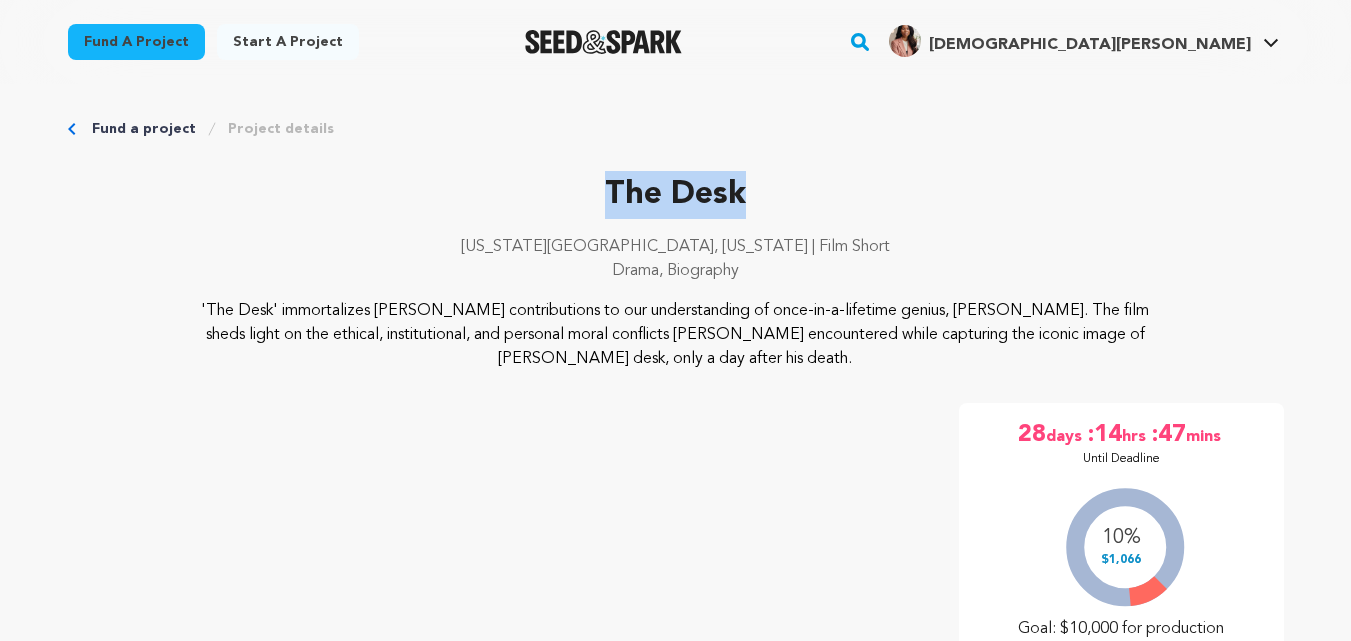 drag, startPoint x: 603, startPoint y: 195, endPoint x: 779, endPoint y: 161, distance: 179.25401 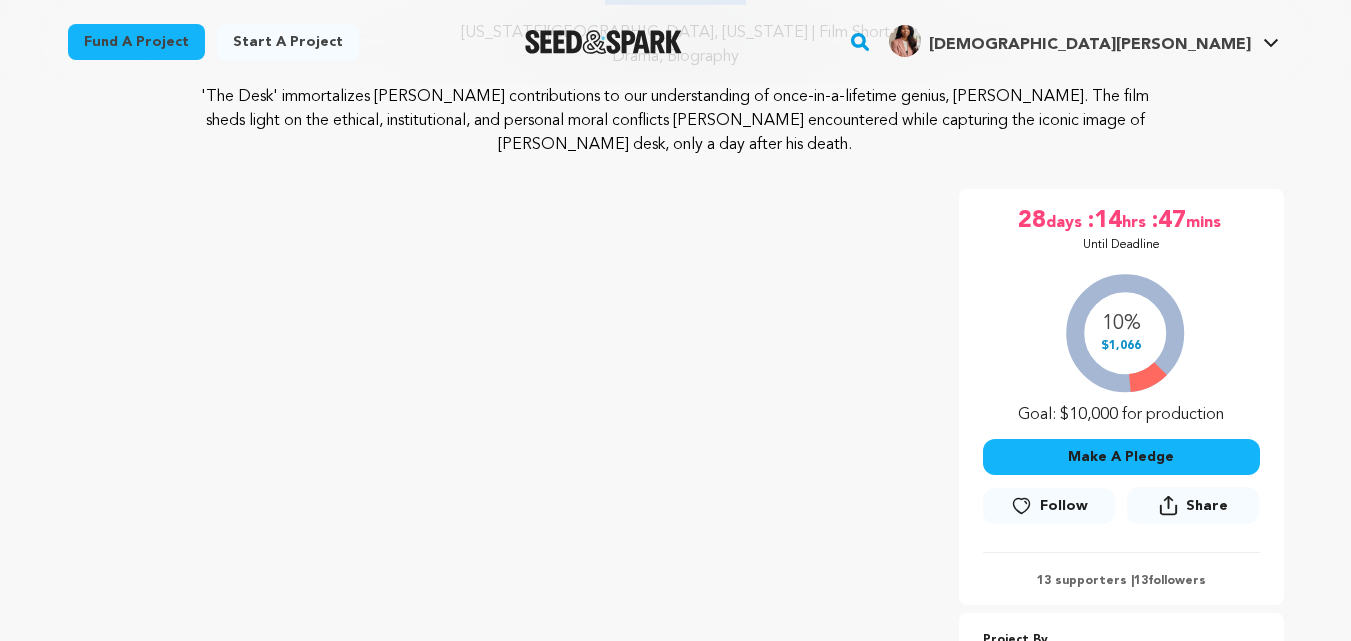 scroll, scrollTop: 394, scrollLeft: 0, axis: vertical 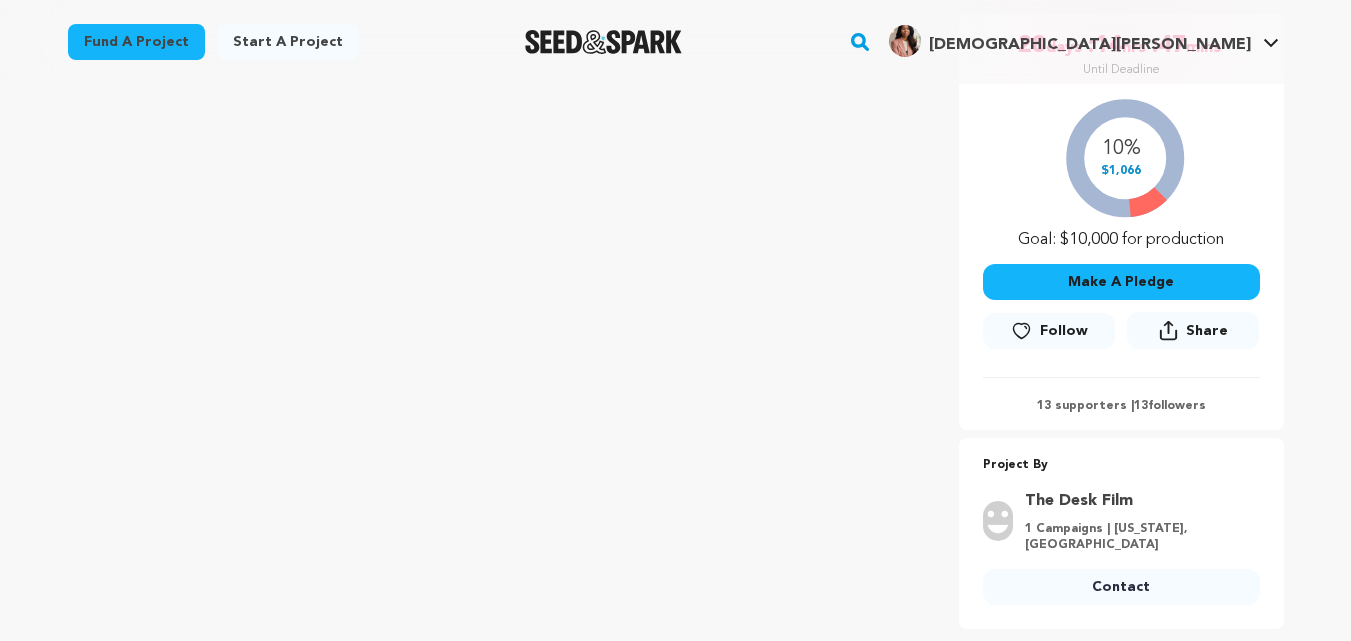 click on "Follow" at bounding box center (1064, 331) 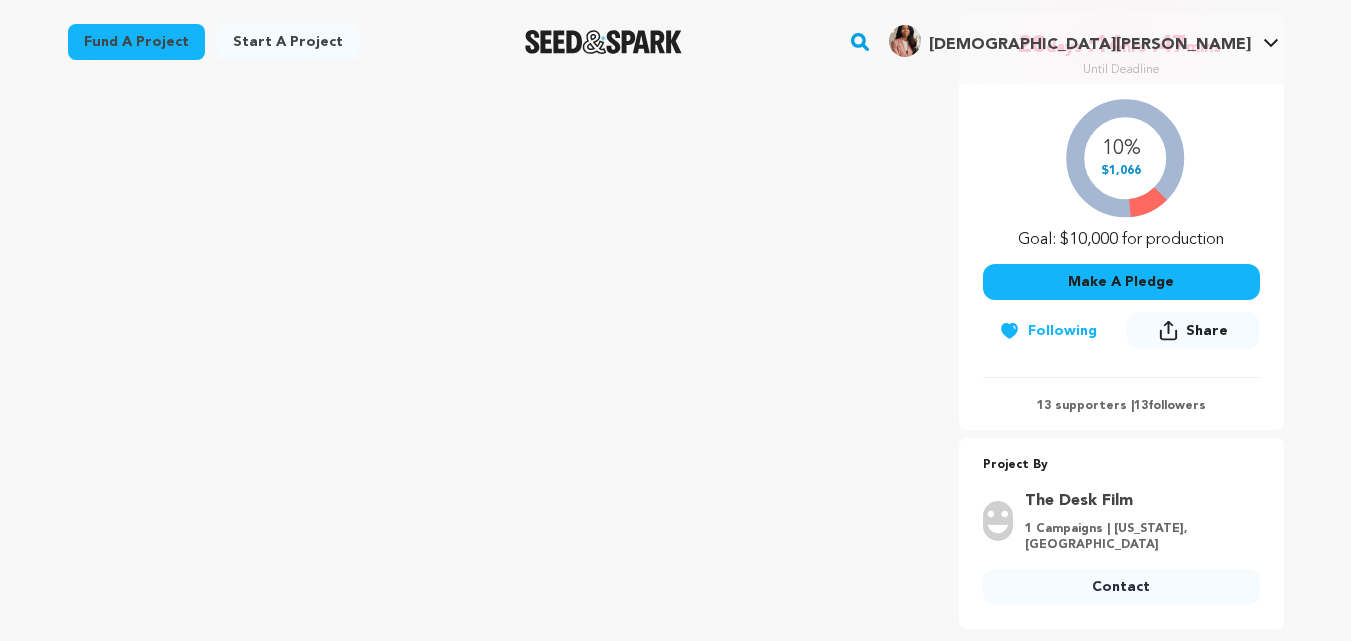 click on "Following" at bounding box center (1048, 331) 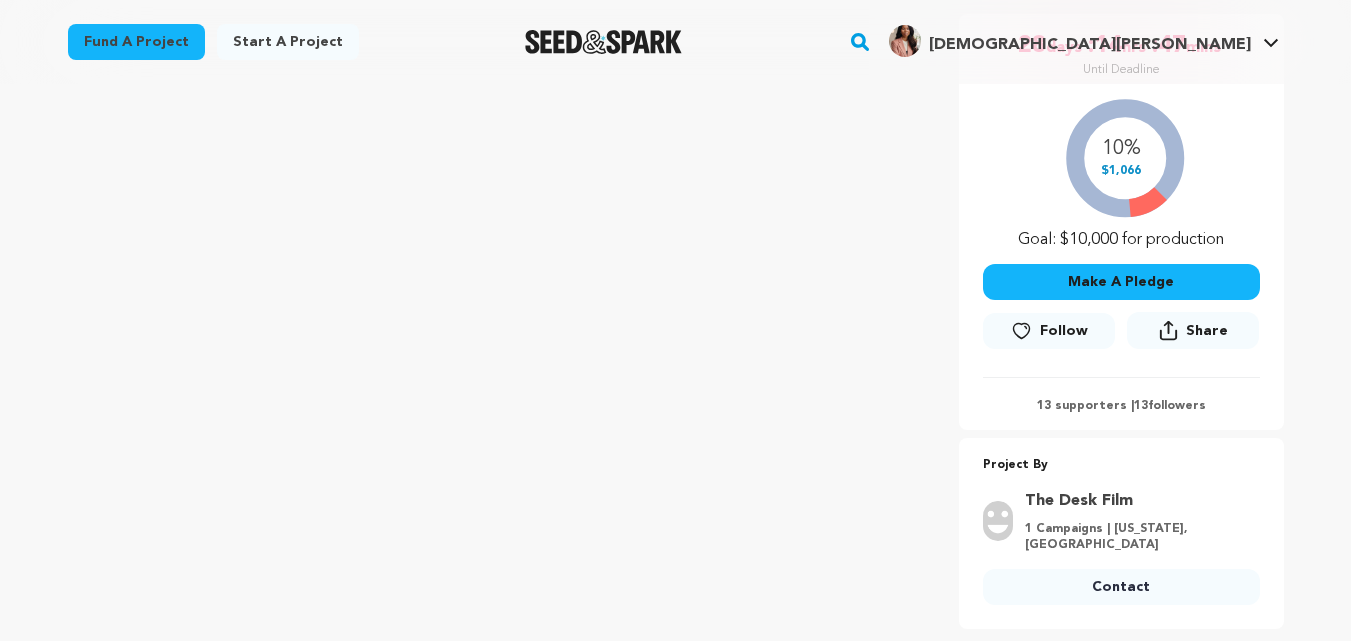 click 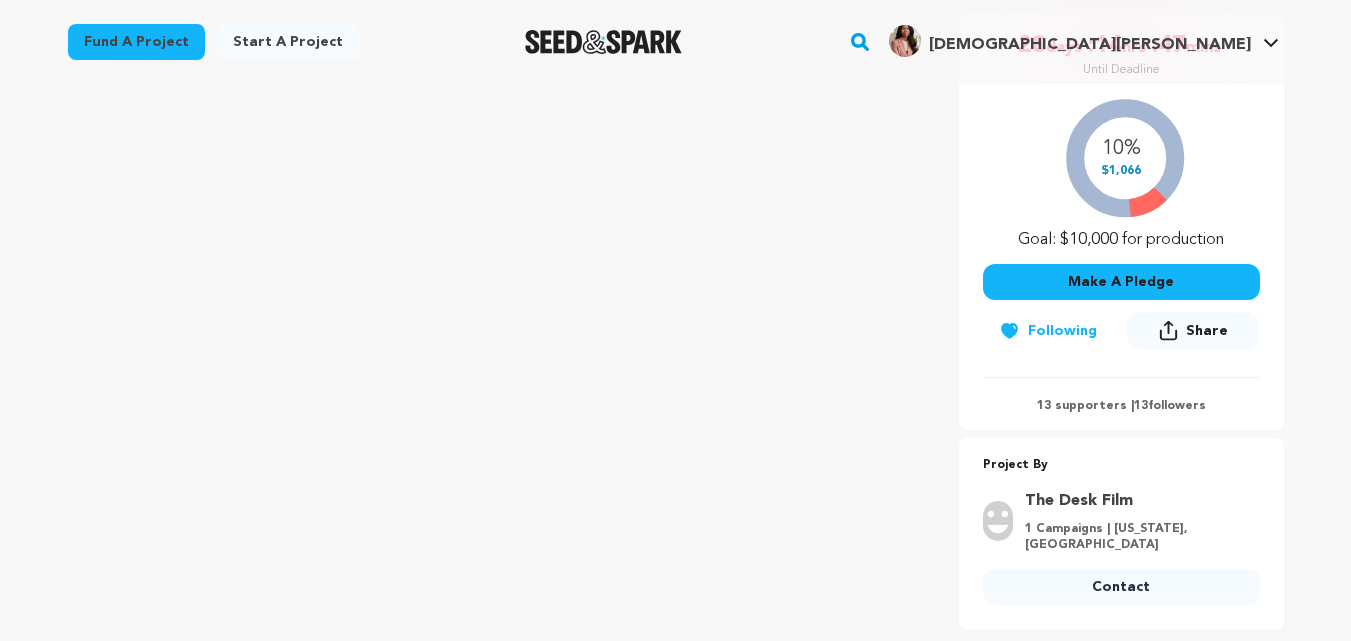 click on "Contact" at bounding box center (1121, 587) 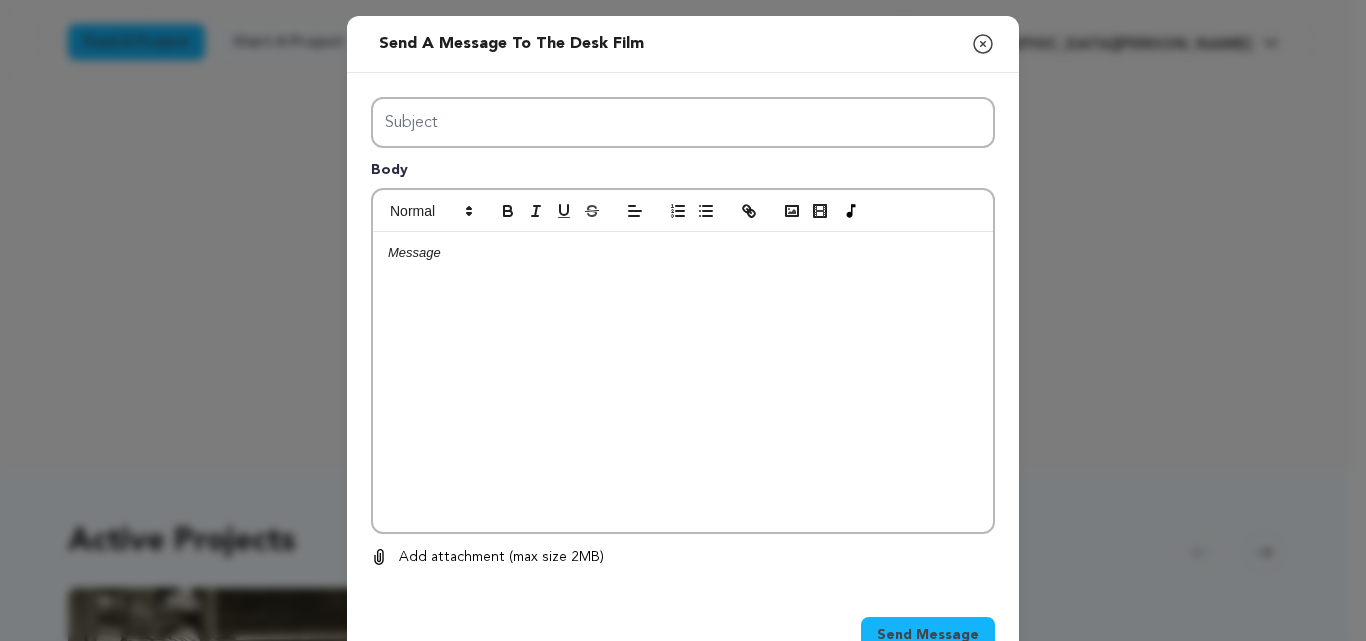 scroll, scrollTop: 0, scrollLeft: 0, axis: both 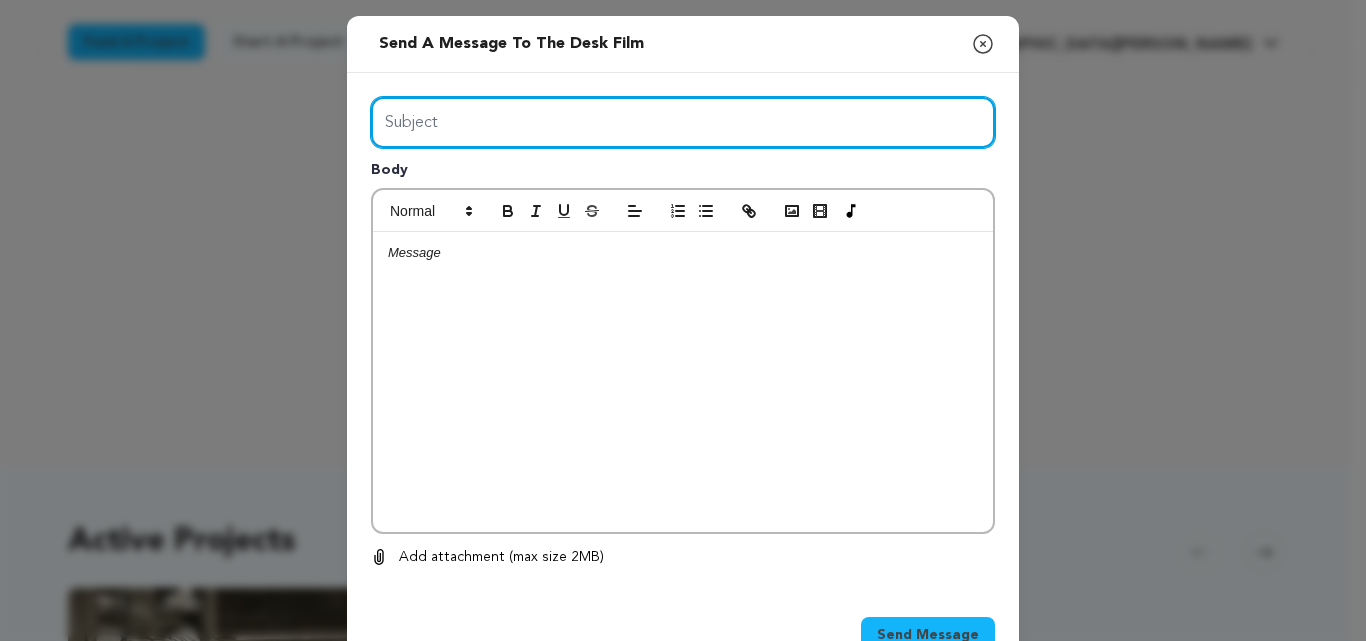 click on "Subject" at bounding box center [683, 122] 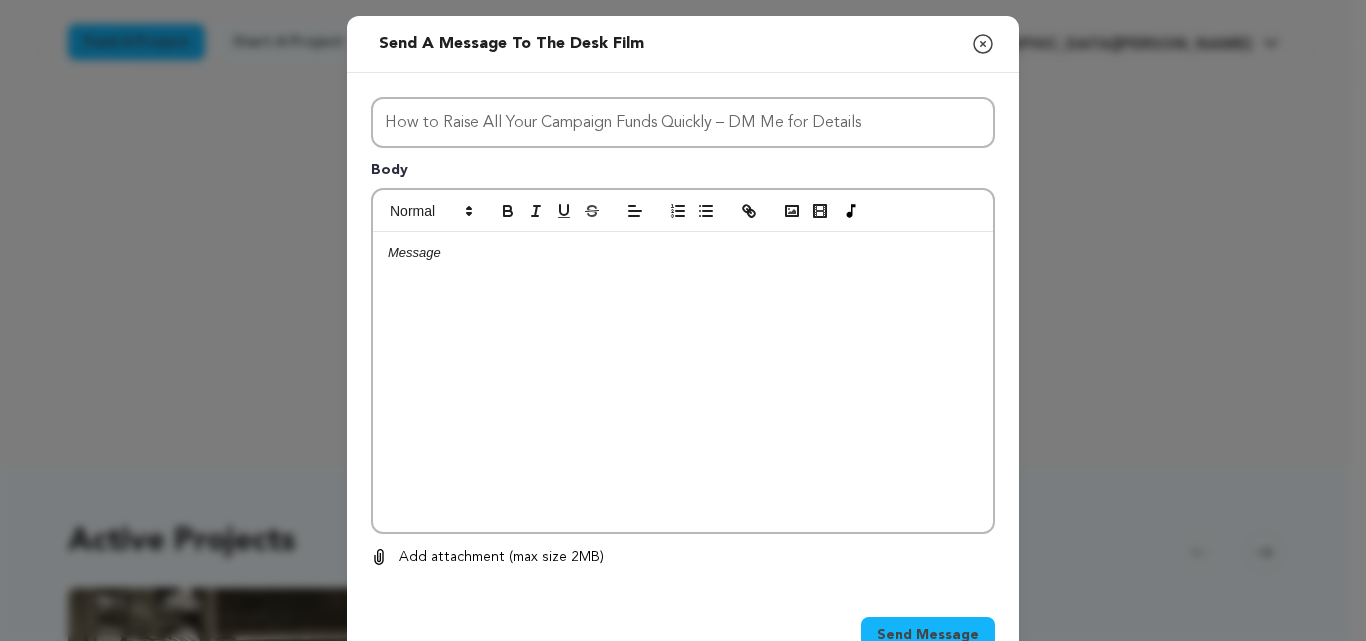 click at bounding box center (683, 253) 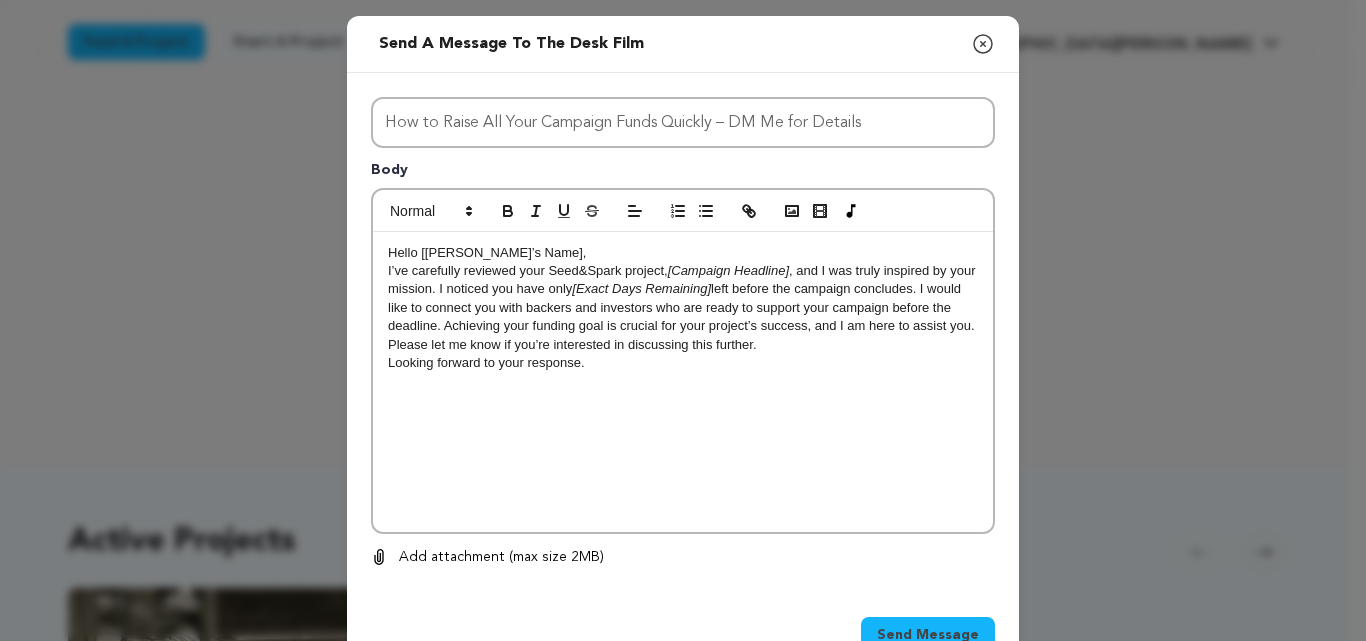 scroll, scrollTop: 0, scrollLeft: 0, axis: both 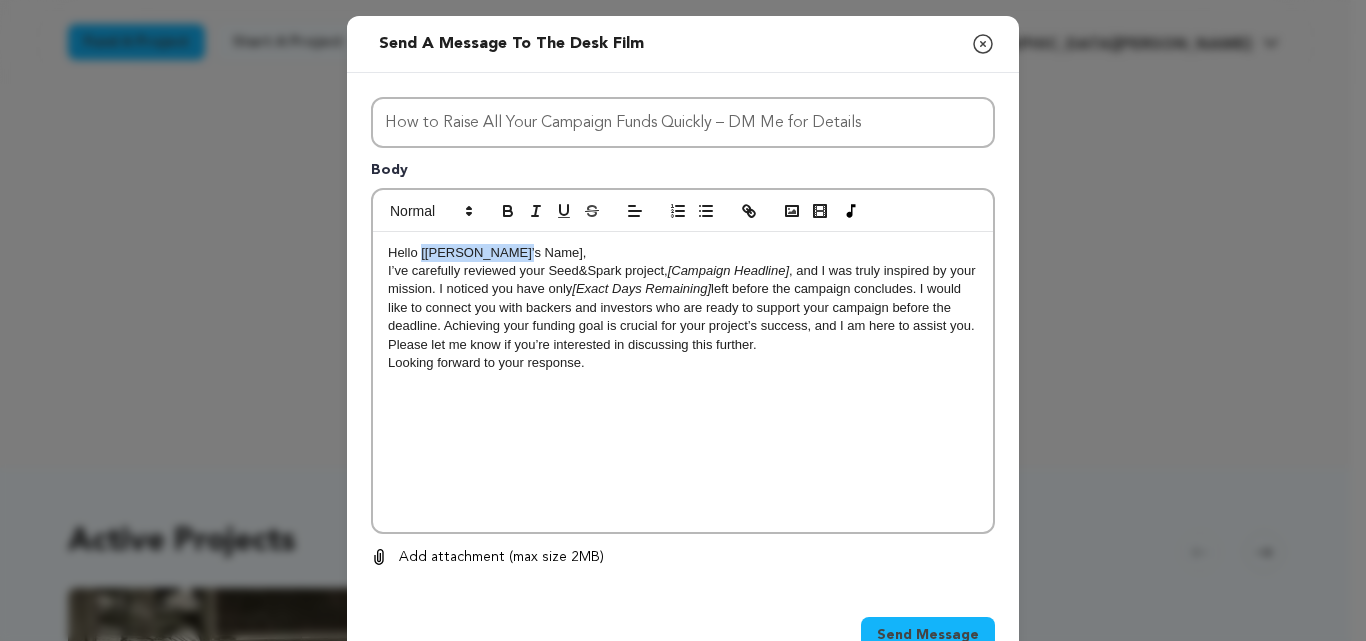 drag, startPoint x: 510, startPoint y: 255, endPoint x: 415, endPoint y: 255, distance: 95 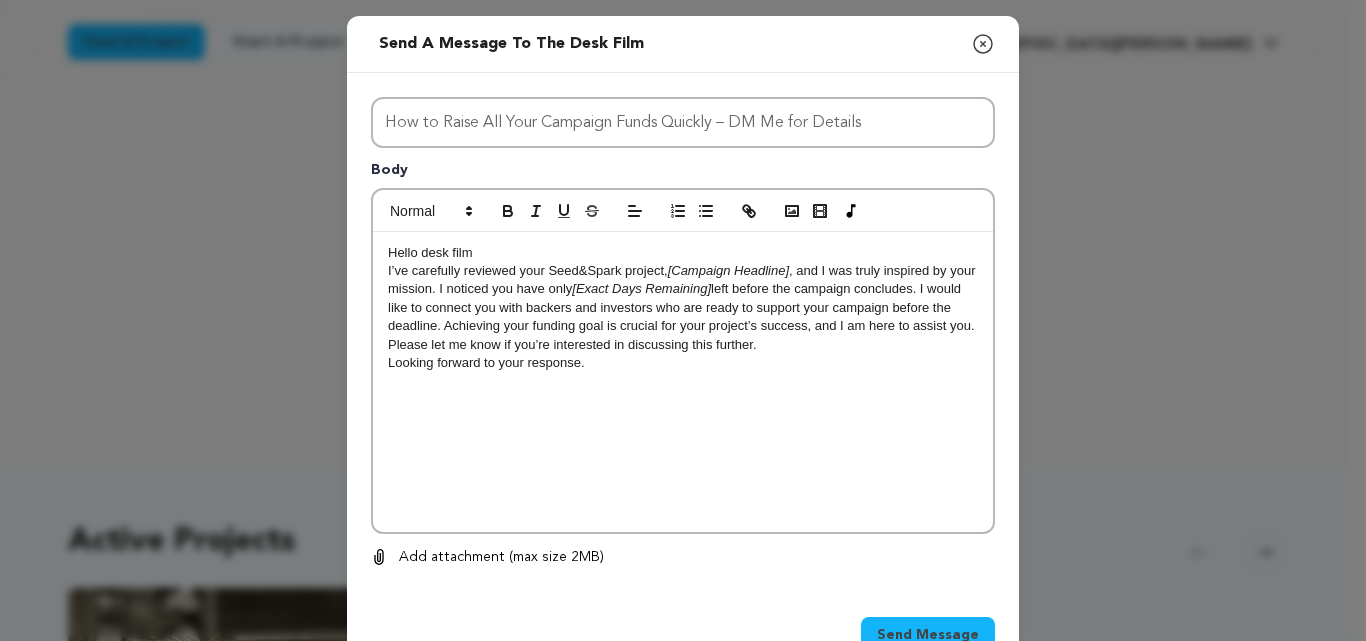 click on "I’ve carefully reviewed your Seed&Spark project,  [Campaign Headline] , and I was truly inspired by your mission. I noticed you have only  [Exact Days Remaining]  left before the campaign concludes. I would like to connect you with backers and investors who are ready to support your campaign before the deadline. Achieving your funding goal is crucial for your project’s success, and I am here to assist you. Please let me know if you’re interested in discussing this further." at bounding box center (683, 308) 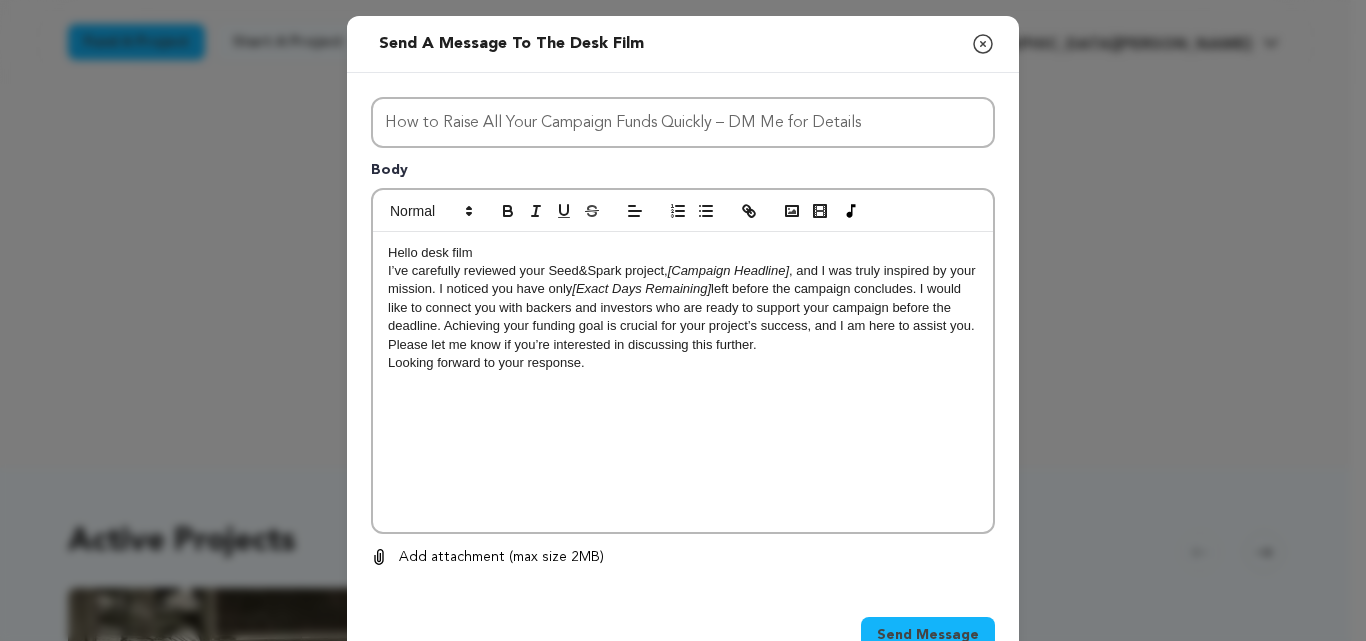 click on "I’ve carefully reviewed your Seed&Spark project,  [Campaign Headline] , and I was truly inspired by your mission. I noticed you have only  [Exact Days Remaining]  left before the campaign concludes. I would like to connect you with backers and investors who are ready to support your campaign before the deadline. Achieving your funding goal is crucial for your project’s success, and I am here to assist you. Please let me know if you’re interested in discussing this further." at bounding box center (683, 308) 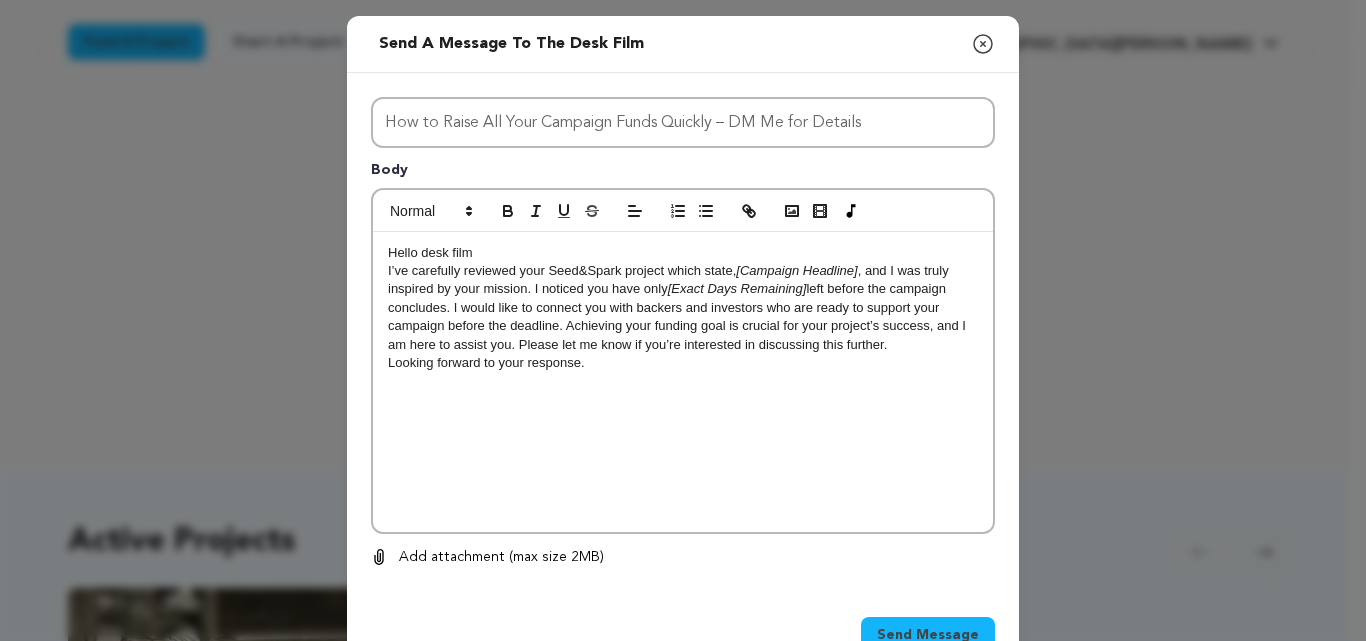 click on "I’ve carefully reviewed your Seed&Spark project which state,  [Campaign Headline] , and I was truly inspired by your mission. I noticed you have only  [Exact Days Remaining]  left before the campaign concludes. I would like to connect you with backers and investors who are ready to support your campaign before the deadline. Achieving your funding goal is crucial for your project’s success, and I am here to assist you. Please let me know if you’re interested in discussing this further." at bounding box center (683, 308) 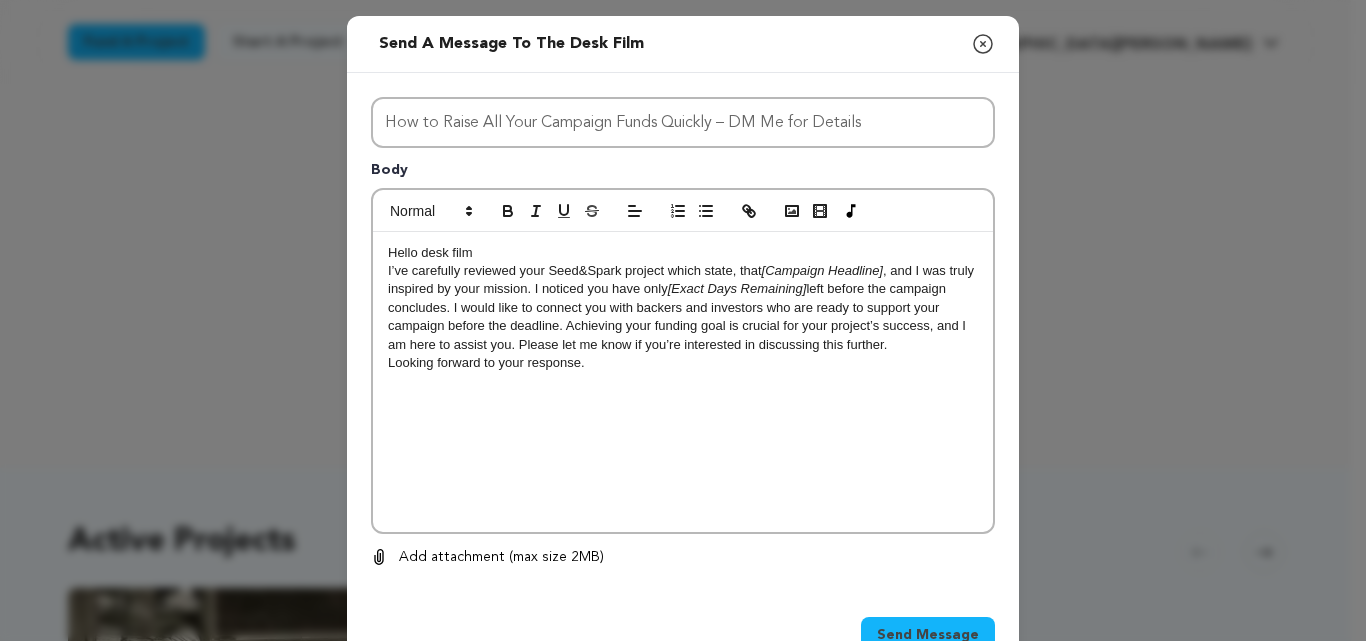 click on "[Campaign Headline]" at bounding box center [822, 270] 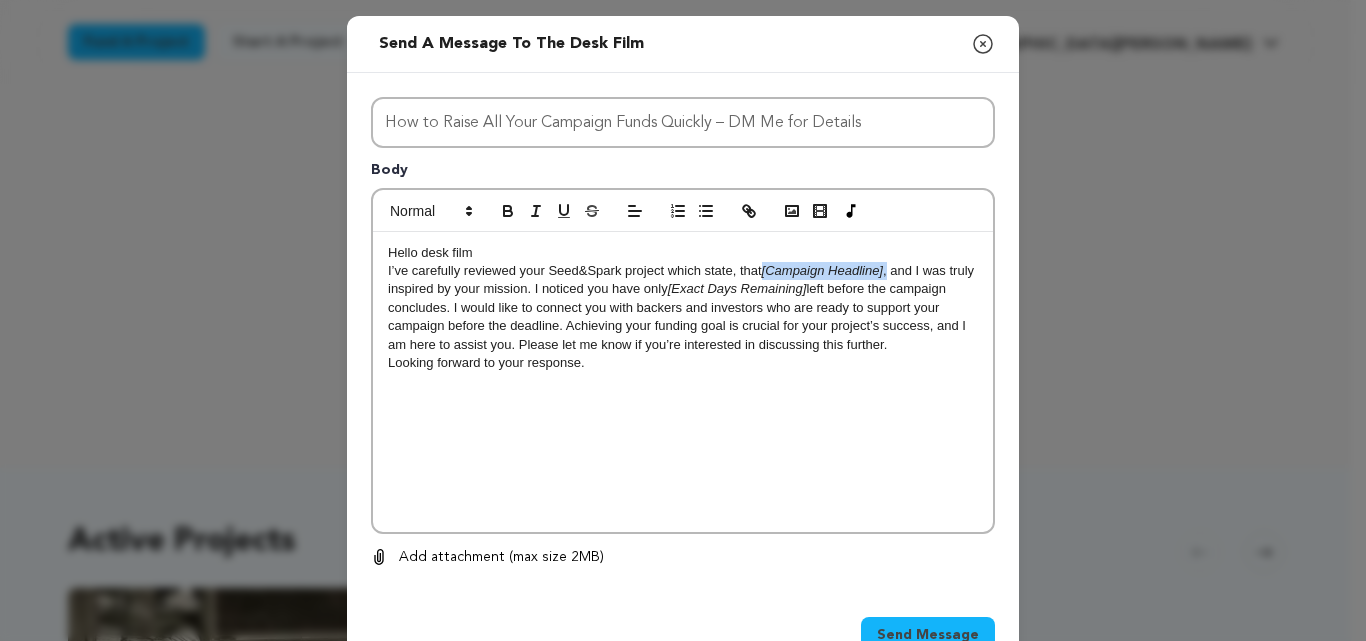 drag, startPoint x: 757, startPoint y: 270, endPoint x: 882, endPoint y: 271, distance: 125.004 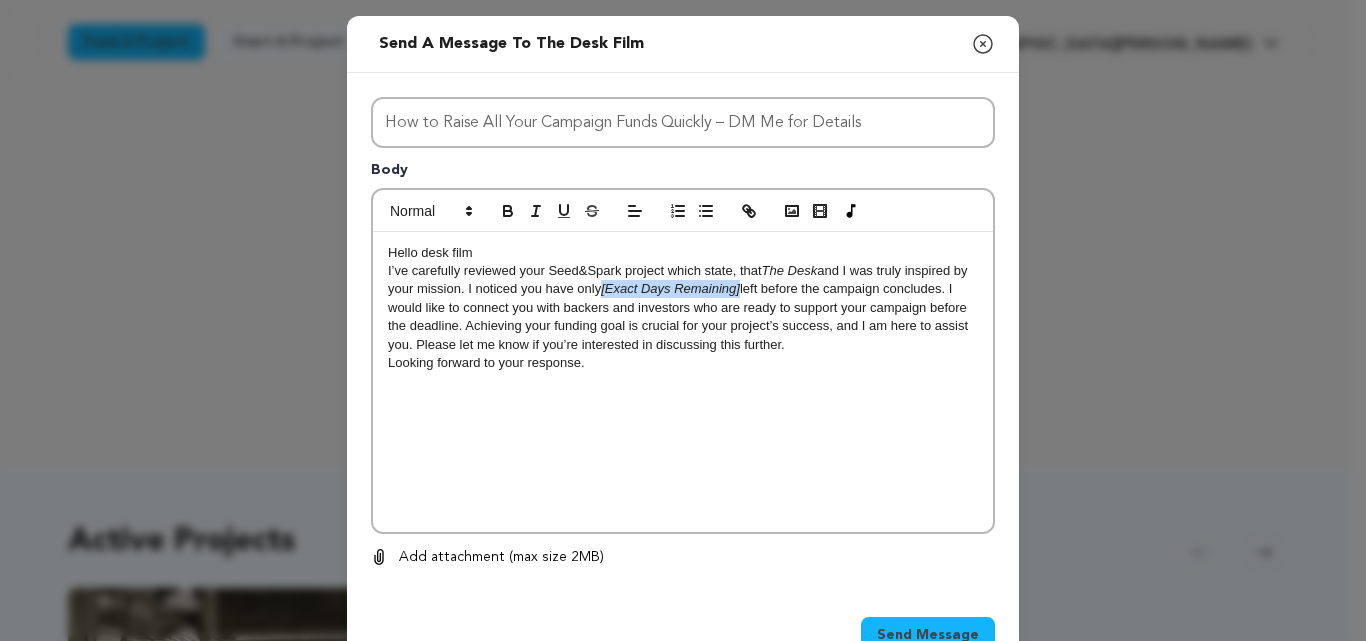 drag, startPoint x: 597, startPoint y: 291, endPoint x: 736, endPoint y: 294, distance: 139.03236 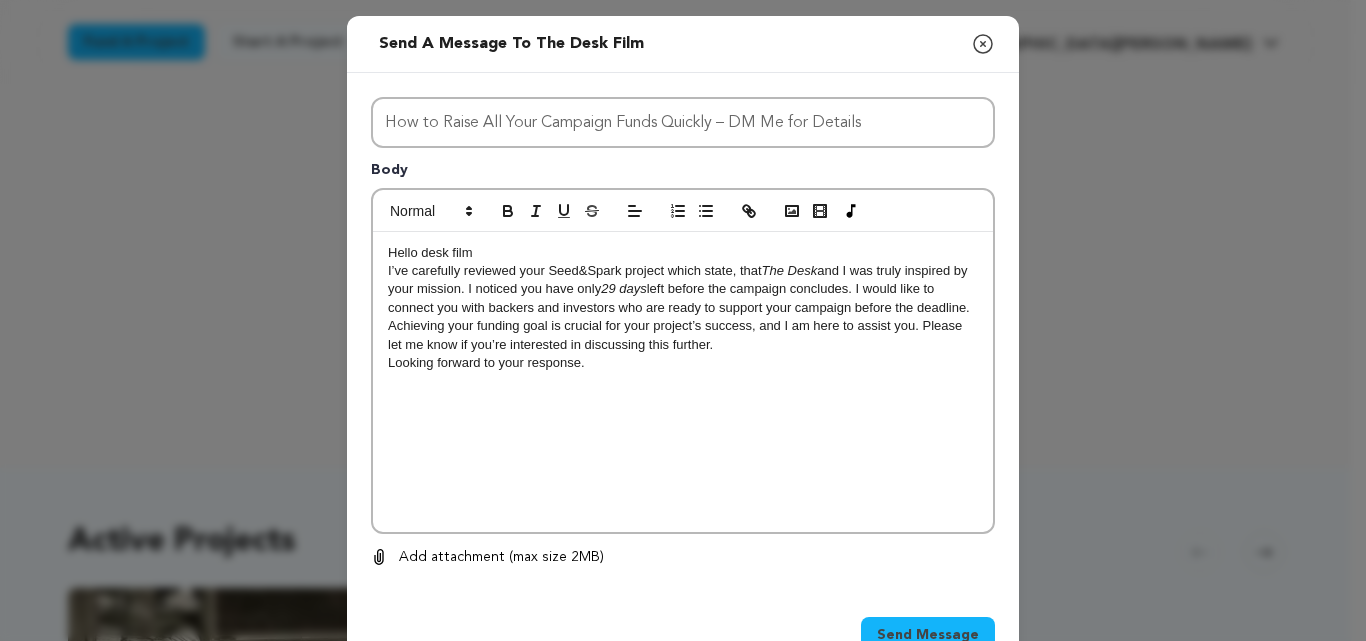 click on "I’ve carefully reviewed your Seed&Spark project which state, that  The Desk  and I was truly inspired by your mission. I noticed you have only  29 days  left before the campaign concludes. I would like to connect you with backers and investors who are ready to support your campaign before the deadline. Achieving your funding goal is crucial for your project’s success, and I am here to assist you. Please let me know if you’re interested in discussing this further." at bounding box center (683, 308) 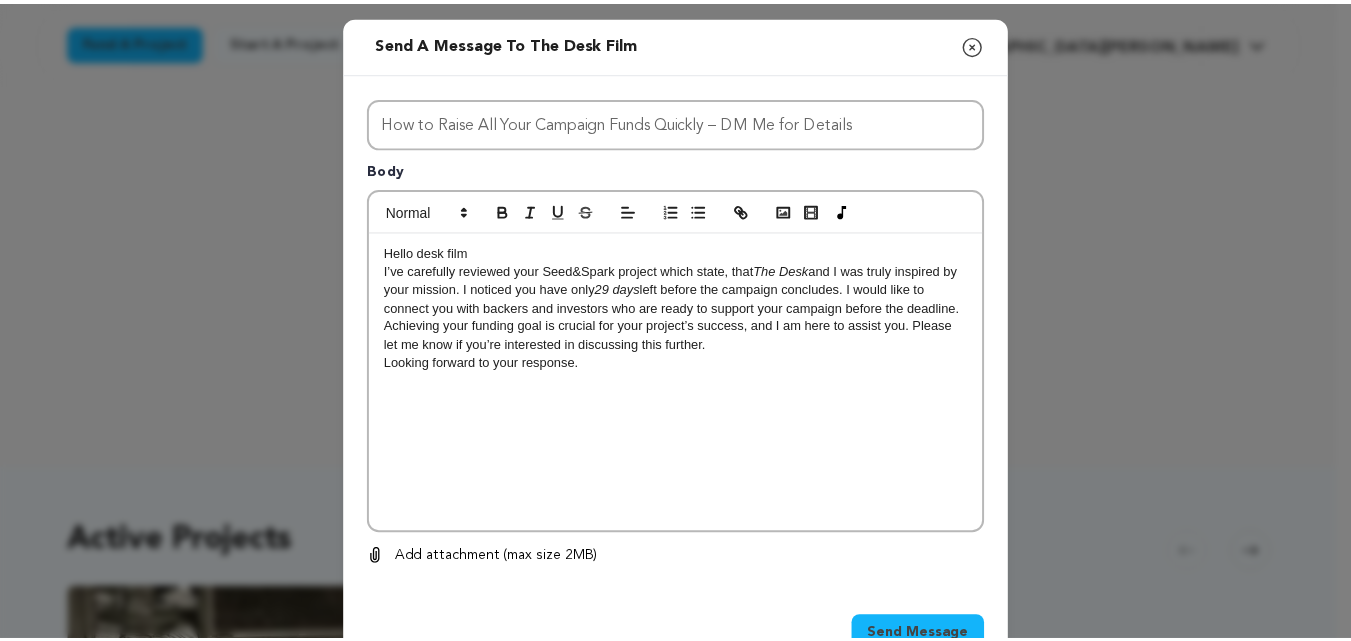 scroll, scrollTop: 60, scrollLeft: 0, axis: vertical 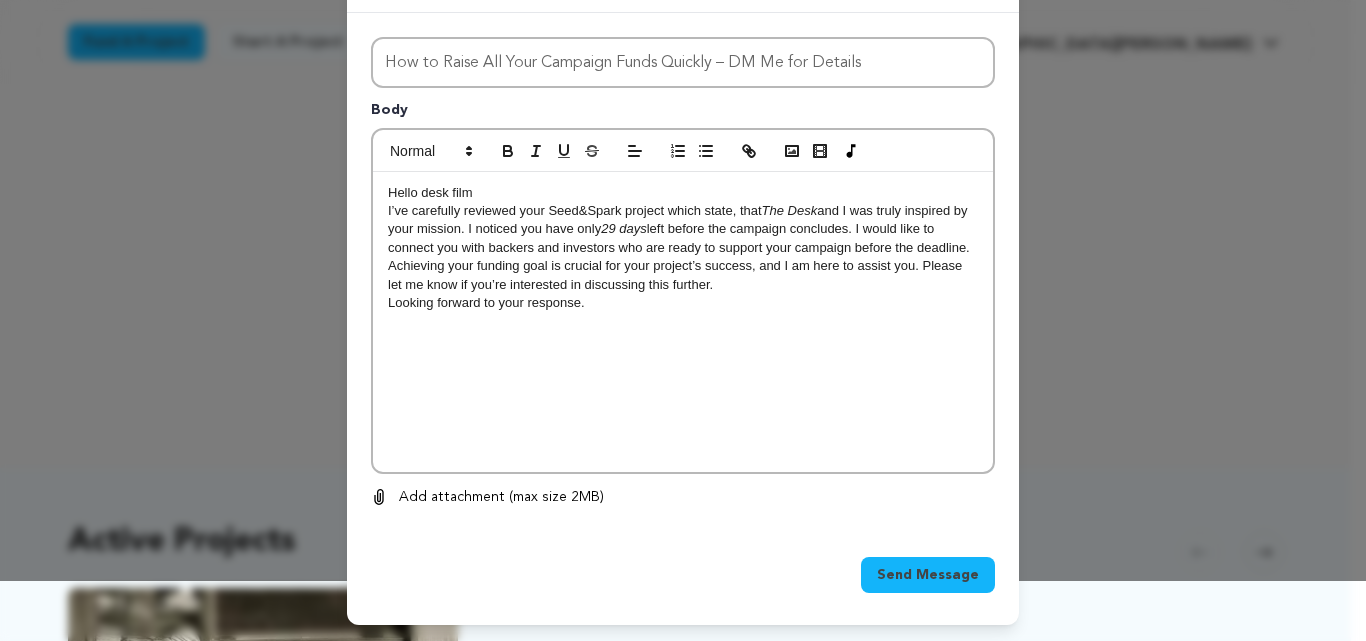 click on "Send Message" at bounding box center (928, 575) 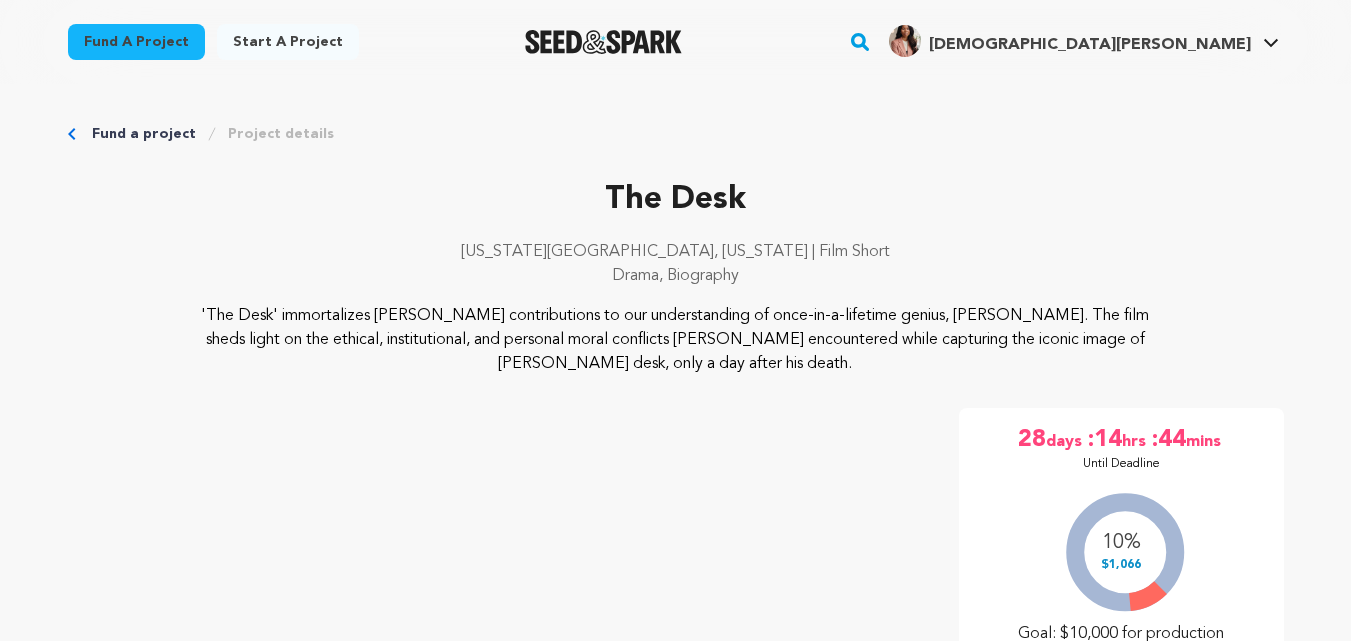 scroll, scrollTop: 394, scrollLeft: 0, axis: vertical 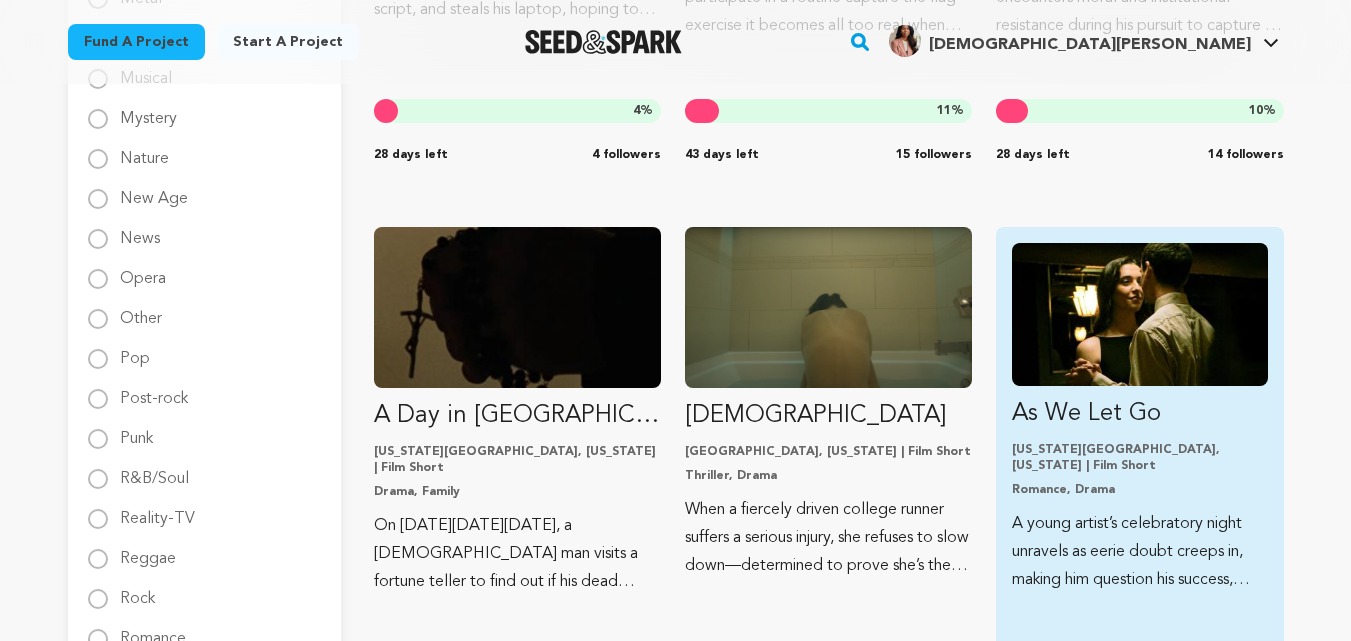 click at bounding box center (1139, 314) 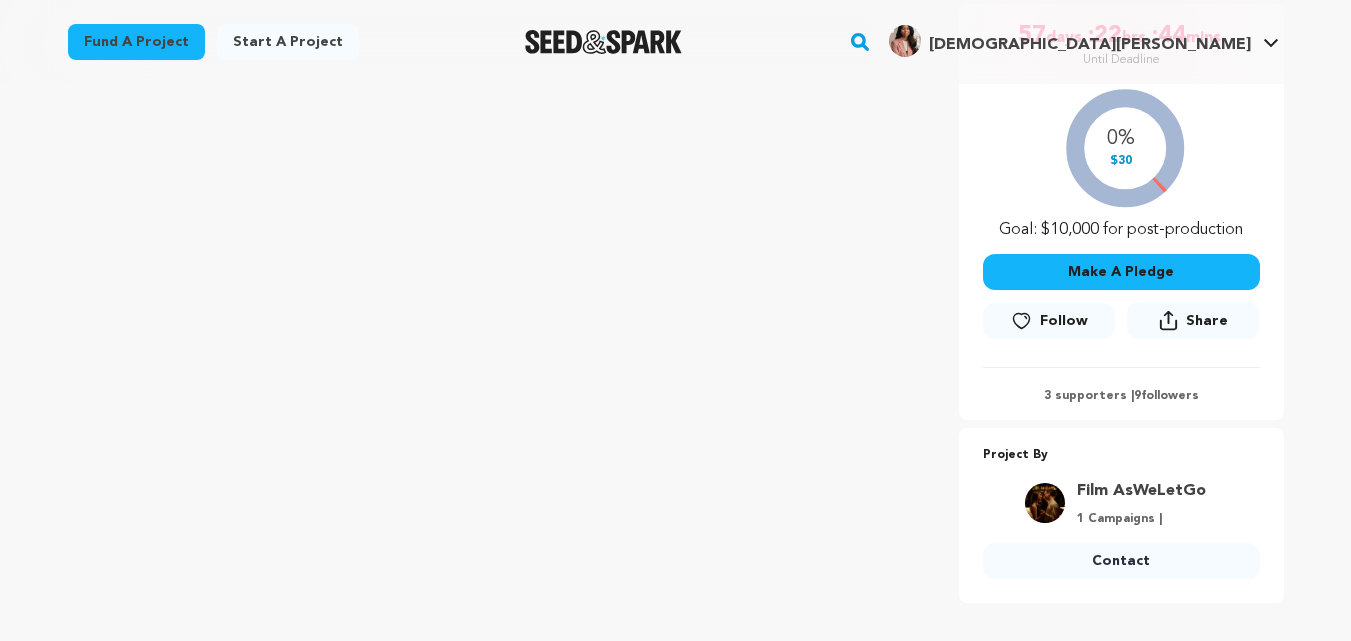 scroll, scrollTop: 369, scrollLeft: 0, axis: vertical 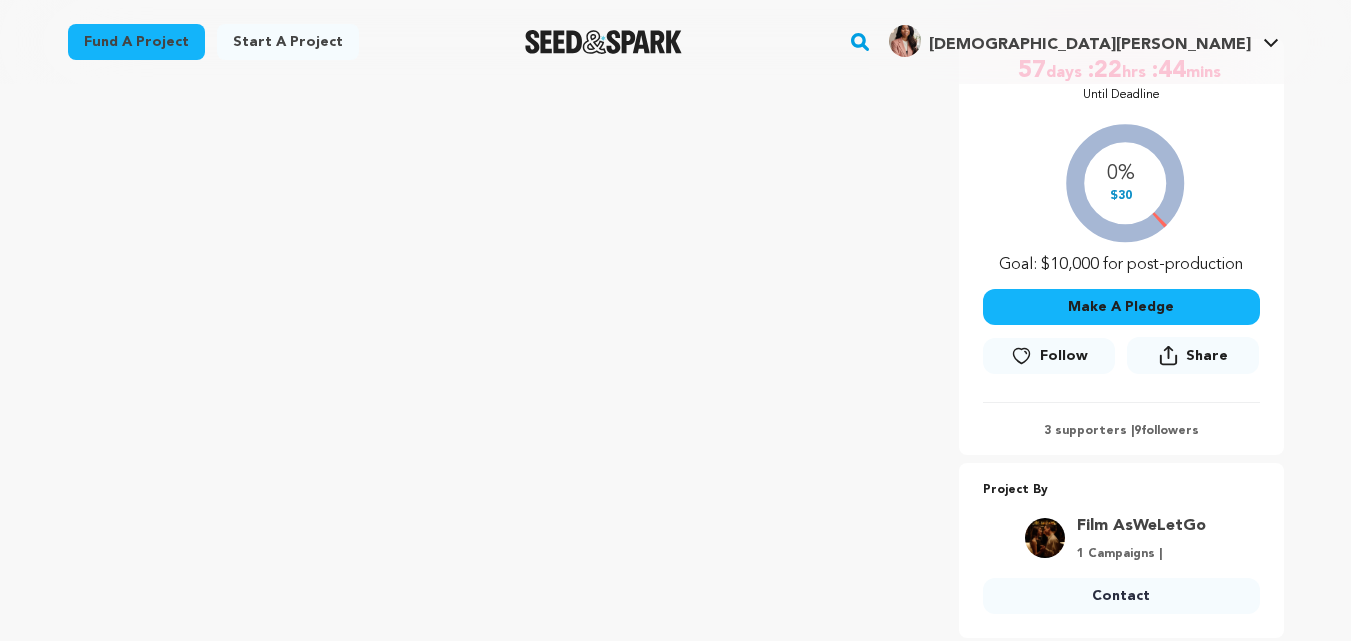click on "Follow" at bounding box center [1064, 356] 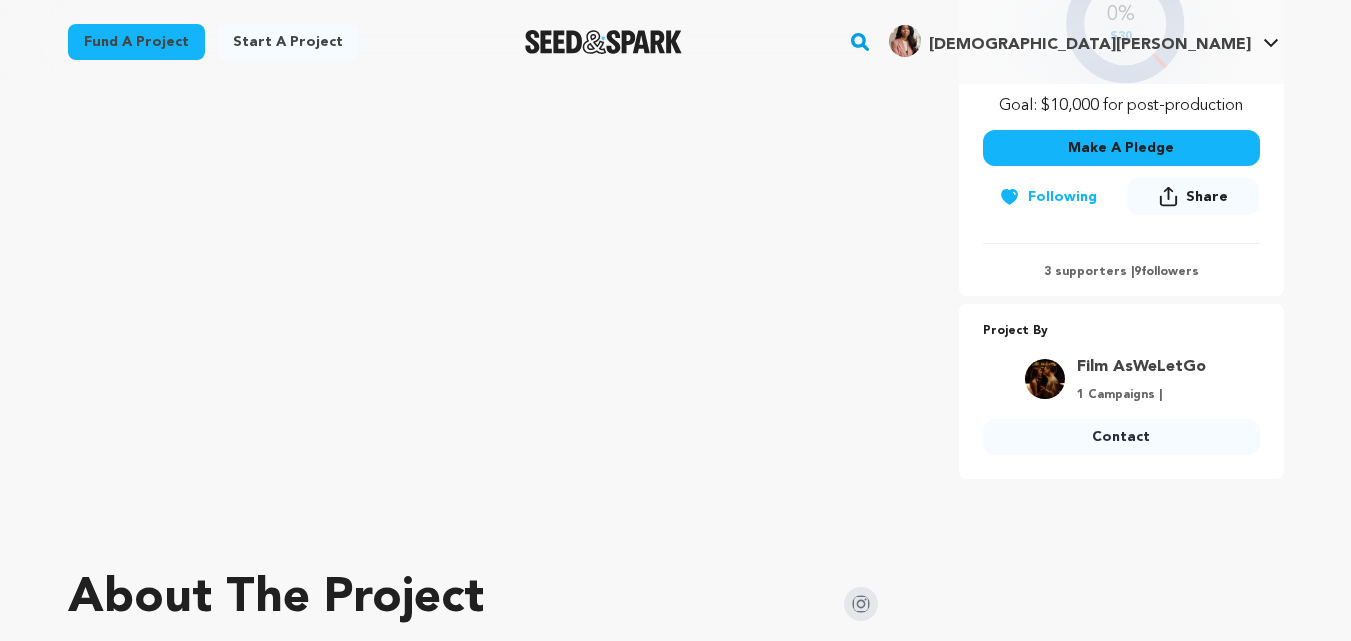 scroll, scrollTop: 529, scrollLeft: 0, axis: vertical 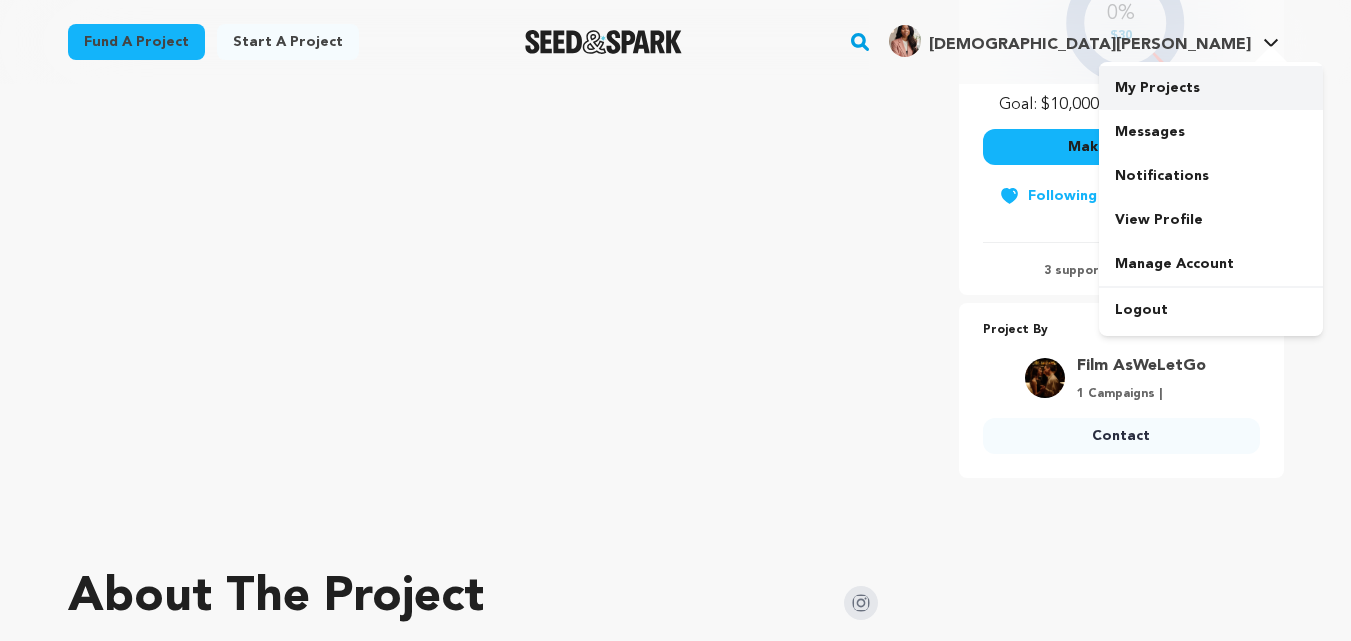 click on "My Projects" at bounding box center [1211, 88] 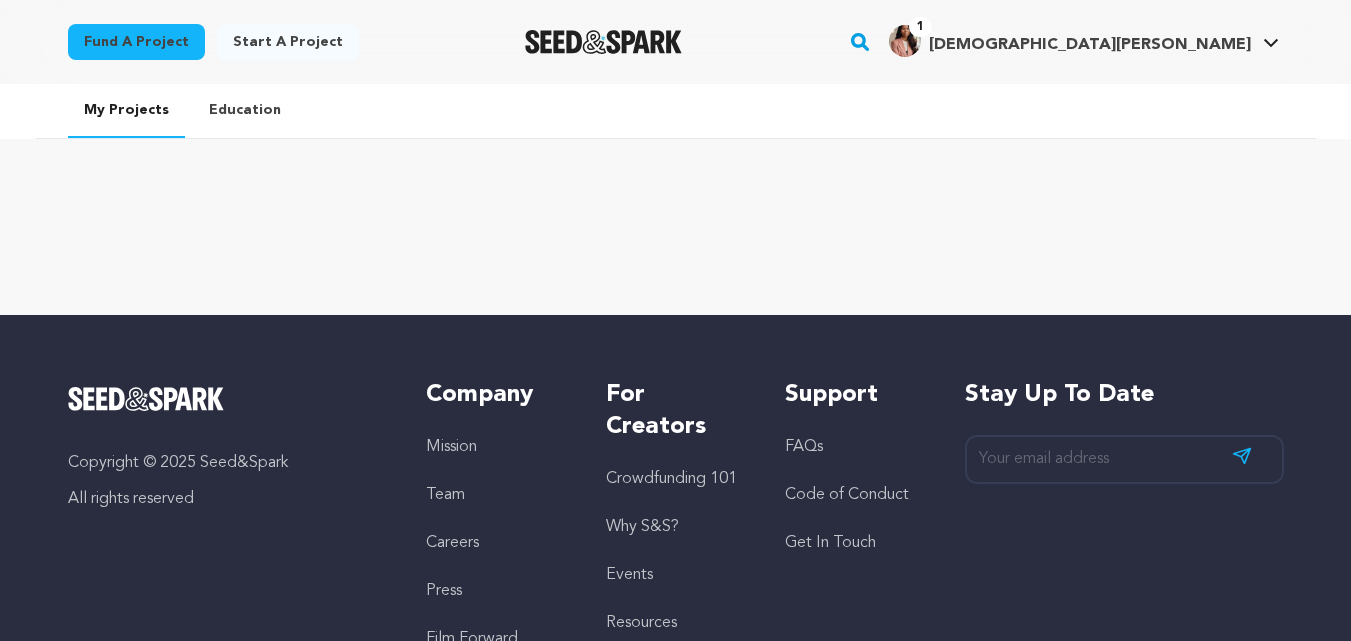 scroll, scrollTop: 0, scrollLeft: 0, axis: both 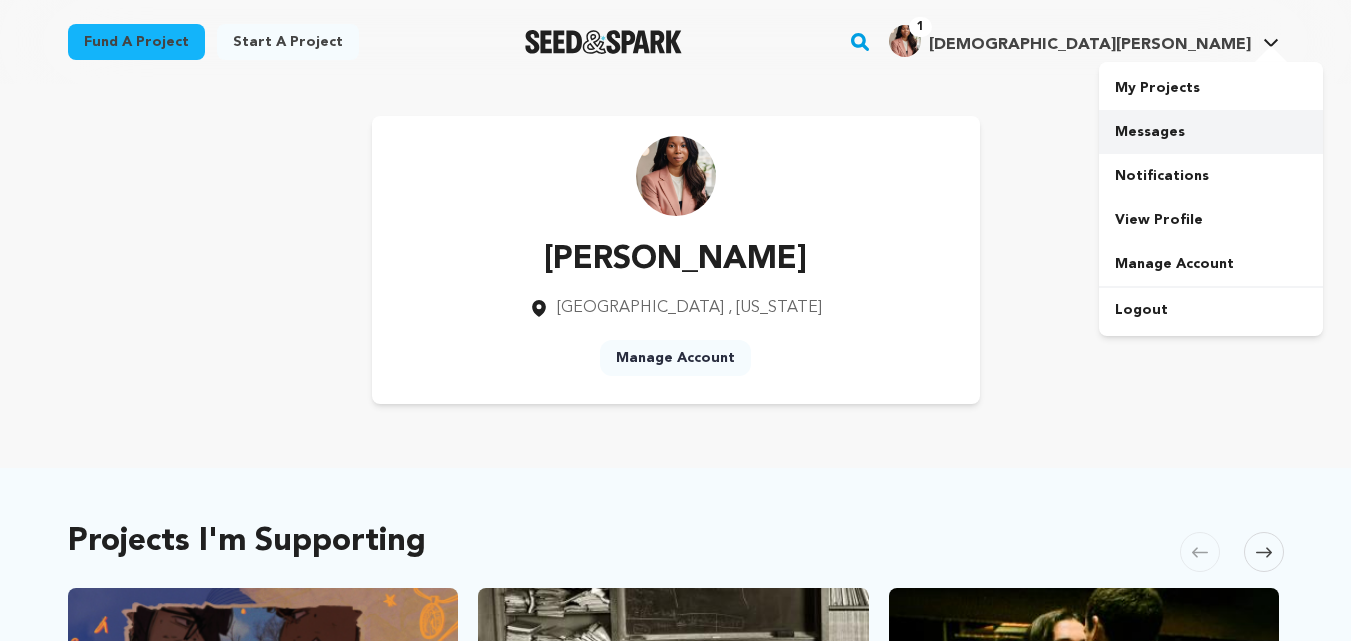 click on "Messages" at bounding box center [1211, 132] 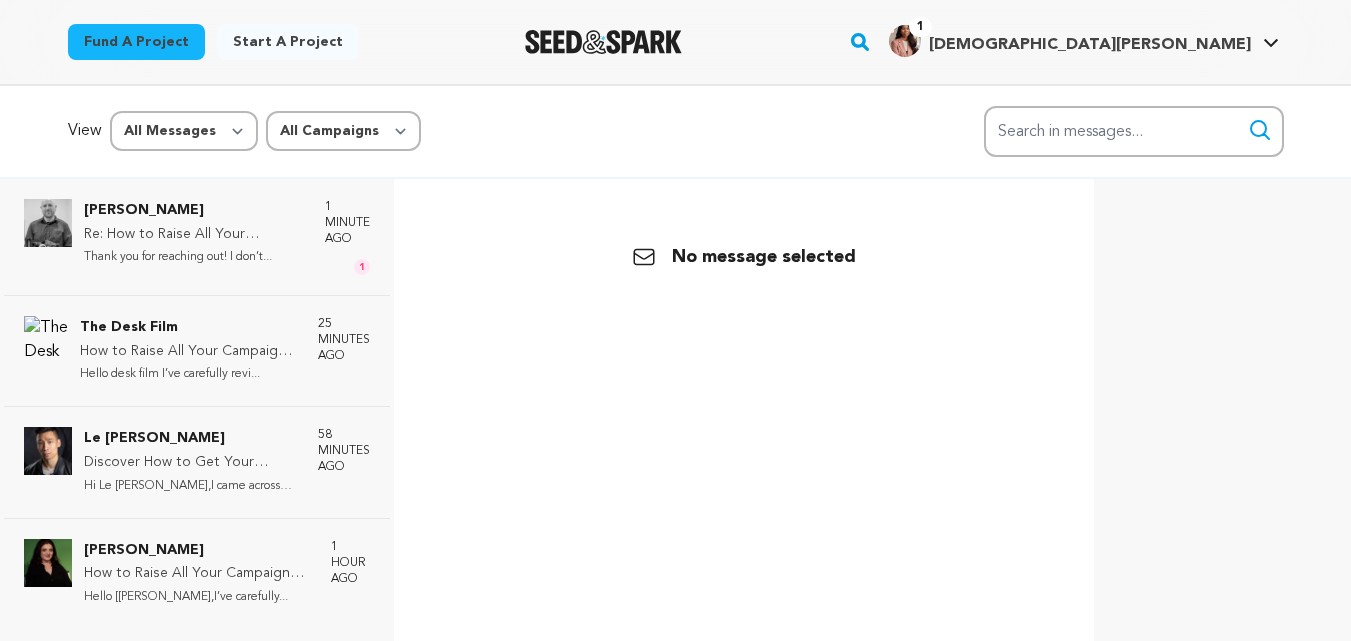 scroll, scrollTop: 0, scrollLeft: 0, axis: both 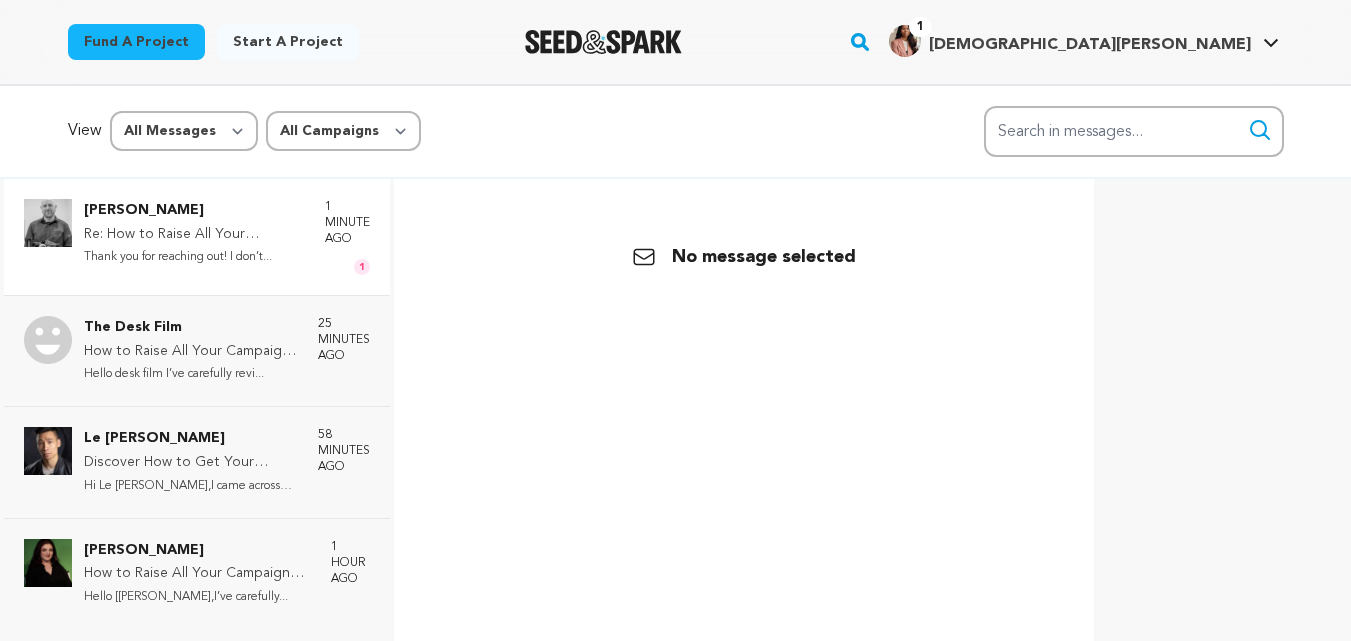 click on "Thank you for reaching out! I don’t..." at bounding box center (194, 257) 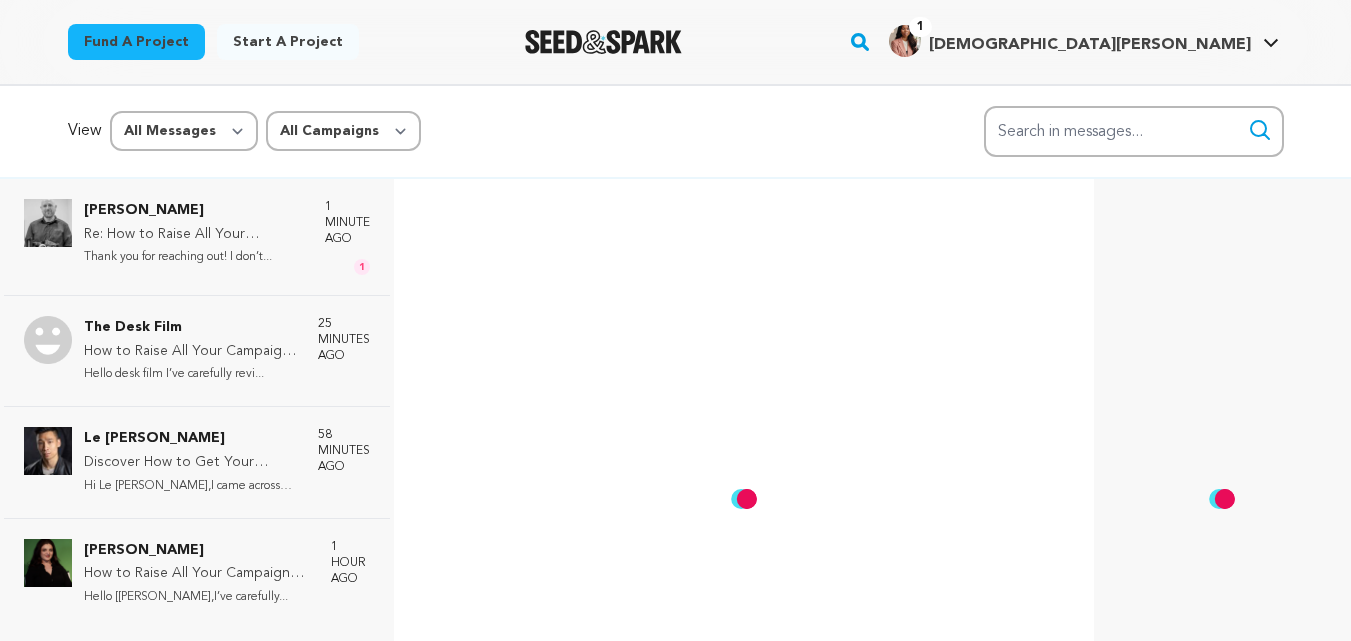 scroll, scrollTop: 98, scrollLeft: 0, axis: vertical 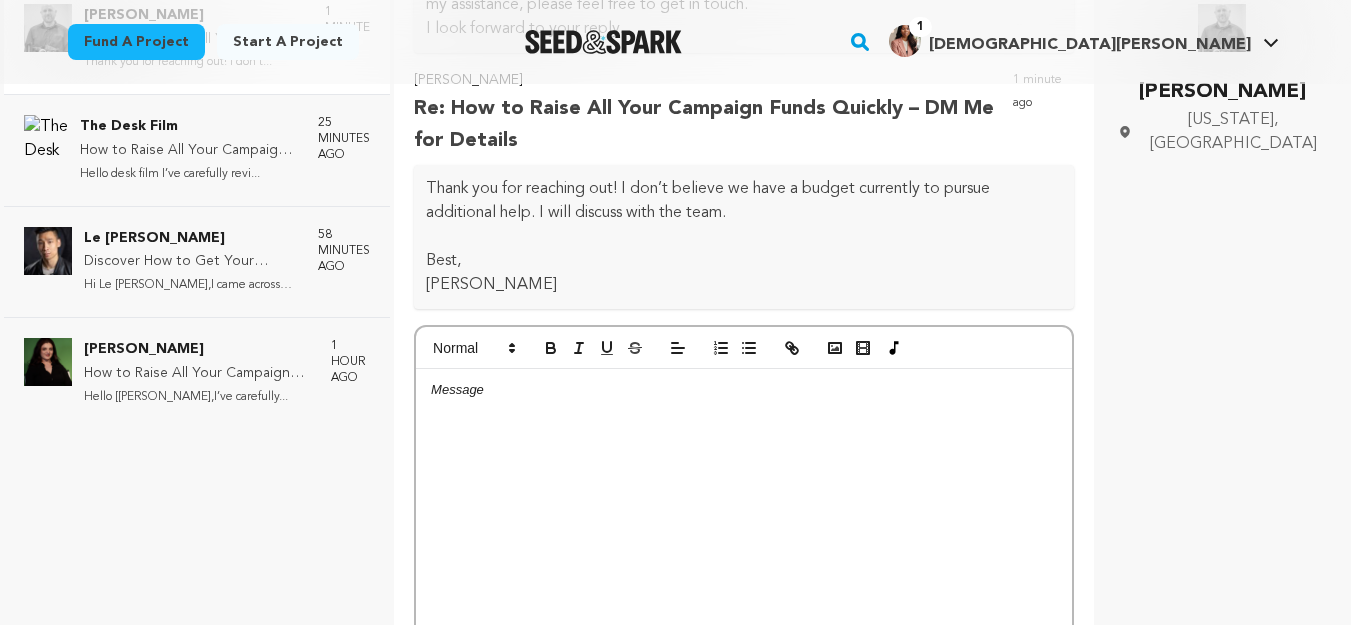 click at bounding box center [744, 519] 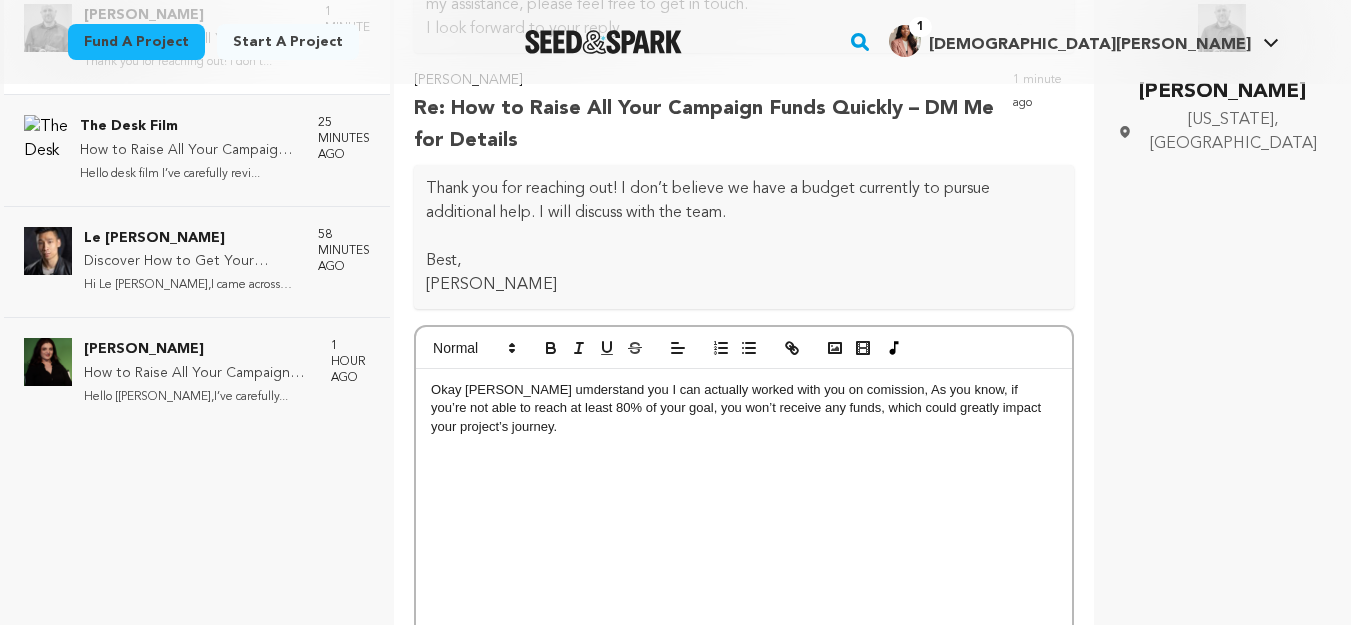 scroll, scrollTop: 0, scrollLeft: 0, axis: both 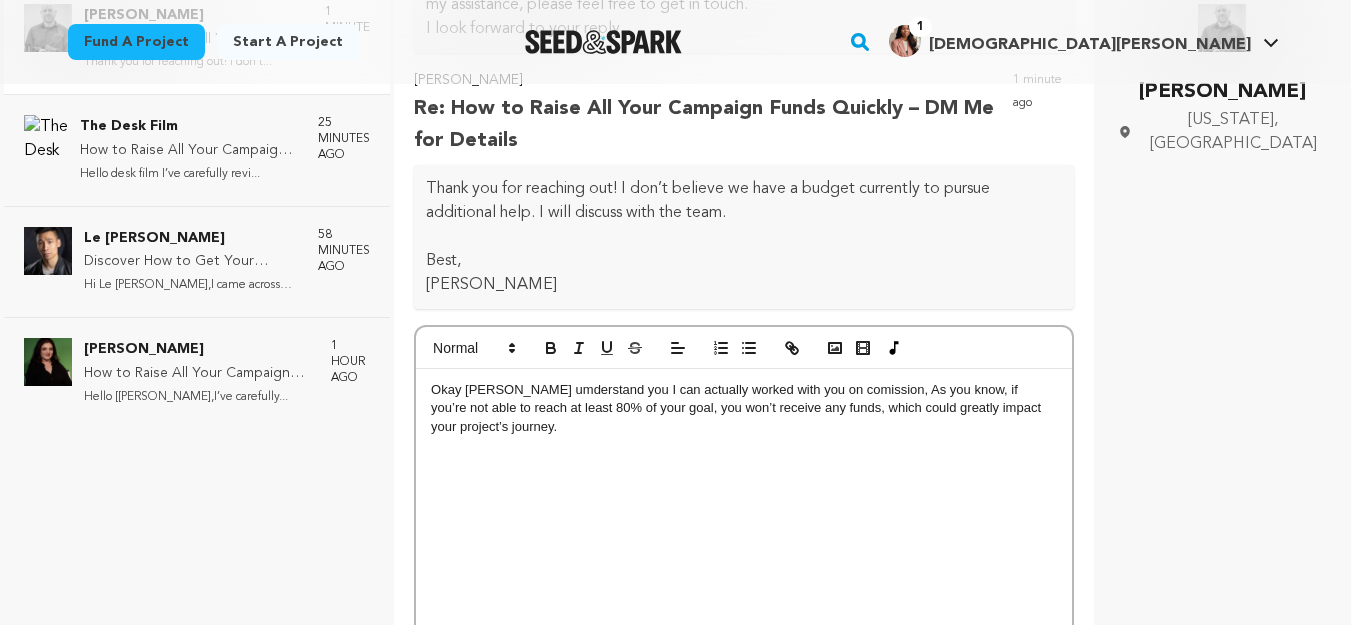 click on "Okay mike I umderstand you I can actually worked with you on comission, As you know, if you’re not able to reach at least 80% of your goal, you won’t receive any funds, which could greatly impact your project’s journey." at bounding box center [744, 408] 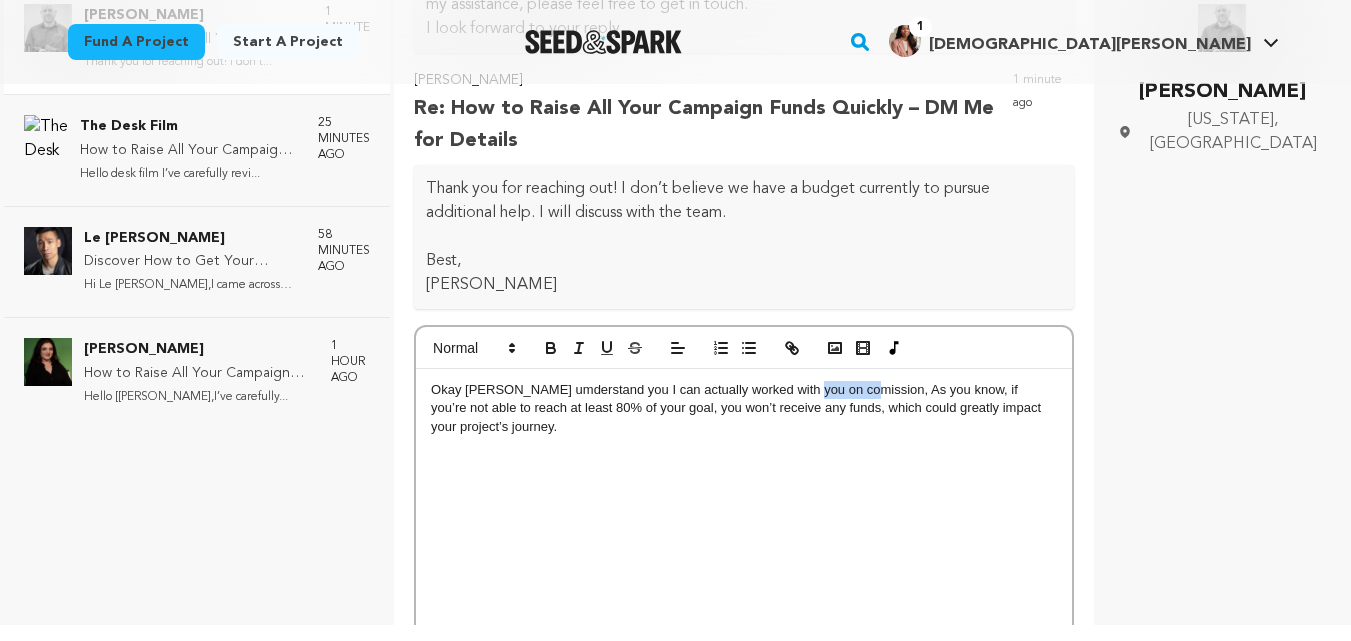 click on "Okay mike I umderstand you I can actually worked with you on comission, As you know, if you’re not able to reach at least 80% of your goal, you won’t receive any funds, which could greatly impact your project’s journey." at bounding box center [744, 408] 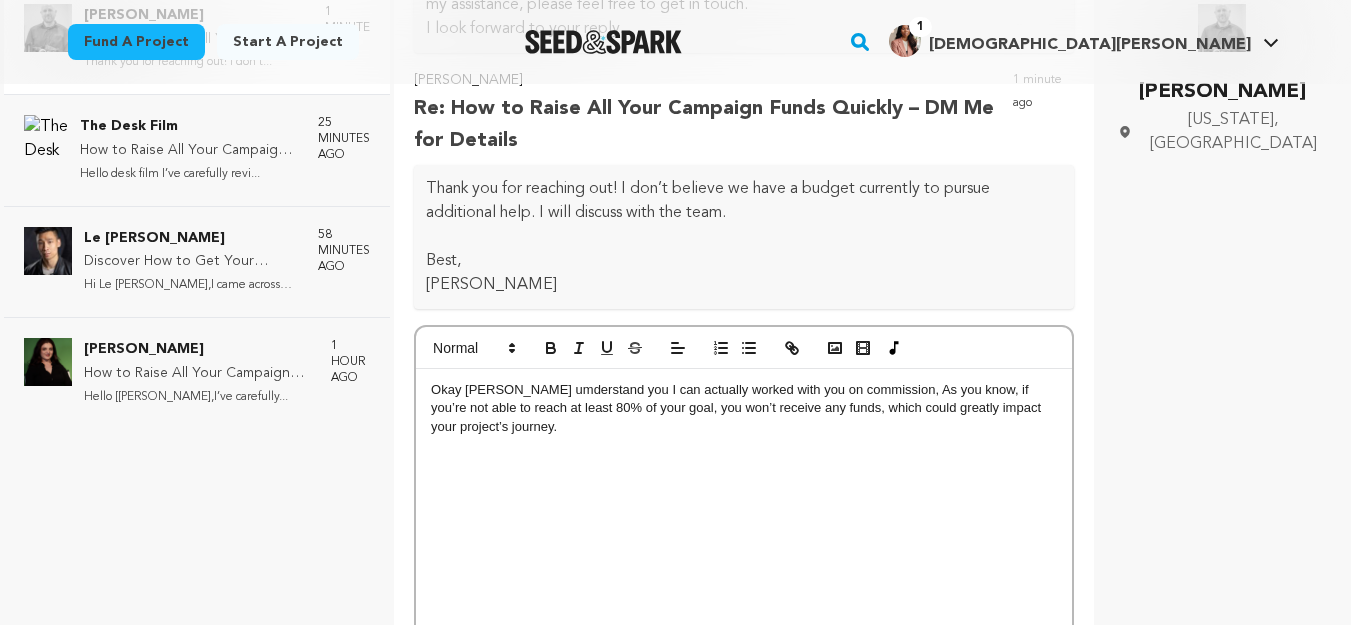 click on "Okay mike I umderstand you I can actually worked with you on commission, As you know, if you’re not able to reach at least 80% of your goal, you won’t receive any funds, which could greatly impact your project’s journey." at bounding box center [744, 408] 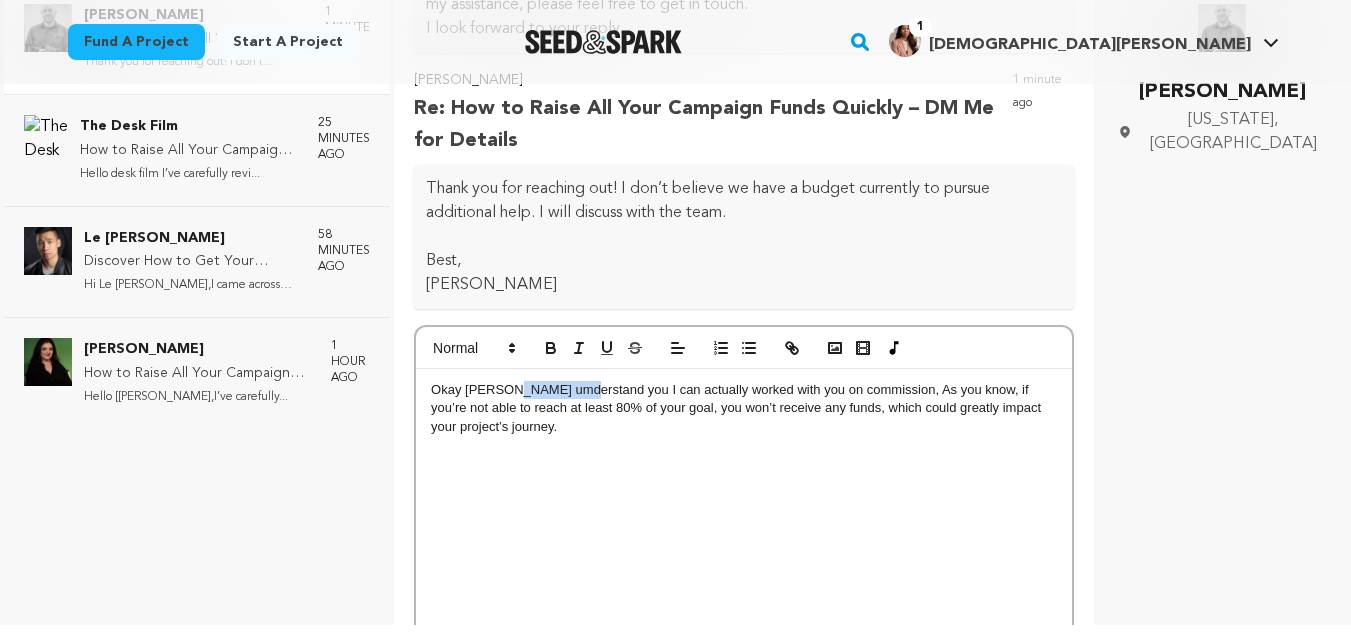 click on "Okay mike I umderstand you I can actually worked with you on commission, As you know, if you’re not able to reach at least 80% of your goal, you won’t receive any funds, which could greatly impact your project’s journey." at bounding box center (744, 408) 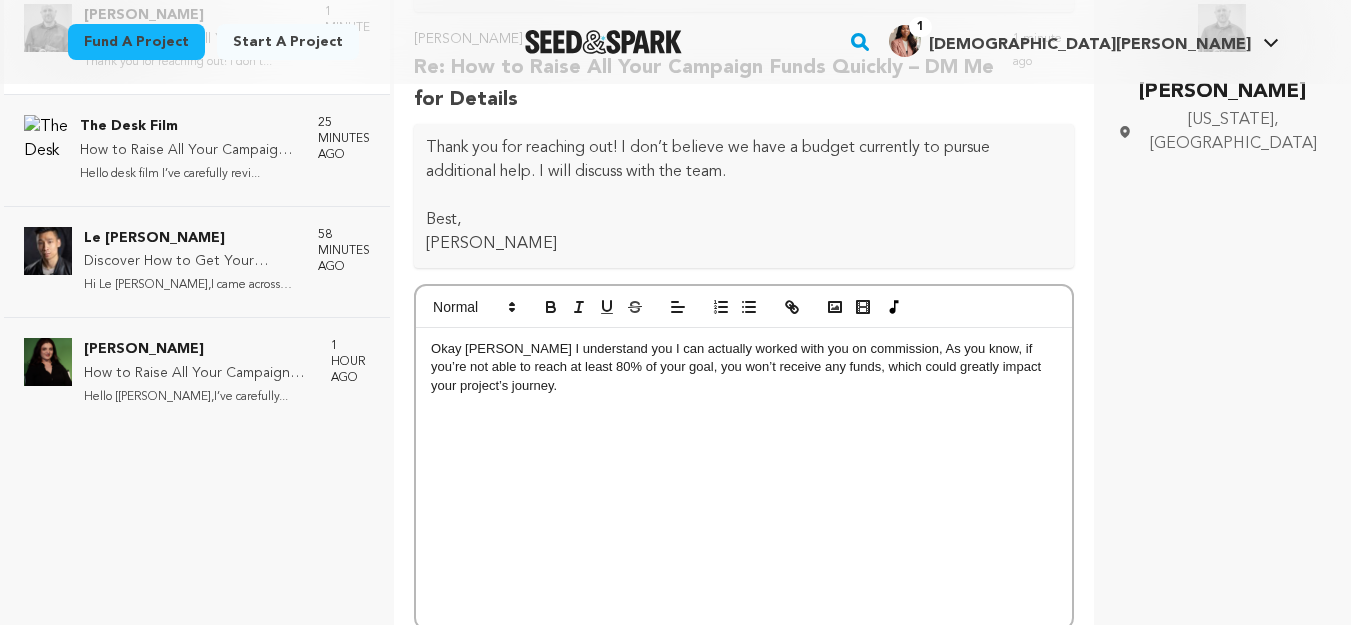 scroll, scrollTop: 372, scrollLeft: 0, axis: vertical 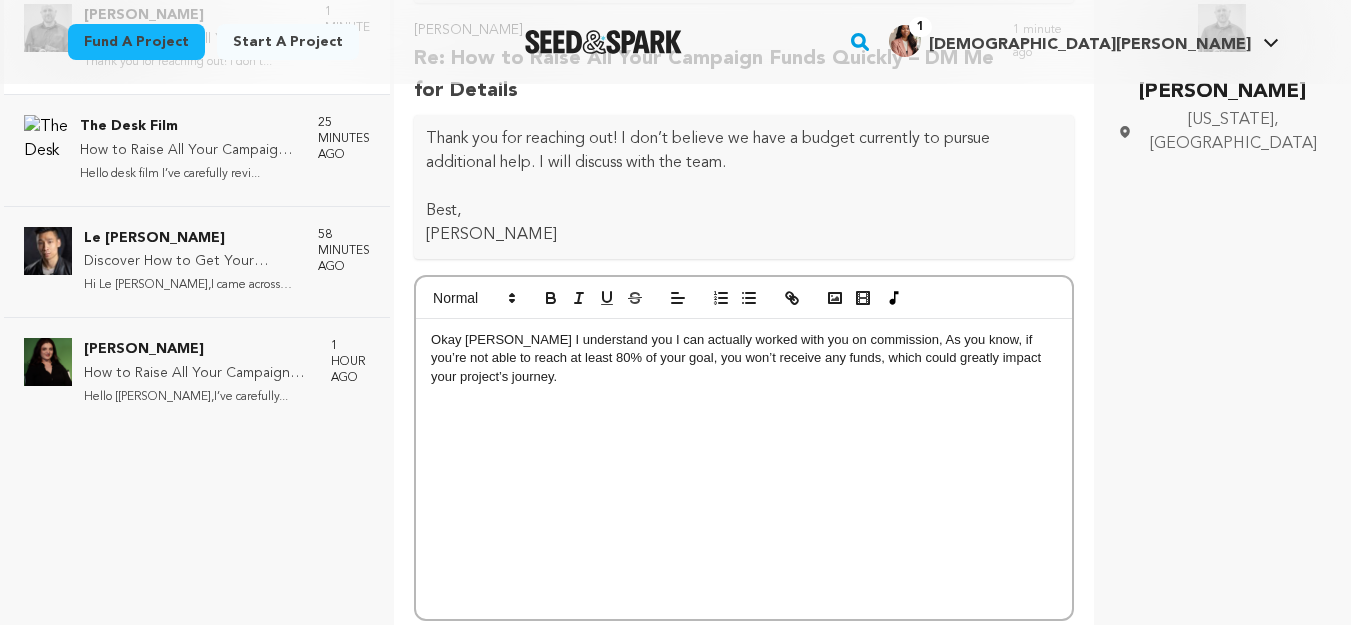 click on "Okay mike I understand you I can actually worked with you on commission, As you know, if you’re not able to reach at least 80% of your goal, you won’t receive any funds, which could greatly impact your project’s journey." at bounding box center [744, 469] 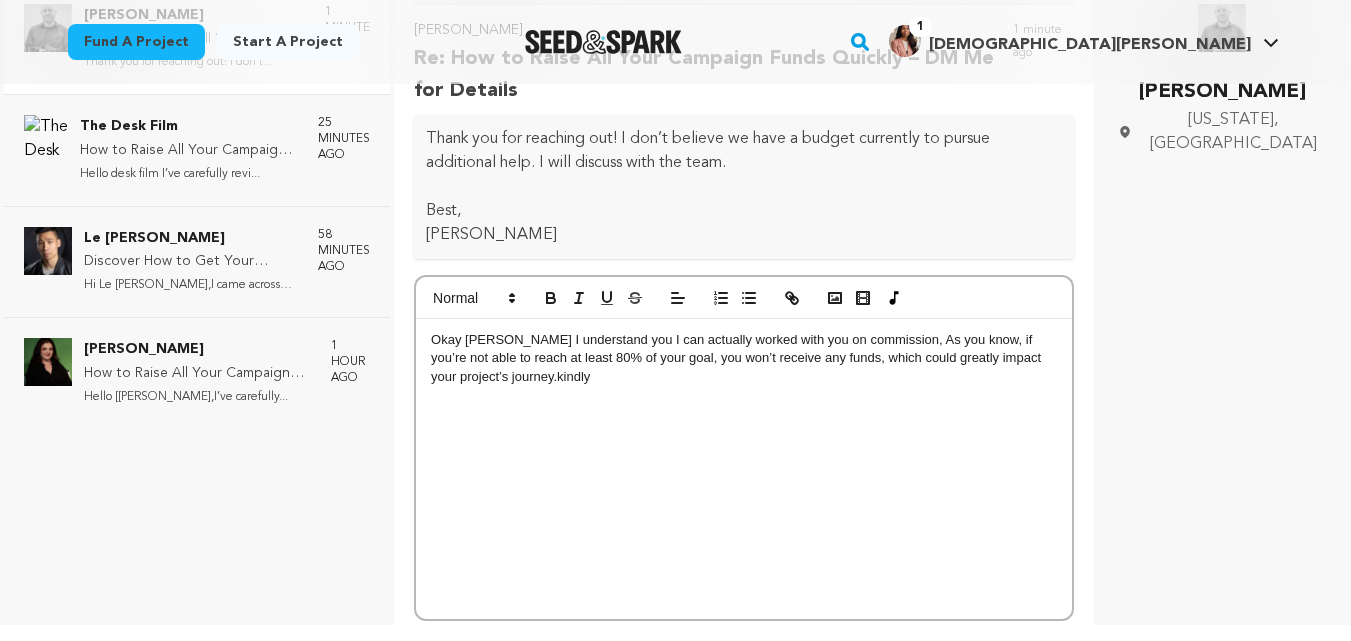 click on "Okay mike I understand you I can actually worked with you on commission, As you know, if you’re not able to reach at least 80% of your goal, you won’t receive any funds, which could greatly impact your project’s journey.kindly" at bounding box center (744, 358) 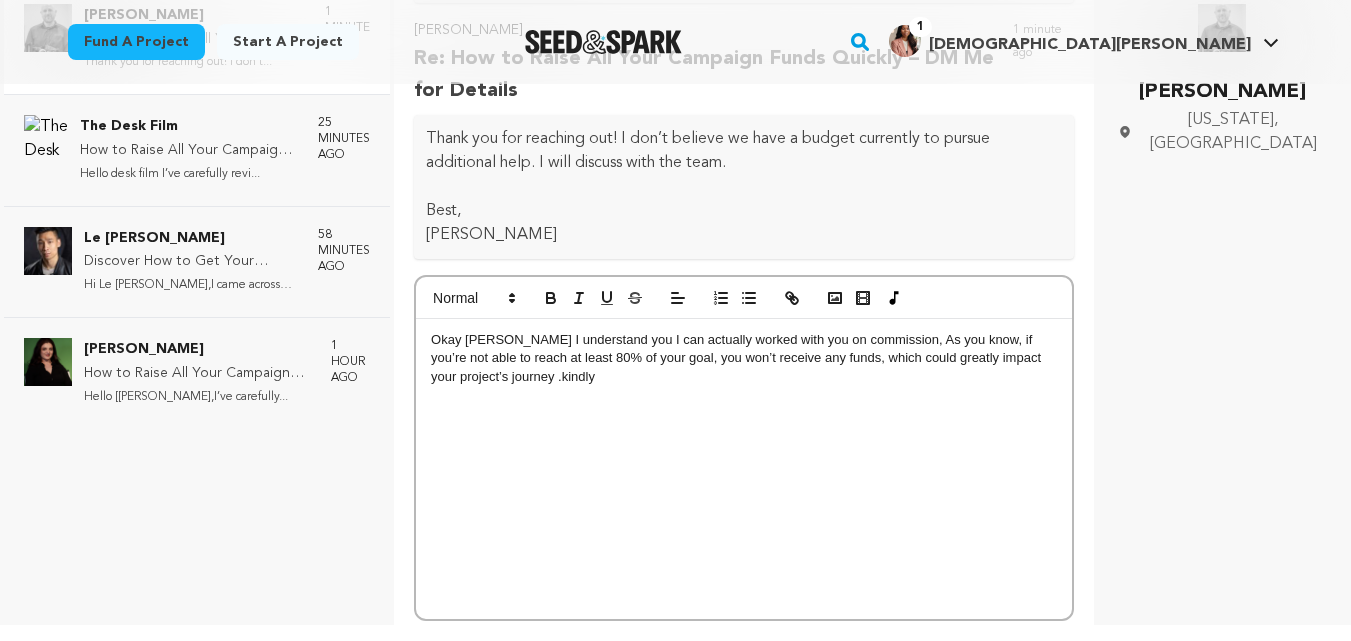 click on "Okay mike I understand you I can actually worked with you on commission, As you know, if you’re not able to reach at least 80% of your goal, you won’t receive any funds, which could greatly impact your project’s journey .kindly" at bounding box center [744, 469] 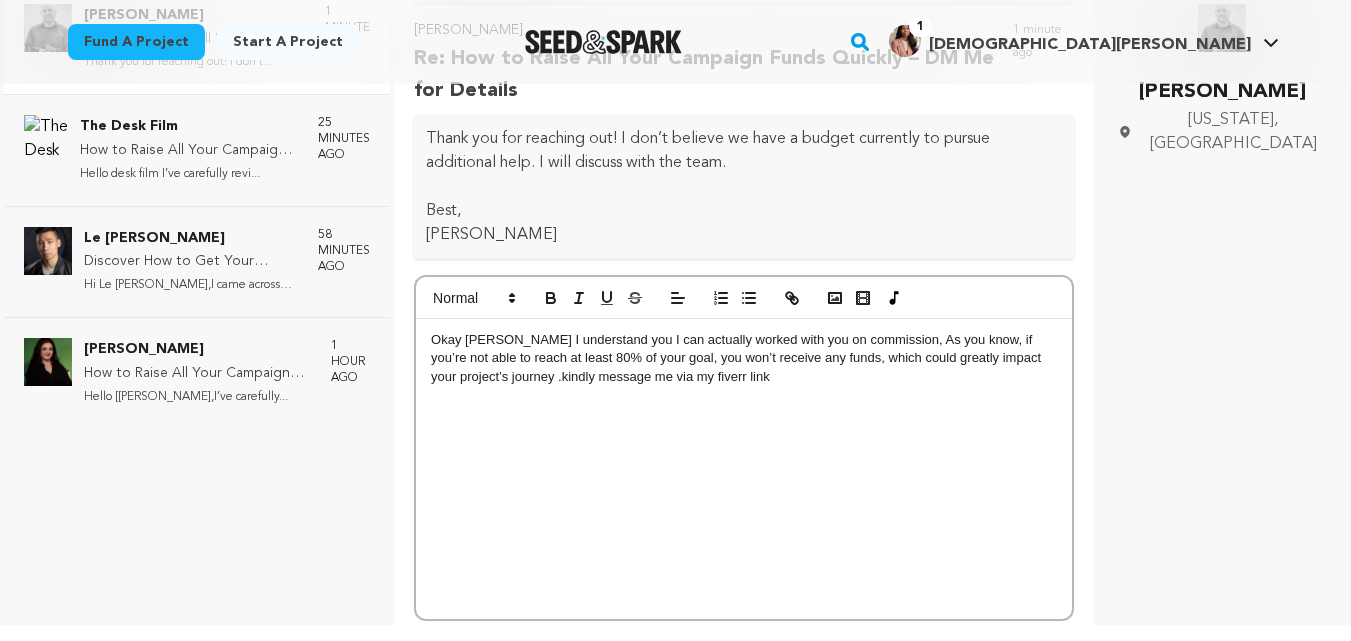 click on "Okay mike I understand you I can actually worked with you on commission, As you know, if you’re not able to reach at least 80% of your goal, you won’t receive any funds, which could greatly impact your project’s journey .kindly message me via my fiverr link" at bounding box center (744, 358) 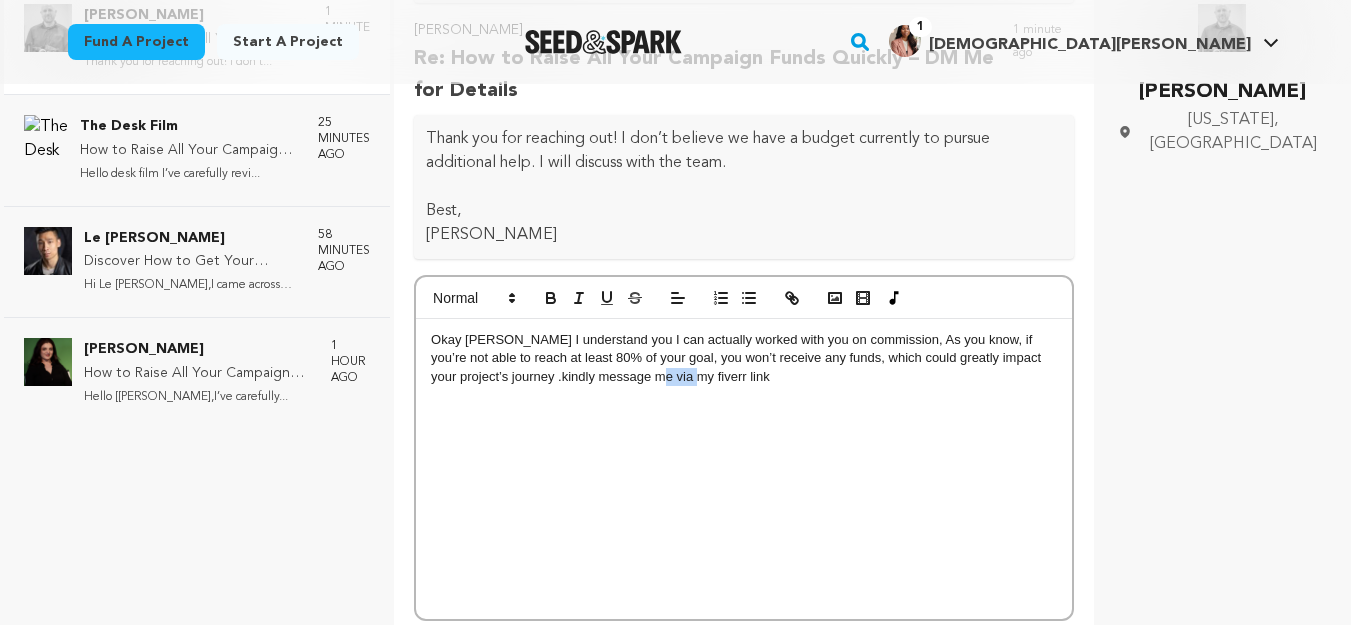 click on "Okay mike I understand you I can actually worked with you on commission, As you know, if you’re not able to reach at least 80% of your goal, you won’t receive any funds, which could greatly impact your project’s journey .kindly message me via my fiverr link" at bounding box center (744, 358) 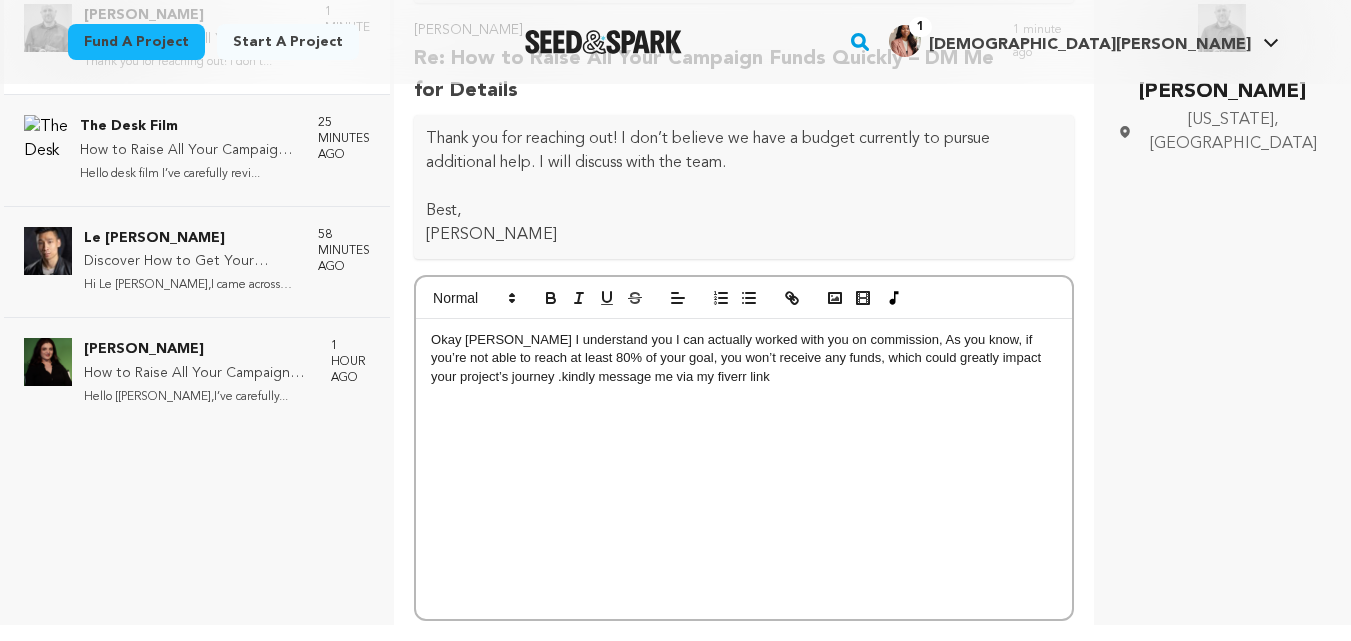drag, startPoint x: 705, startPoint y: 381, endPoint x: 676, endPoint y: 442, distance: 67.54258 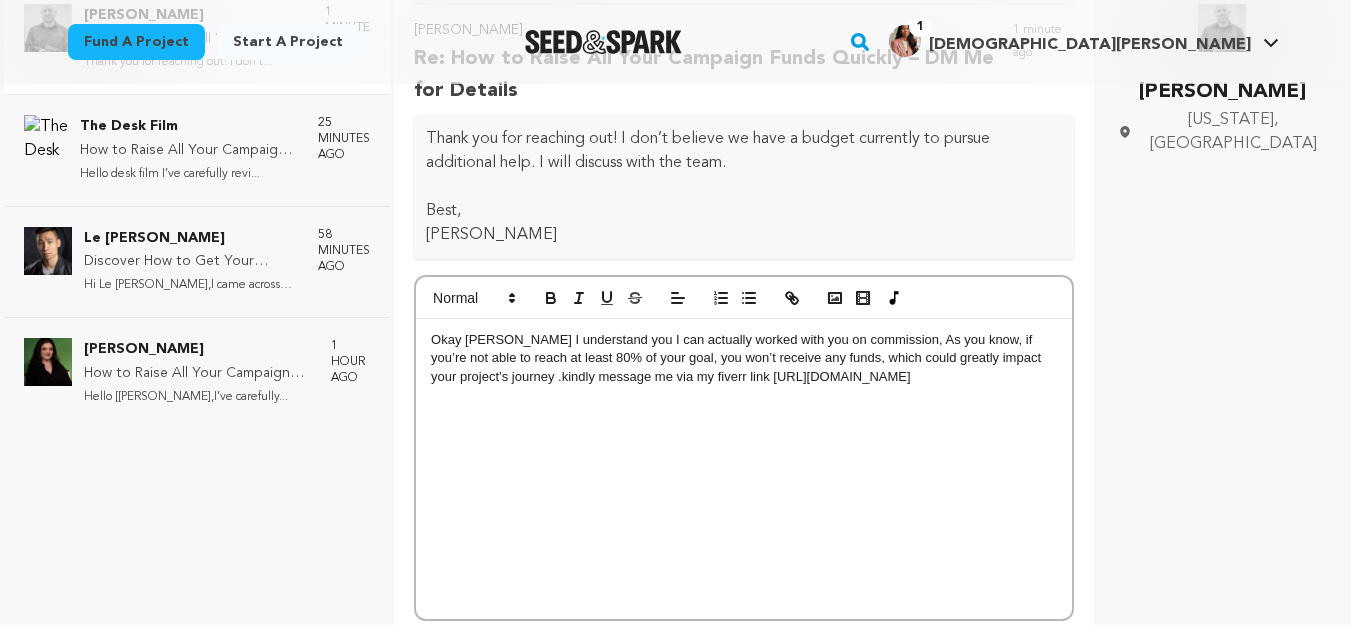 click on "Okay mike I understand you I can actually worked with you on commission, As you know, if you’re not able to reach at least 80% of your goal, you won’t receive any funds, which could greatly impact your project’s journey .kindly message me via my fiverr link https://www.fiverr.com/inbox/atiyah_12" at bounding box center (744, 469) 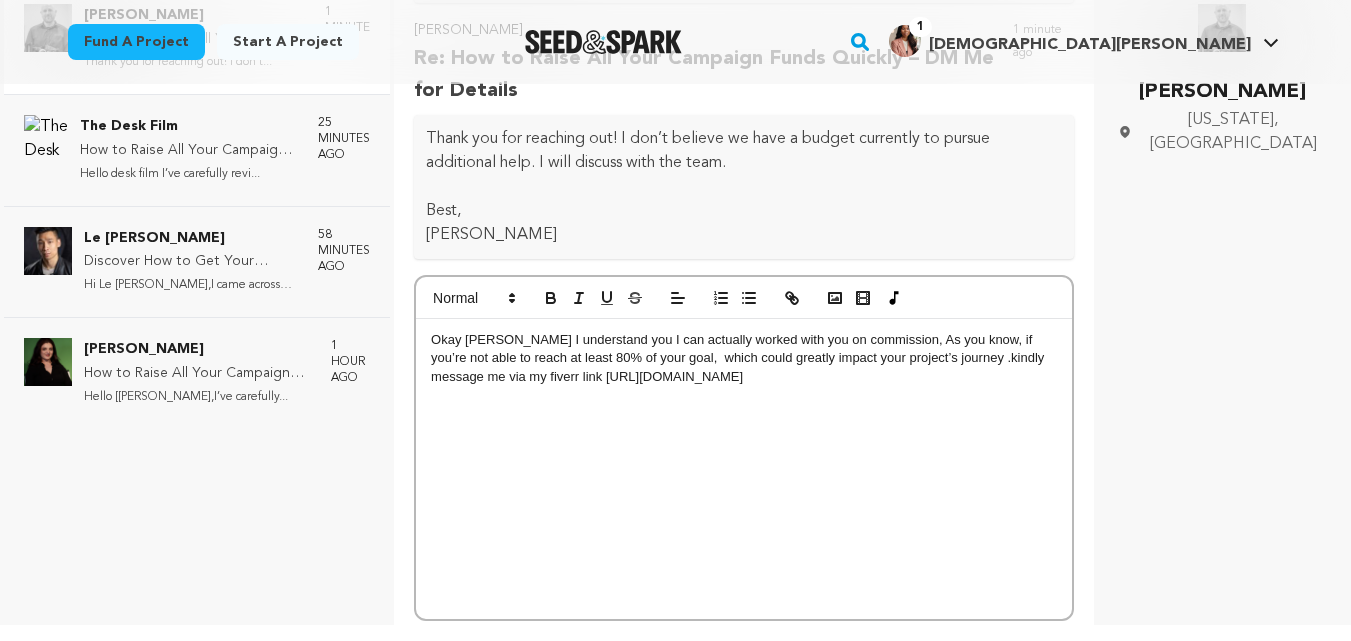 click on "Okay mike I understand you I can actually worked with you on commission, As you know, if you’re not able to reach at least 80% of your goal,  which could greatly impact your project’s journey .kindly message me via my fiverr link https://www.fiverr.com/inbox/atiyah_12" at bounding box center [744, 469] 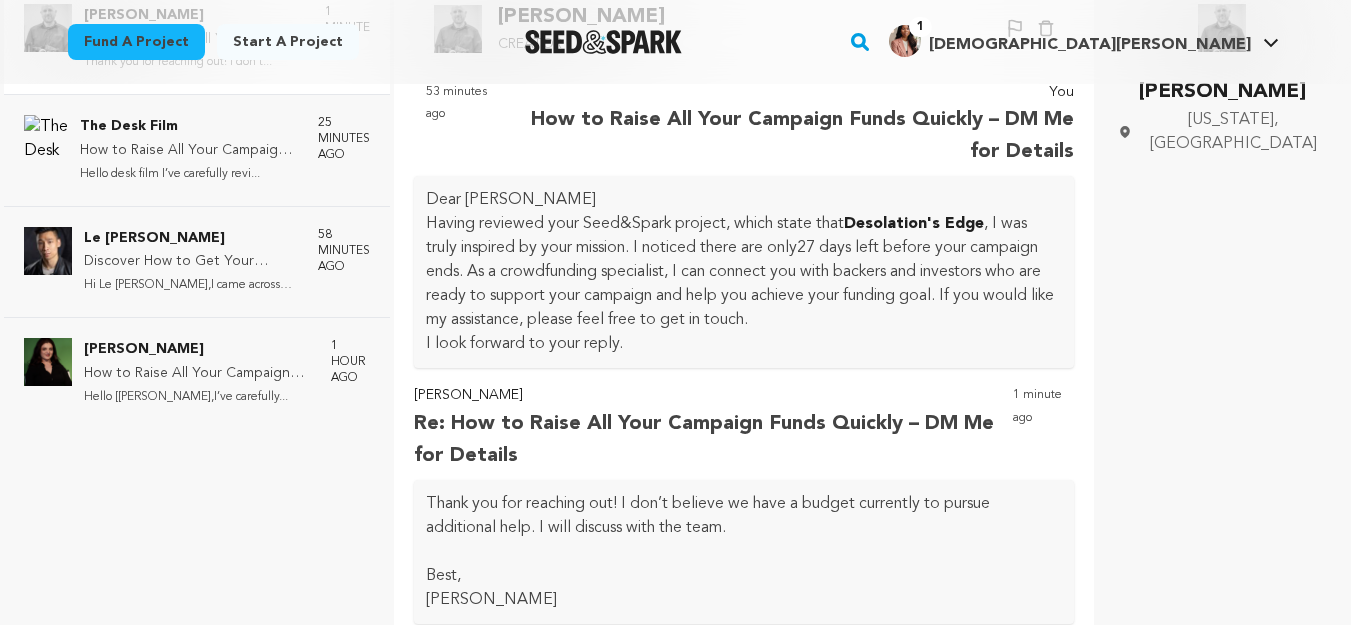 scroll, scrollTop: 0, scrollLeft: 0, axis: both 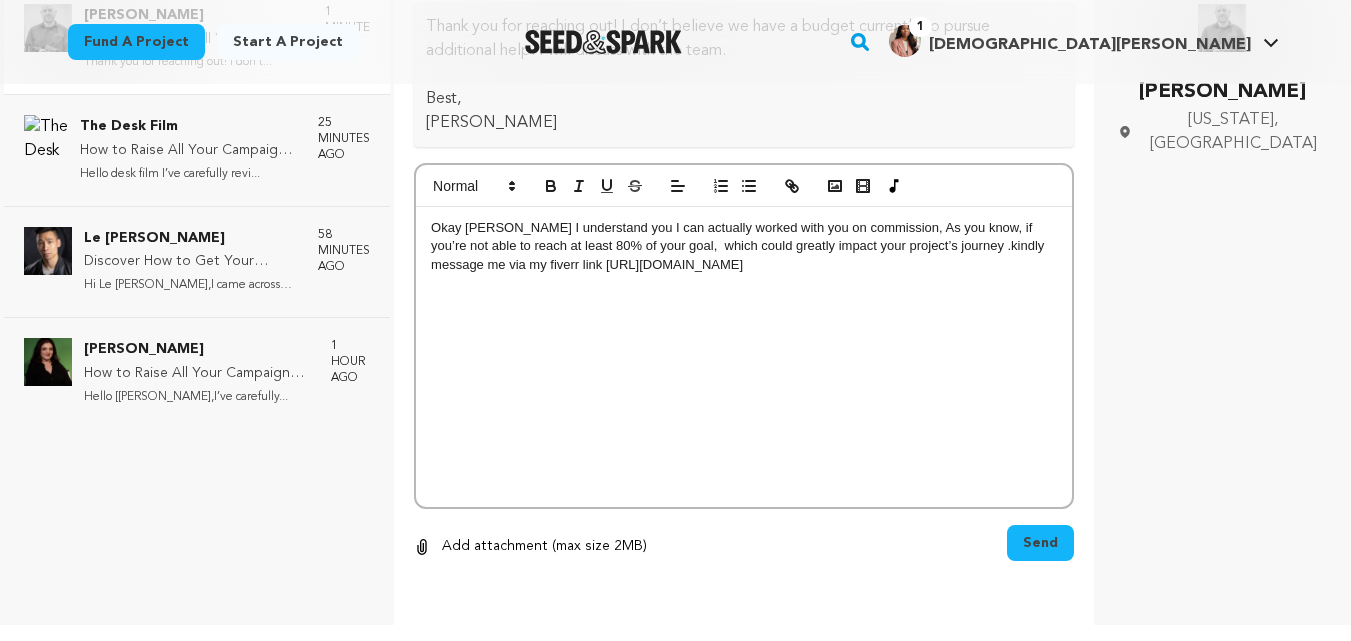 click on "Okay mike I understand you I can actually worked with you on commission, As you know, if you’re not able to reach at least 80% of your goal,  which could greatly impact your project’s journey .kindly message me via my fiverr link https://www.fiverr.com/inbox/atiyah_12" at bounding box center (744, 246) 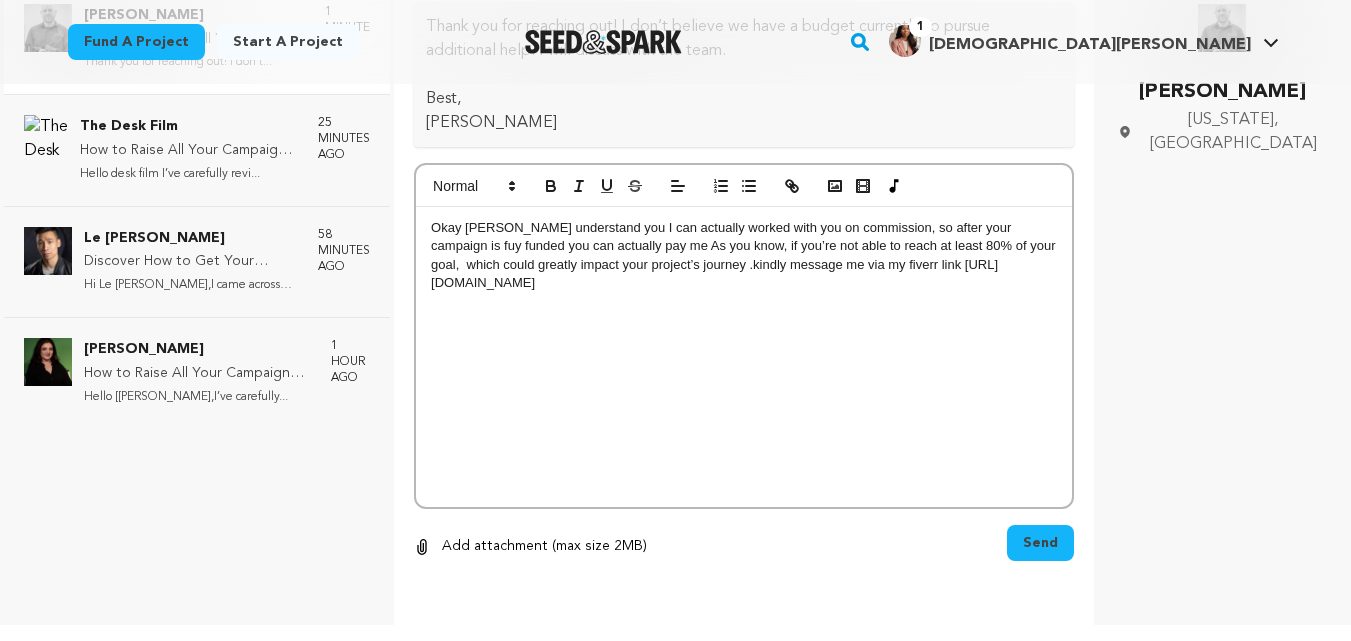 click on "Send" at bounding box center [1040, 543] 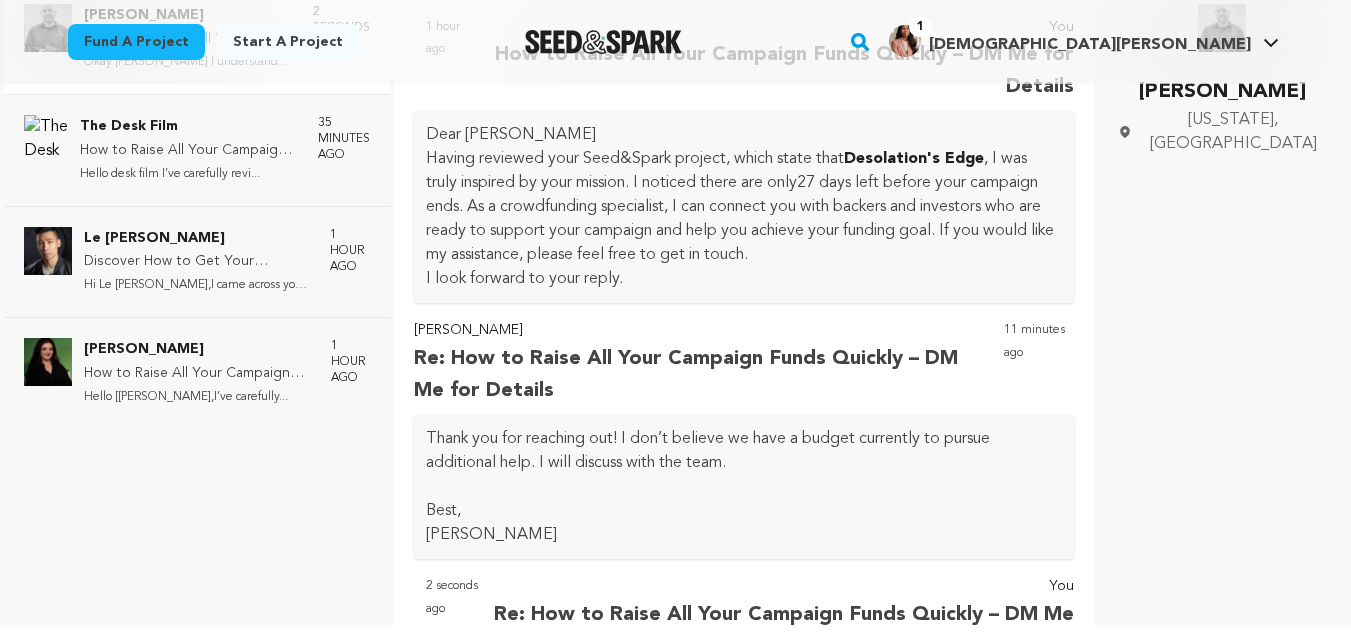 scroll, scrollTop: 7, scrollLeft: 0, axis: vertical 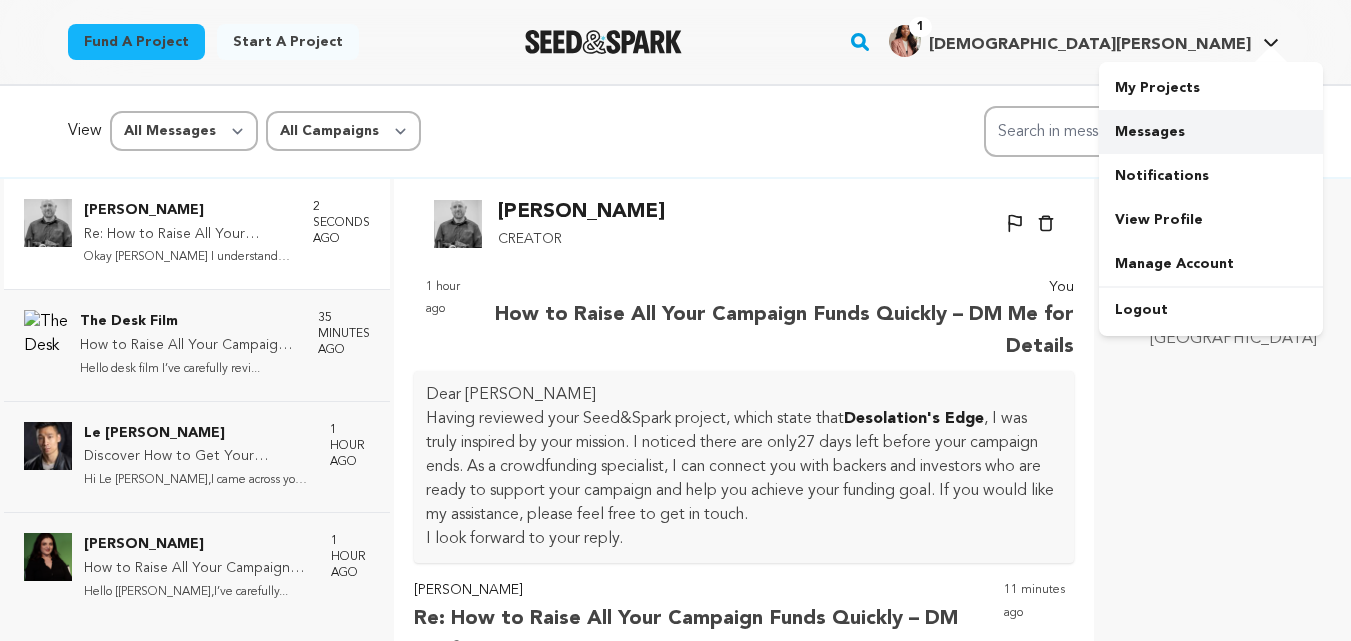 click on "Messages" at bounding box center [1211, 132] 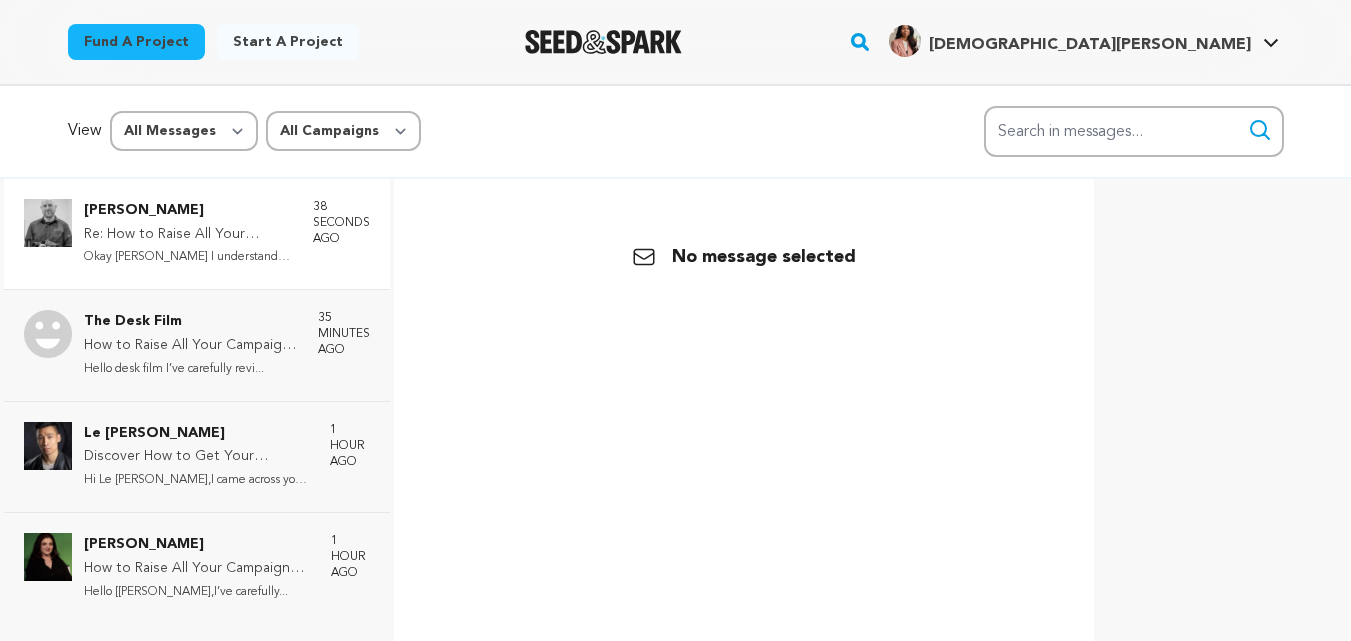 scroll, scrollTop: 0, scrollLeft: 0, axis: both 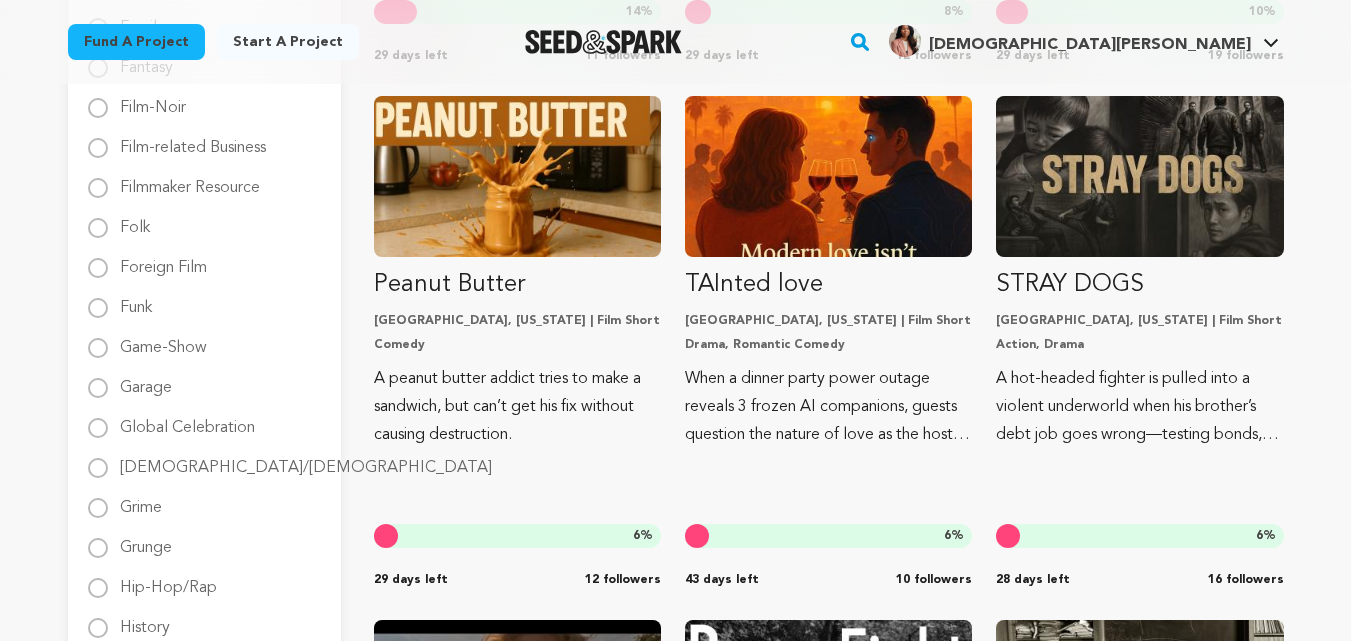 click 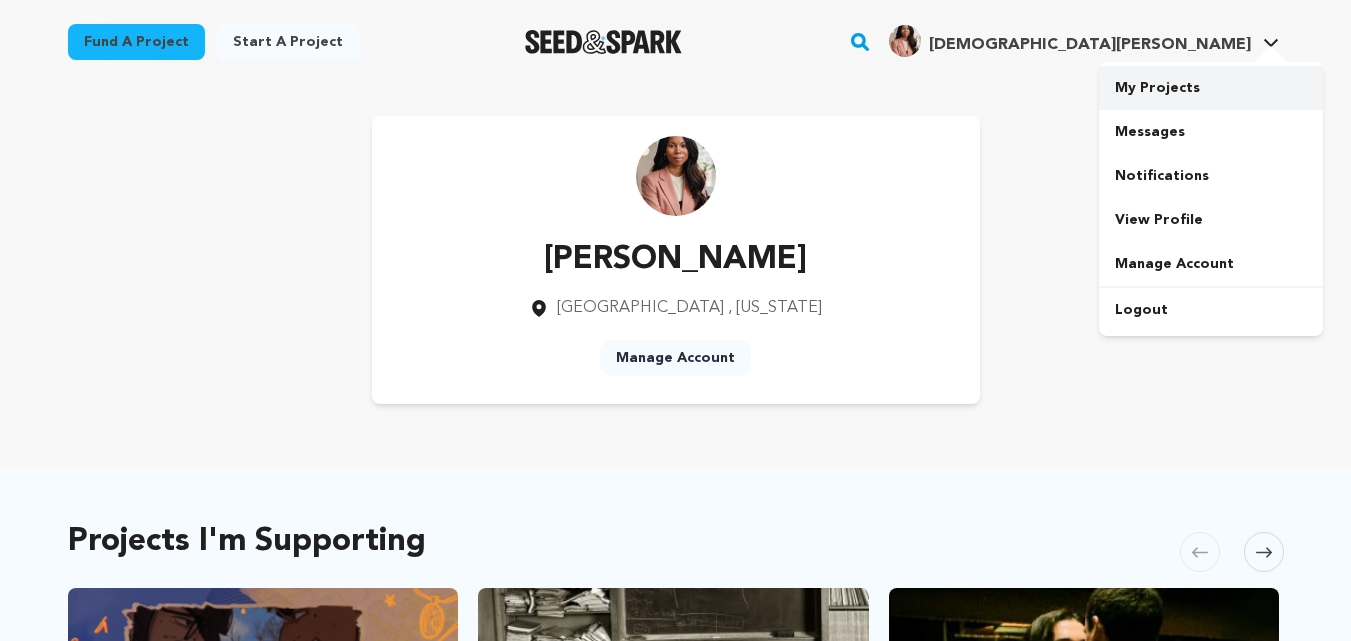 scroll, scrollTop: 0, scrollLeft: 0, axis: both 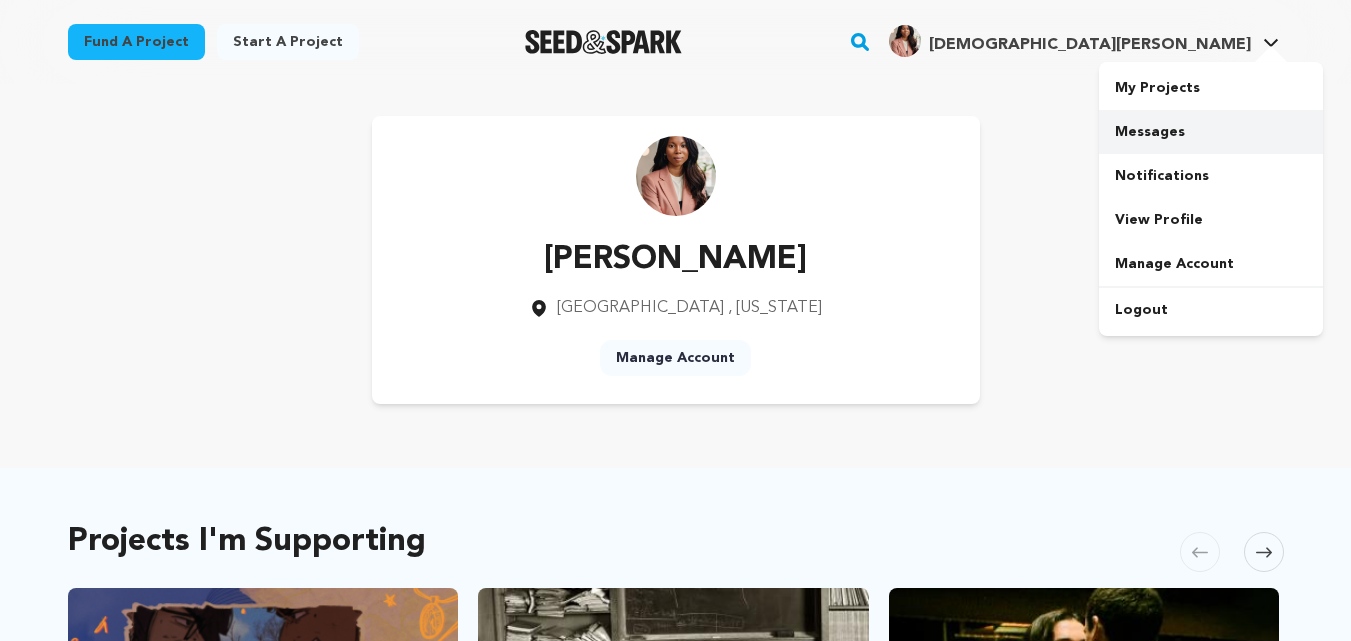 click on "Messages" at bounding box center [1211, 132] 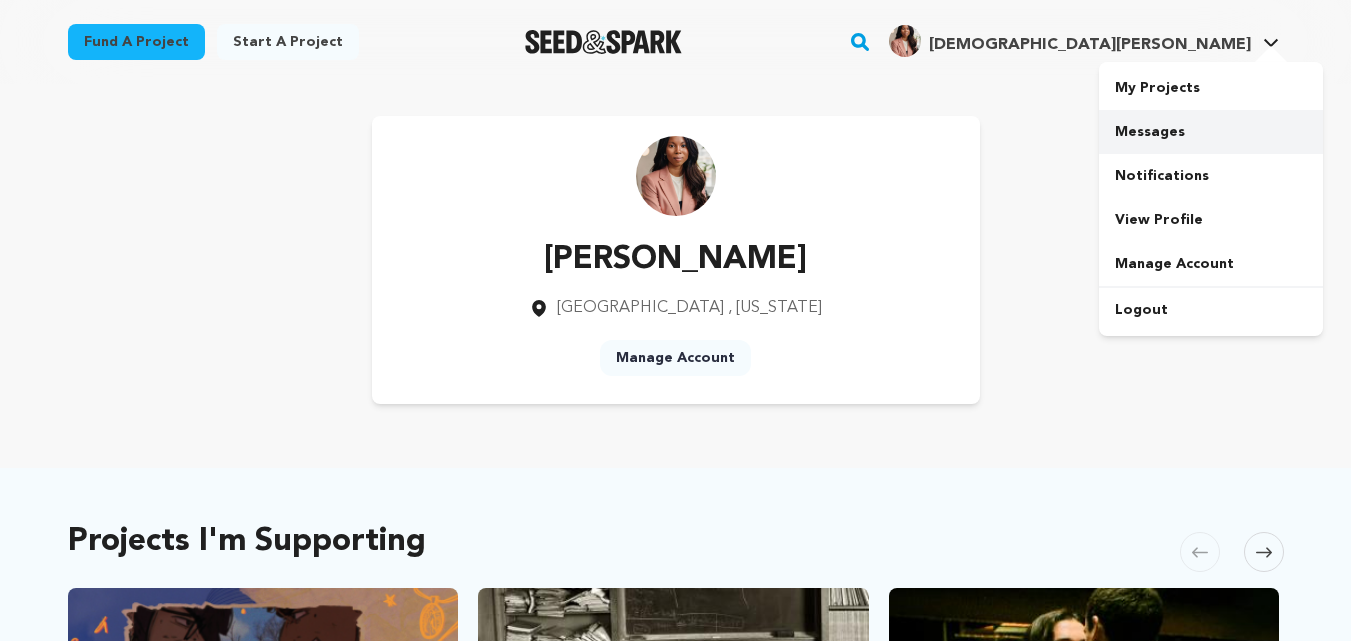 click on "Messages" at bounding box center [1211, 132] 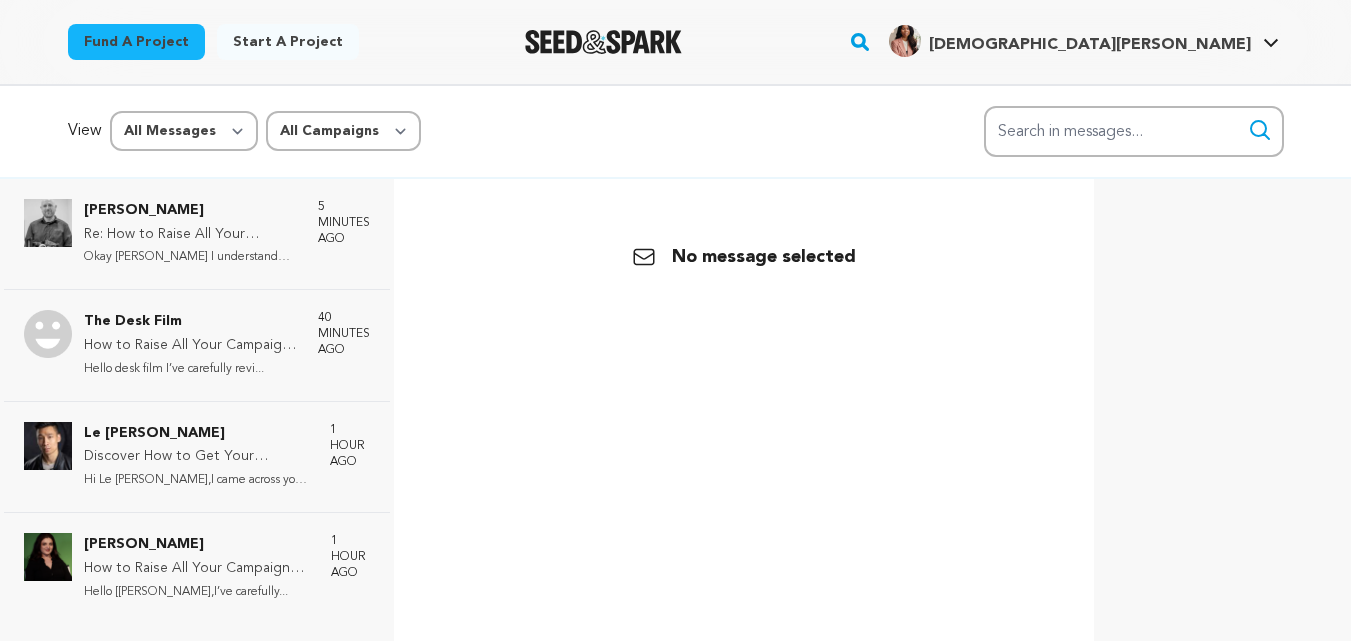 scroll, scrollTop: 0, scrollLeft: 0, axis: both 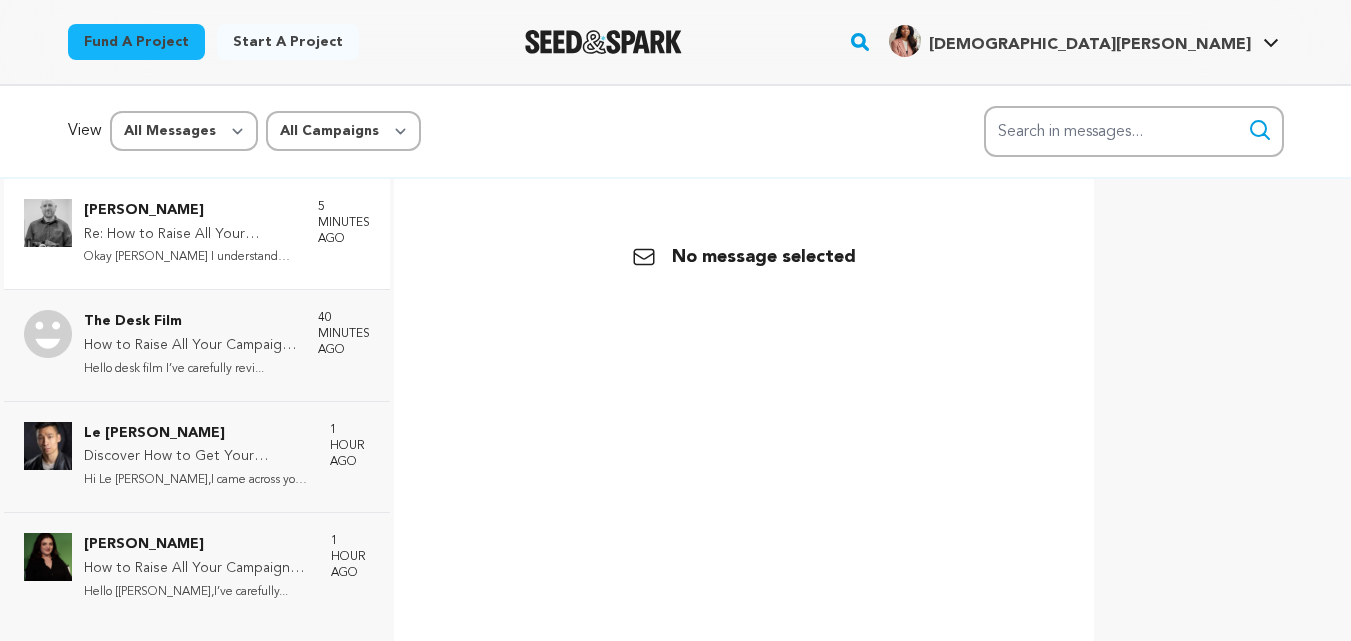 click on "Re: How to Raise All Your Campaign Funds Quickly – DM Me for Details" at bounding box center [191, 235] 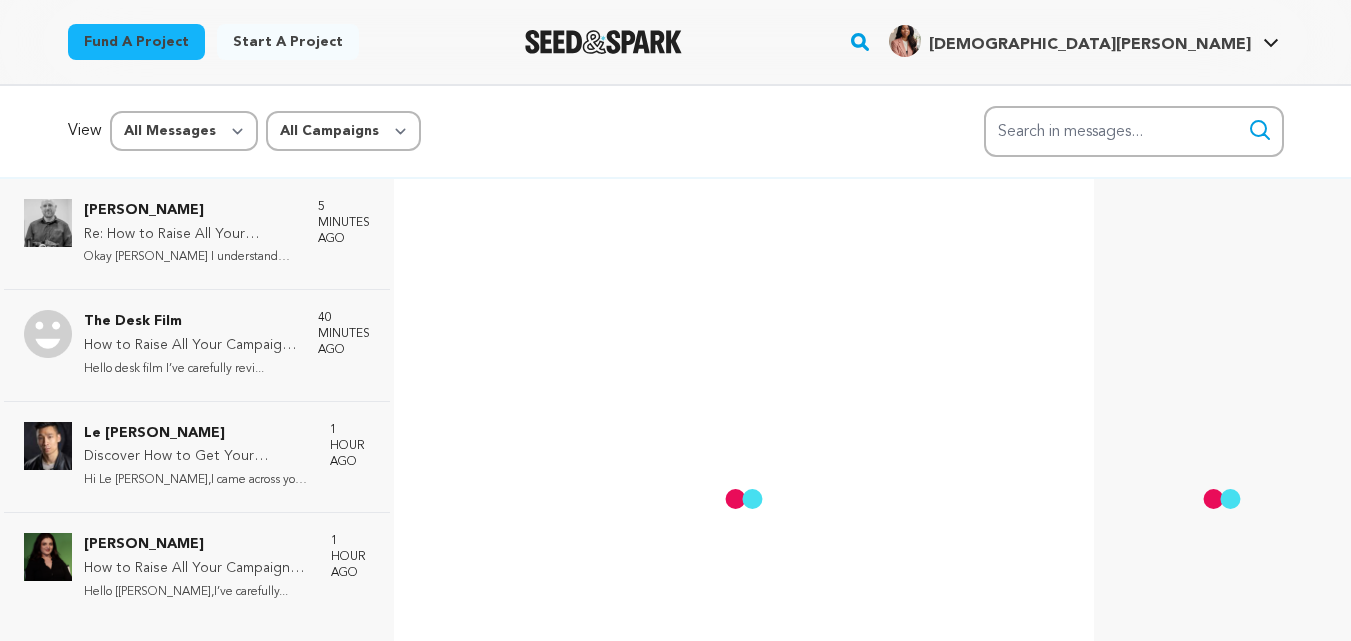 scroll, scrollTop: 98, scrollLeft: 0, axis: vertical 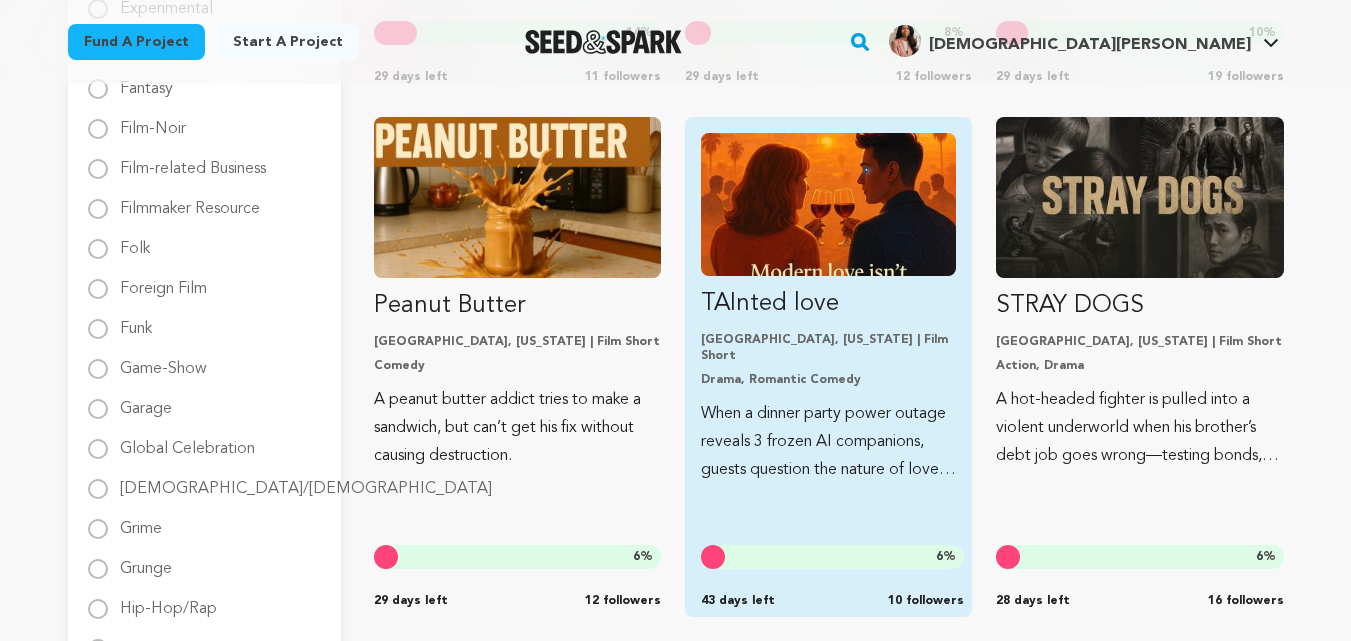click on "TAInted love" at bounding box center (828, 304) 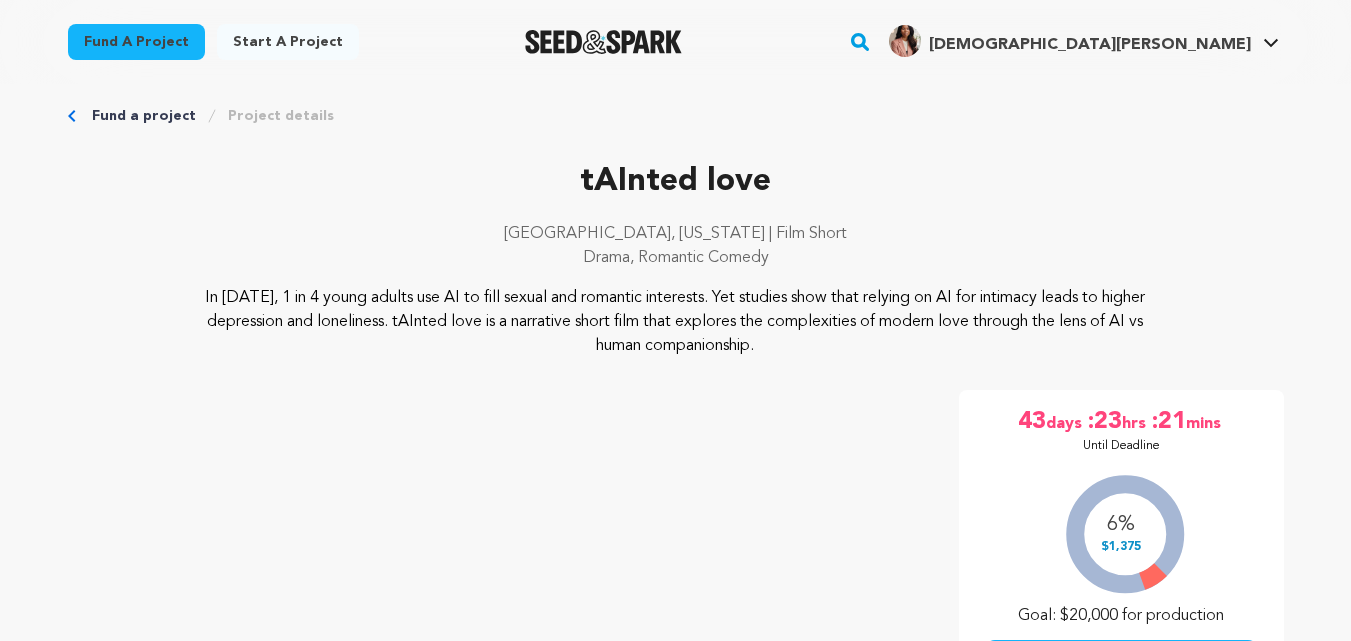 scroll, scrollTop: 0, scrollLeft: 0, axis: both 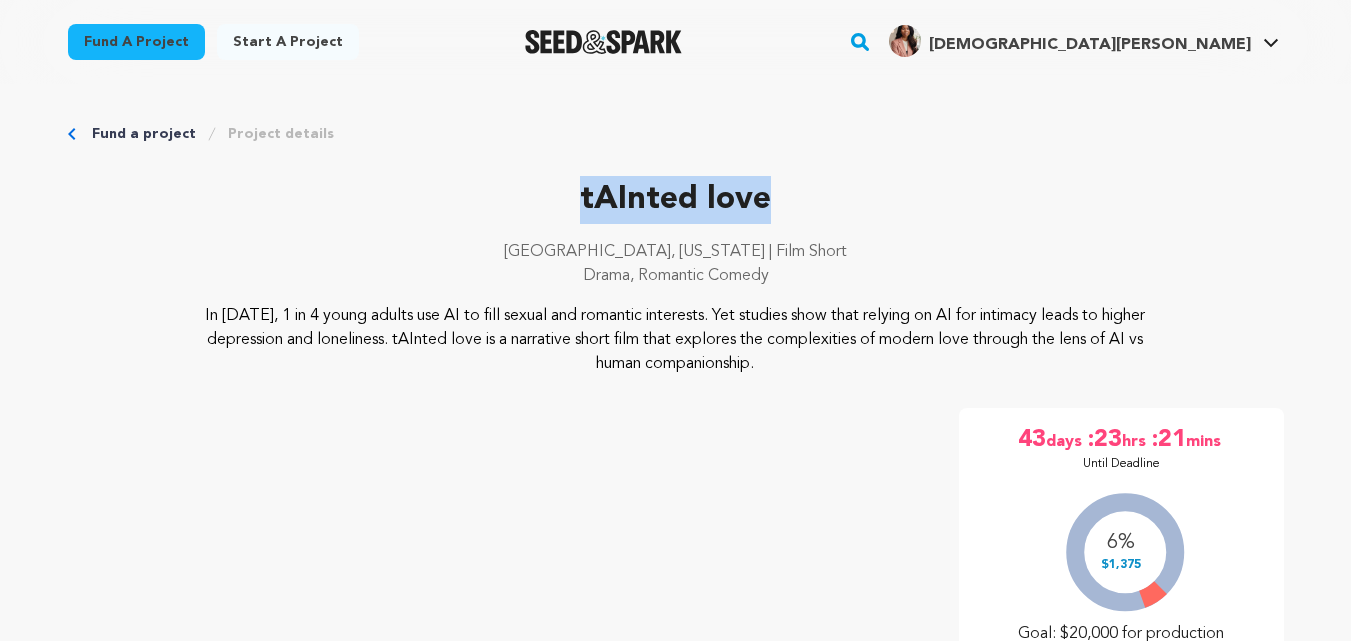 drag, startPoint x: 572, startPoint y: 184, endPoint x: 797, endPoint y: 179, distance: 225.05554 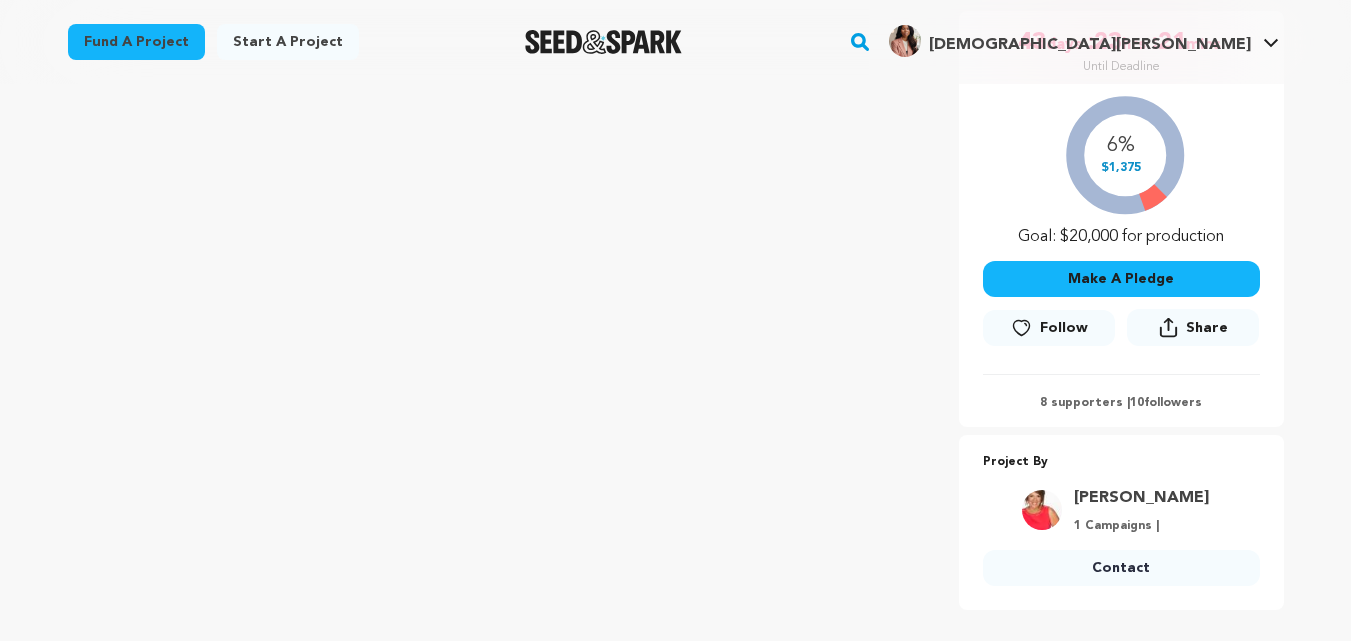 scroll, scrollTop: 398, scrollLeft: 0, axis: vertical 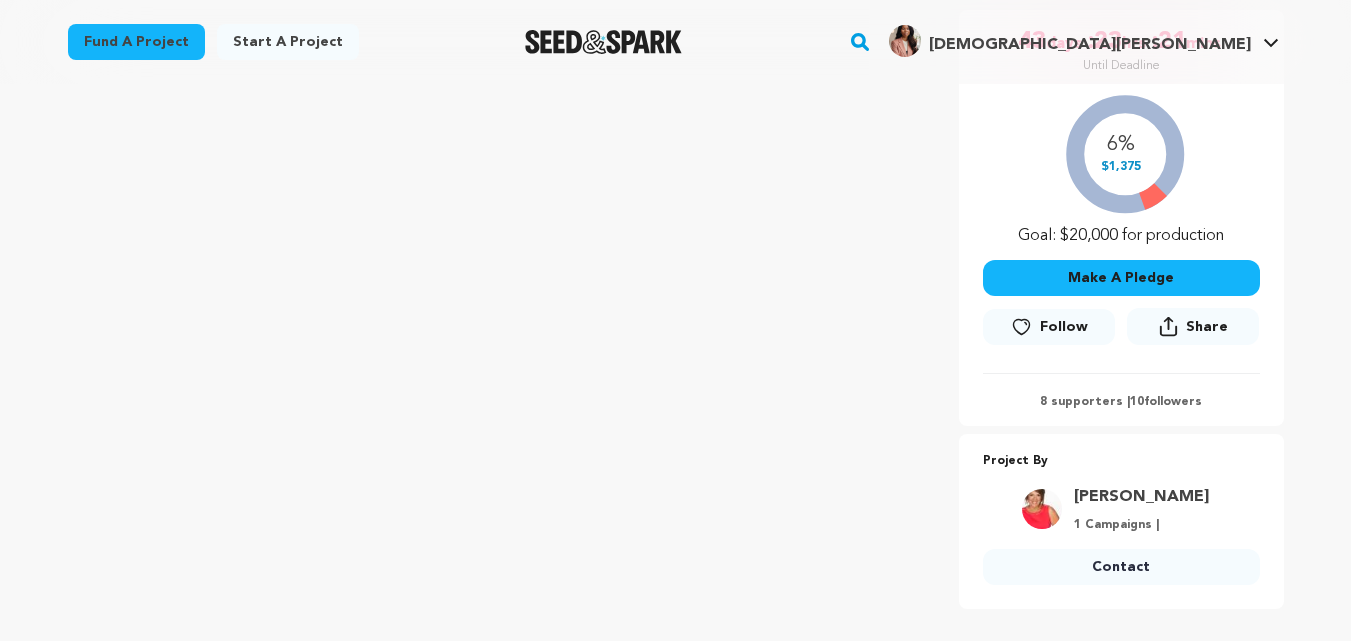 click 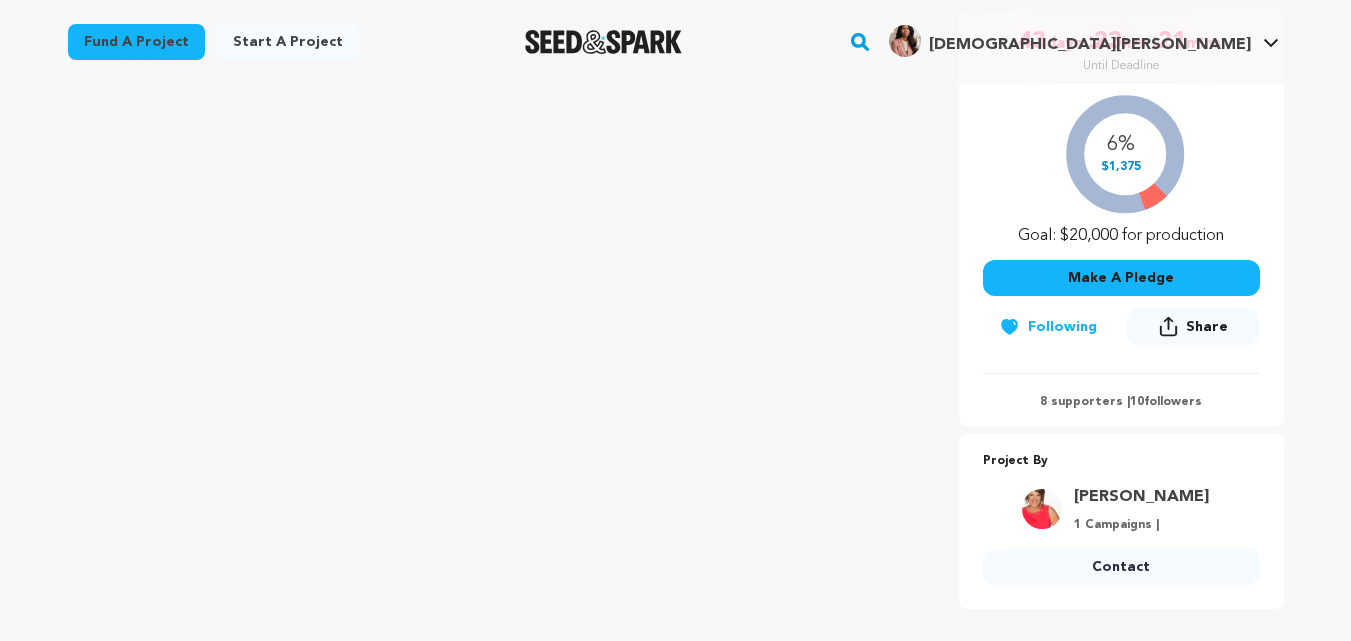 click on "Following" at bounding box center [1048, 327] 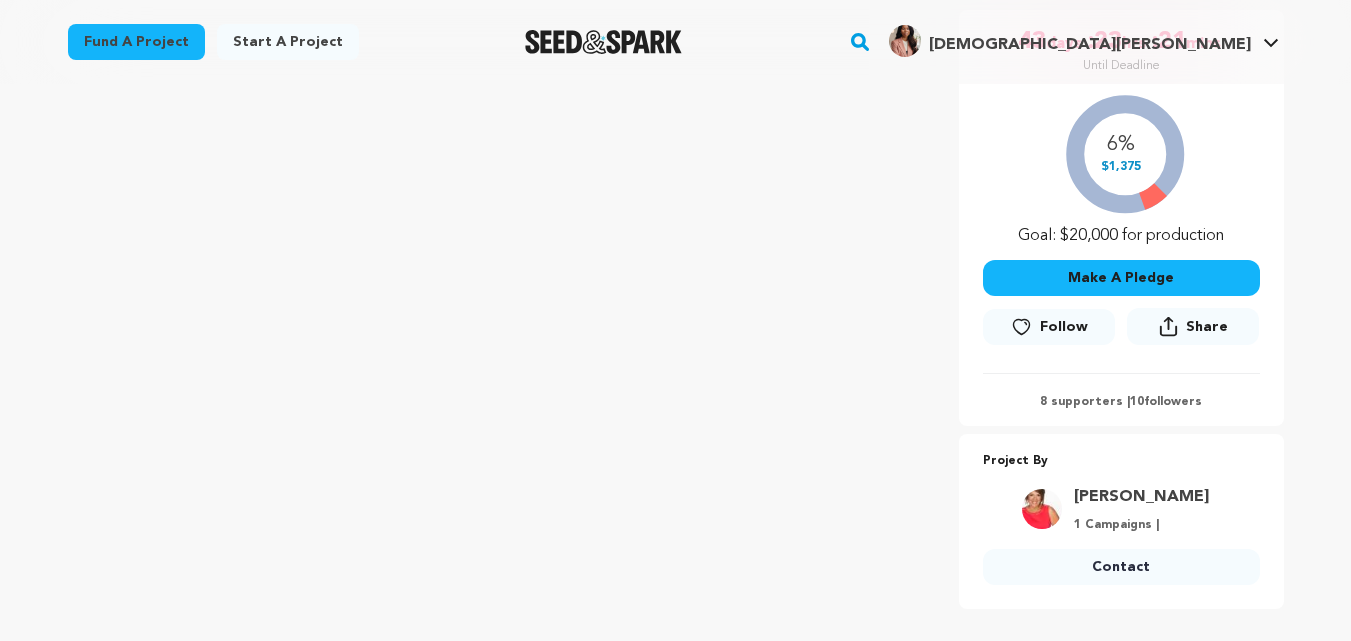 click 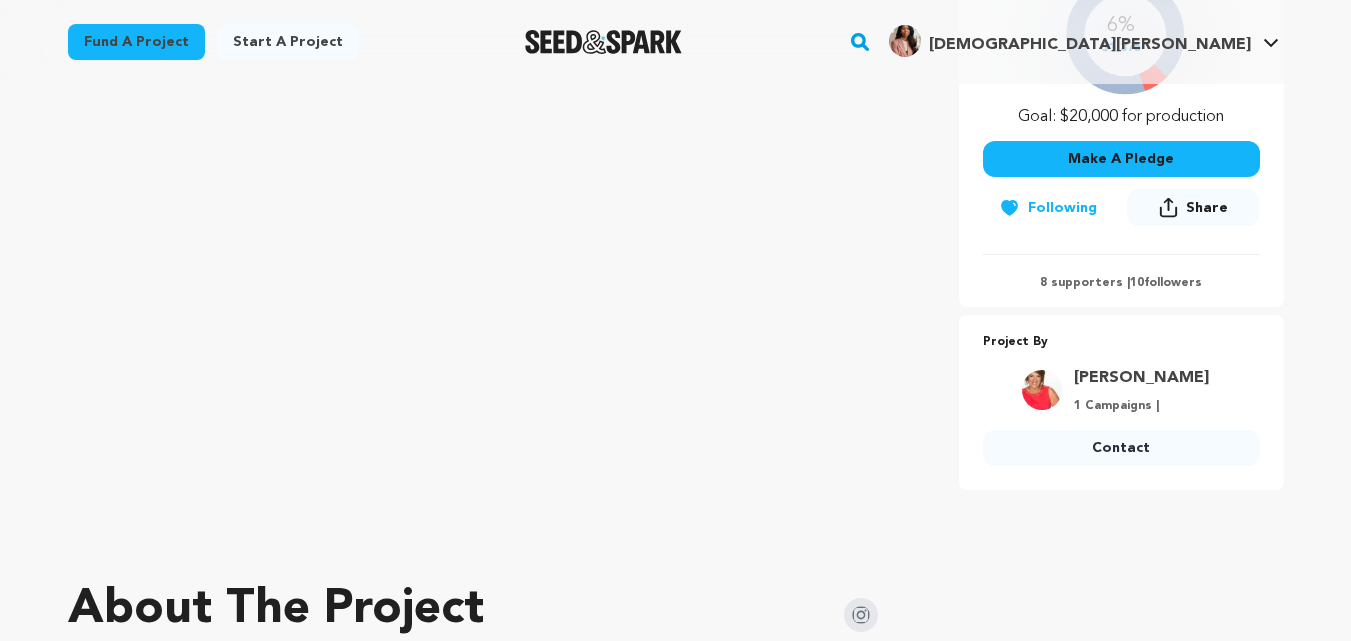 scroll, scrollTop: 518, scrollLeft: 0, axis: vertical 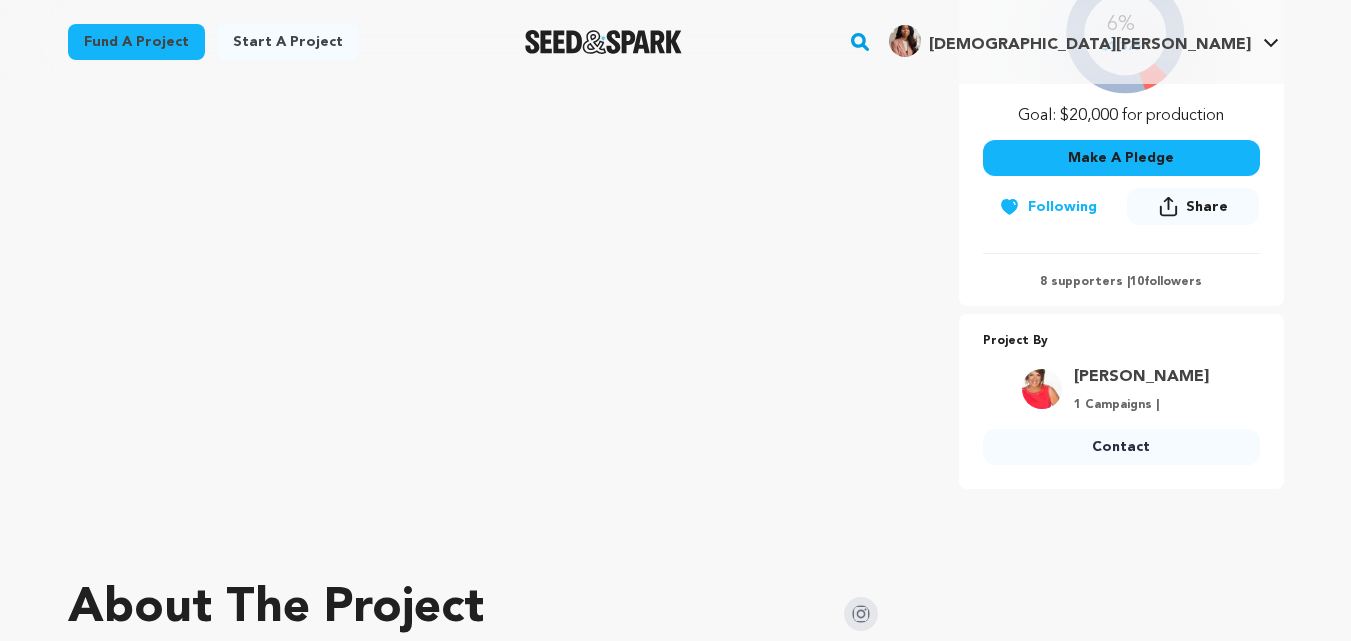 click on "Contact" at bounding box center [1121, 447] 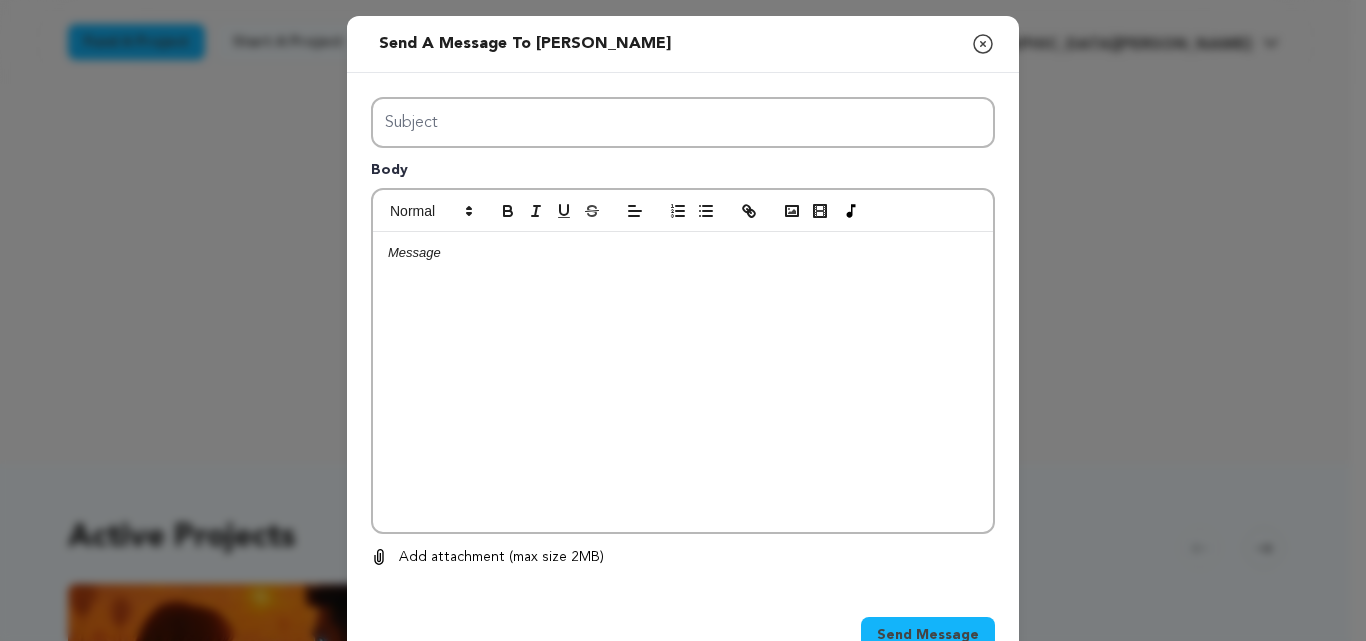 scroll, scrollTop: 0, scrollLeft: 0, axis: both 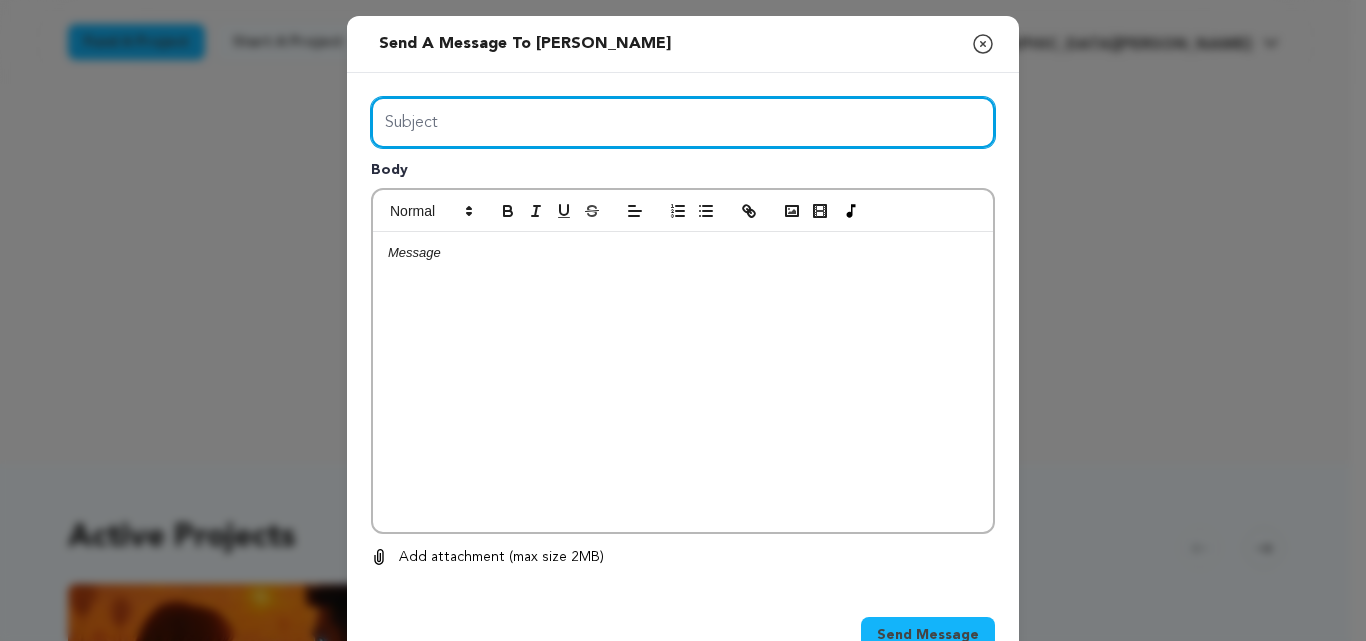 click on "Subject" at bounding box center [683, 122] 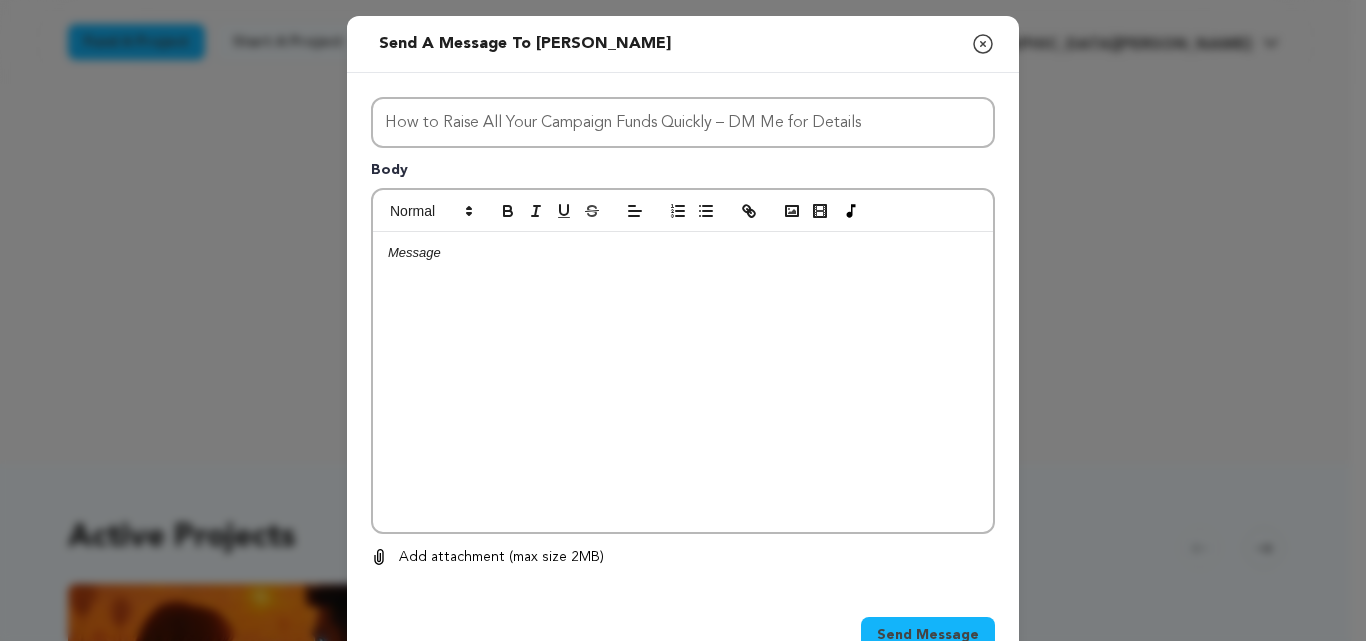 click at bounding box center [683, 253] 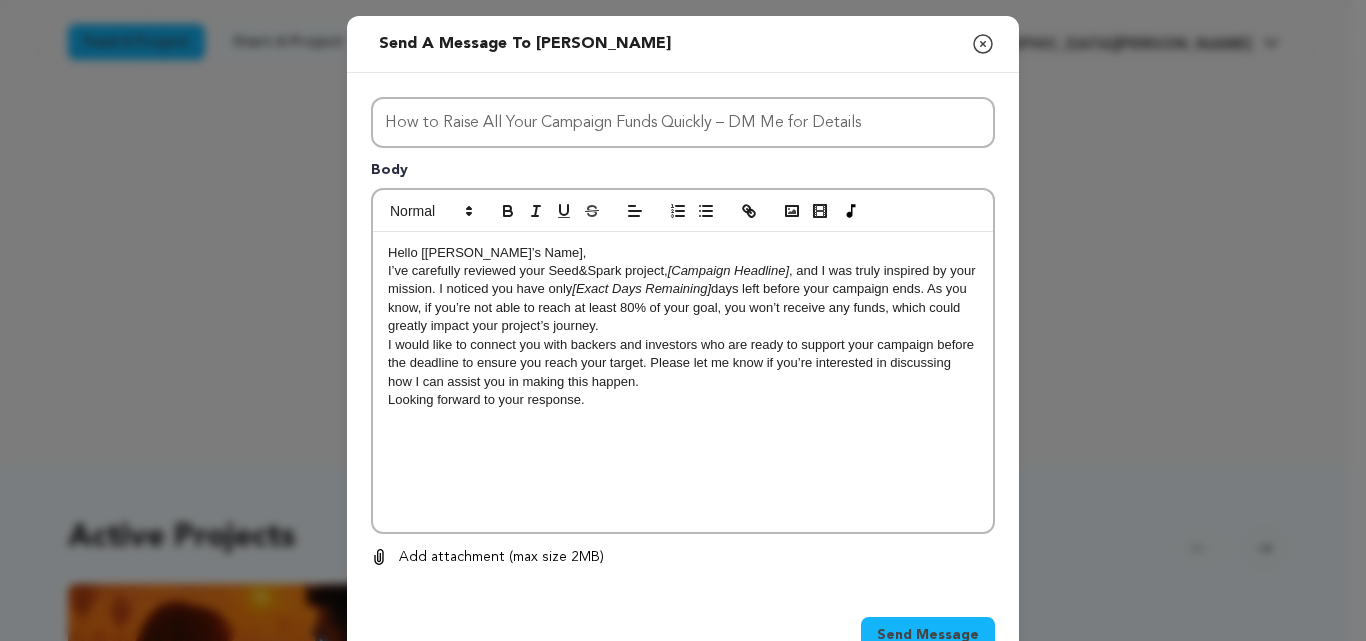 click on "I’ve carefully reviewed your Seed&Spark project,  [Campaign Headline] , and I was truly inspired by your mission. I noticed you have only  [Exact Days Remaining]  days left before your campaign ends. As you know, if you’re not able to reach at least 80% of your goal, you won’t receive any funds, which could greatly impact your project’s journey." at bounding box center [683, 299] 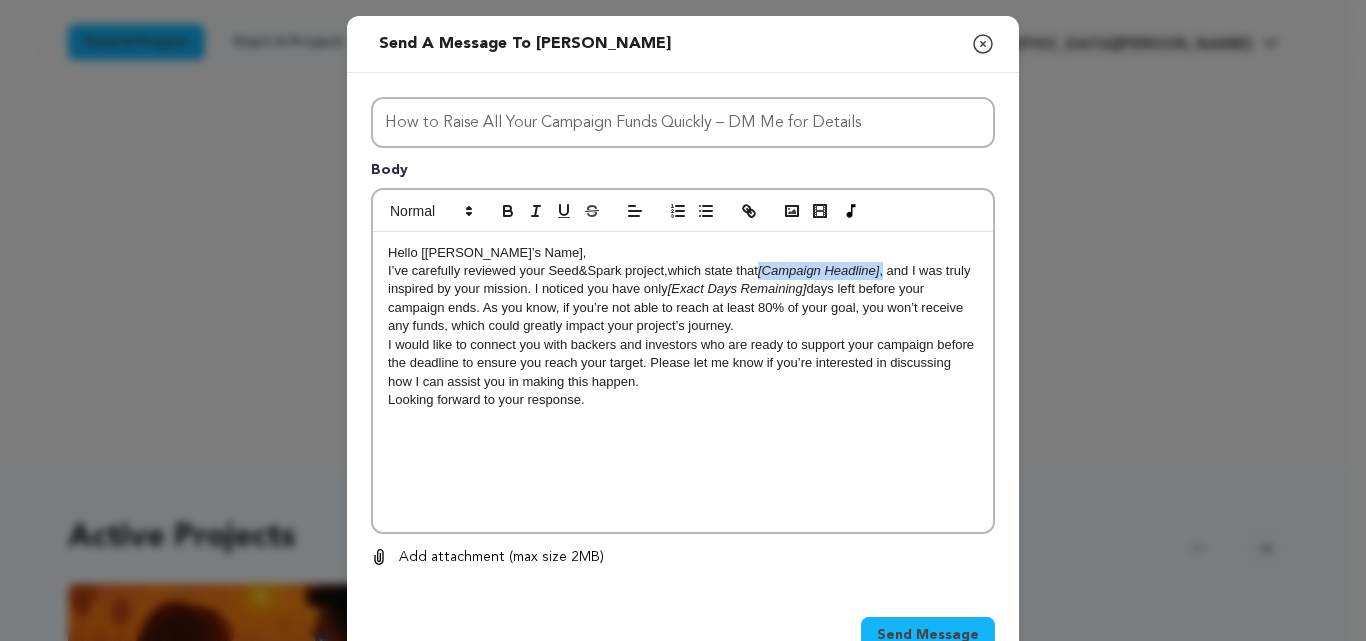 drag, startPoint x: 753, startPoint y: 274, endPoint x: 878, endPoint y: 270, distance: 125.06398 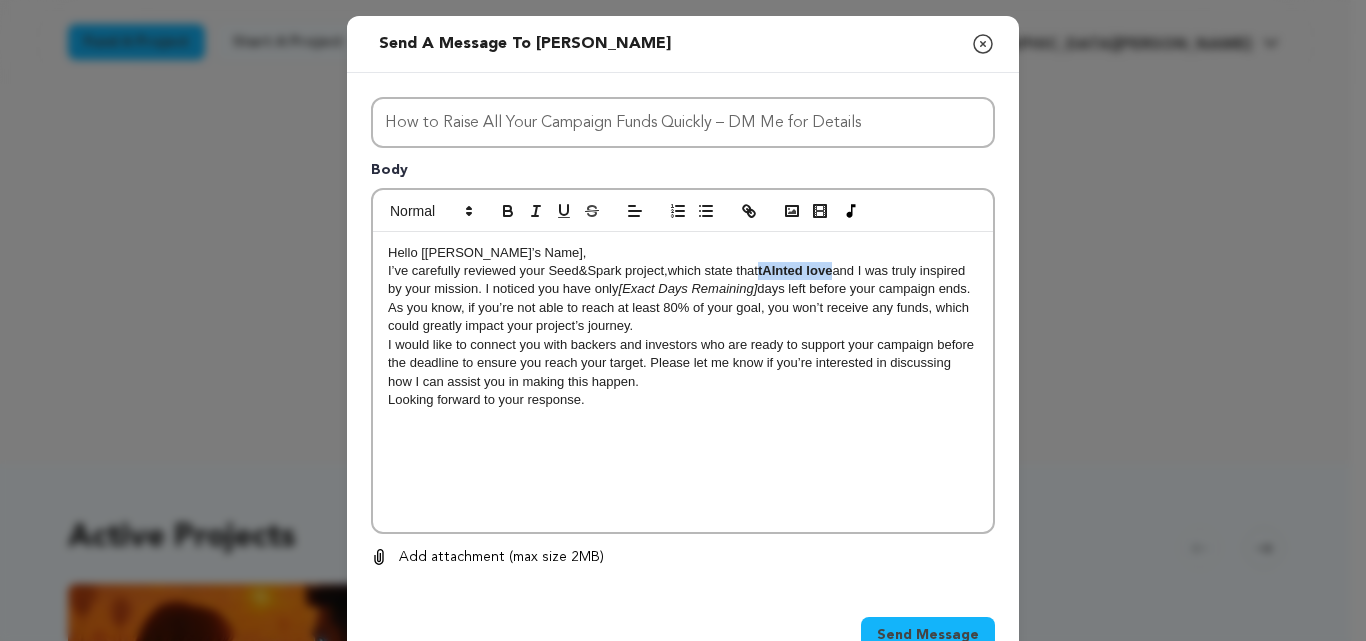 scroll, scrollTop: 0, scrollLeft: 0, axis: both 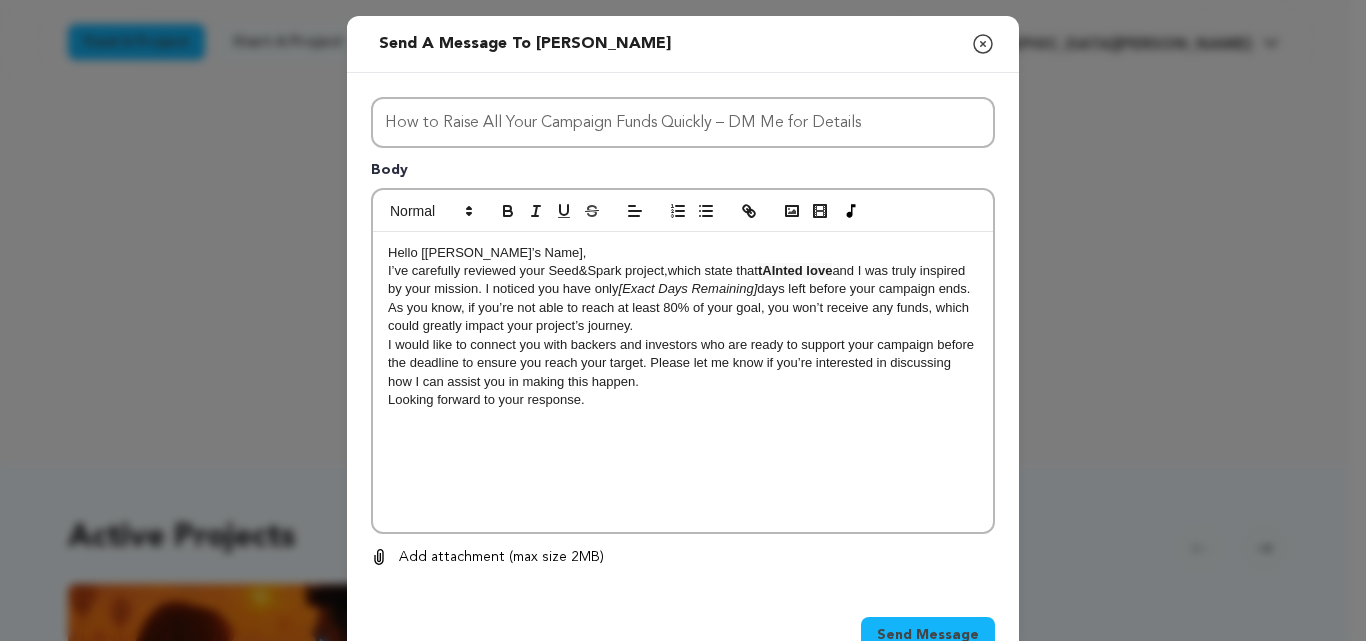 click on "tAInted love" at bounding box center [795, 270] 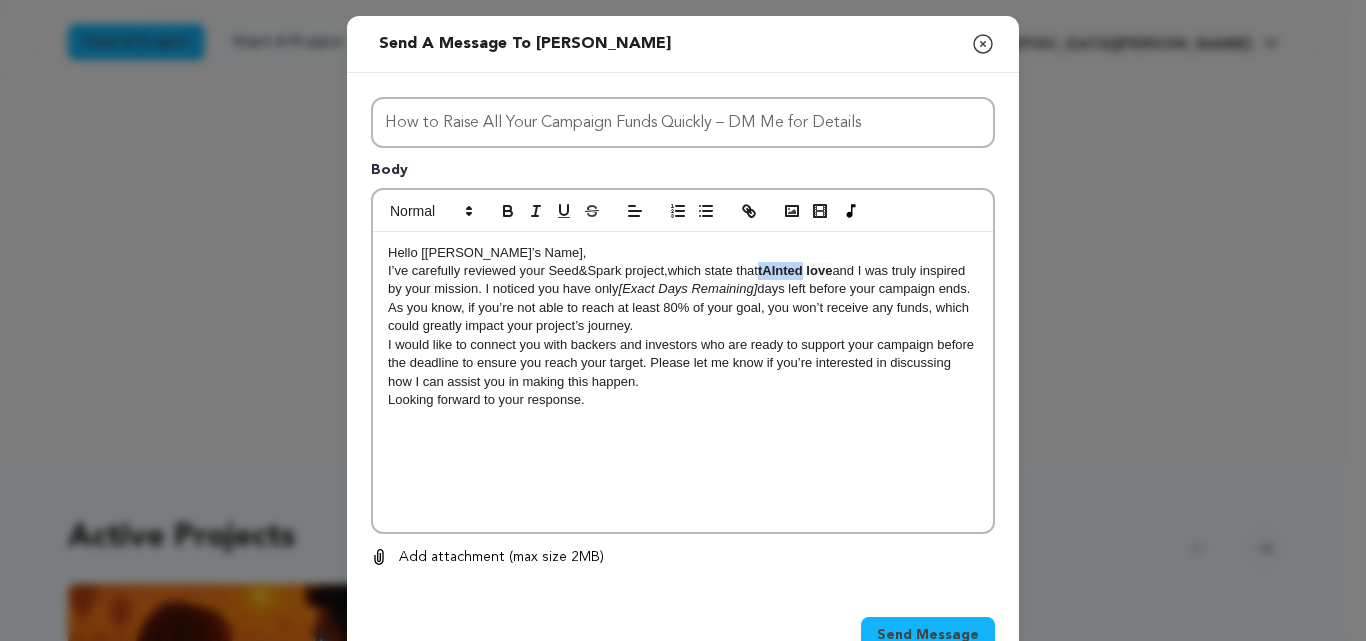 click on "tAInted love" at bounding box center [795, 270] 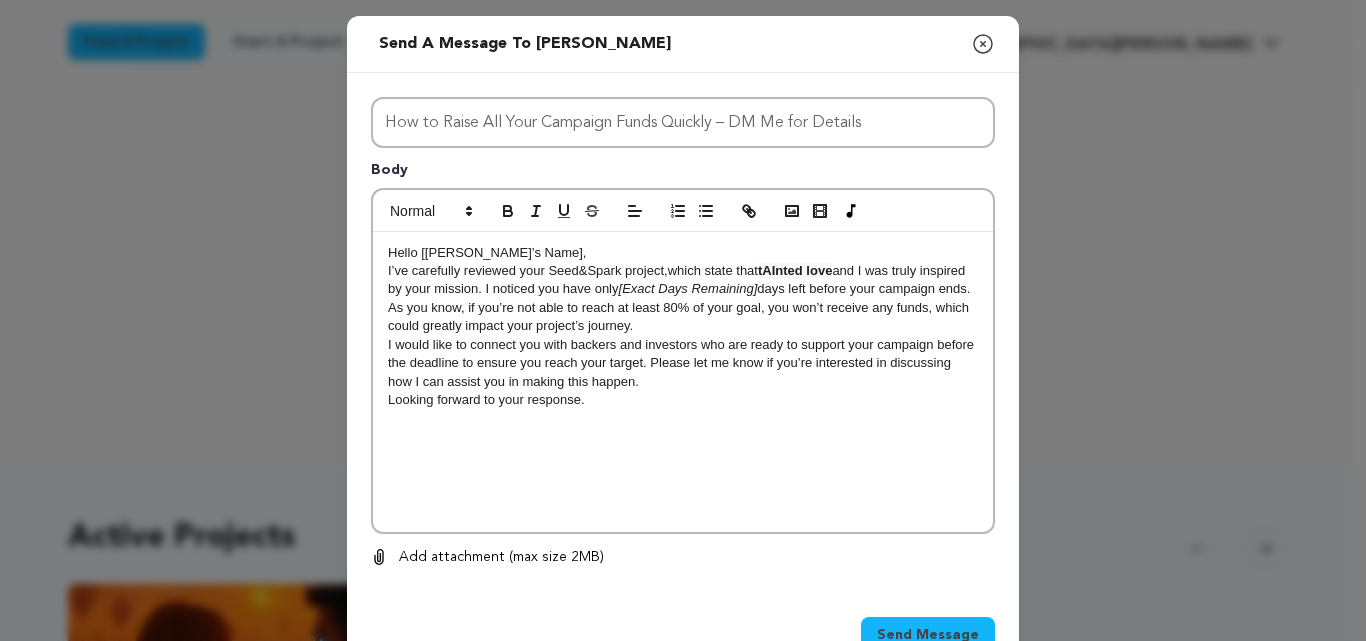 click on "tAInted love" at bounding box center [795, 270] 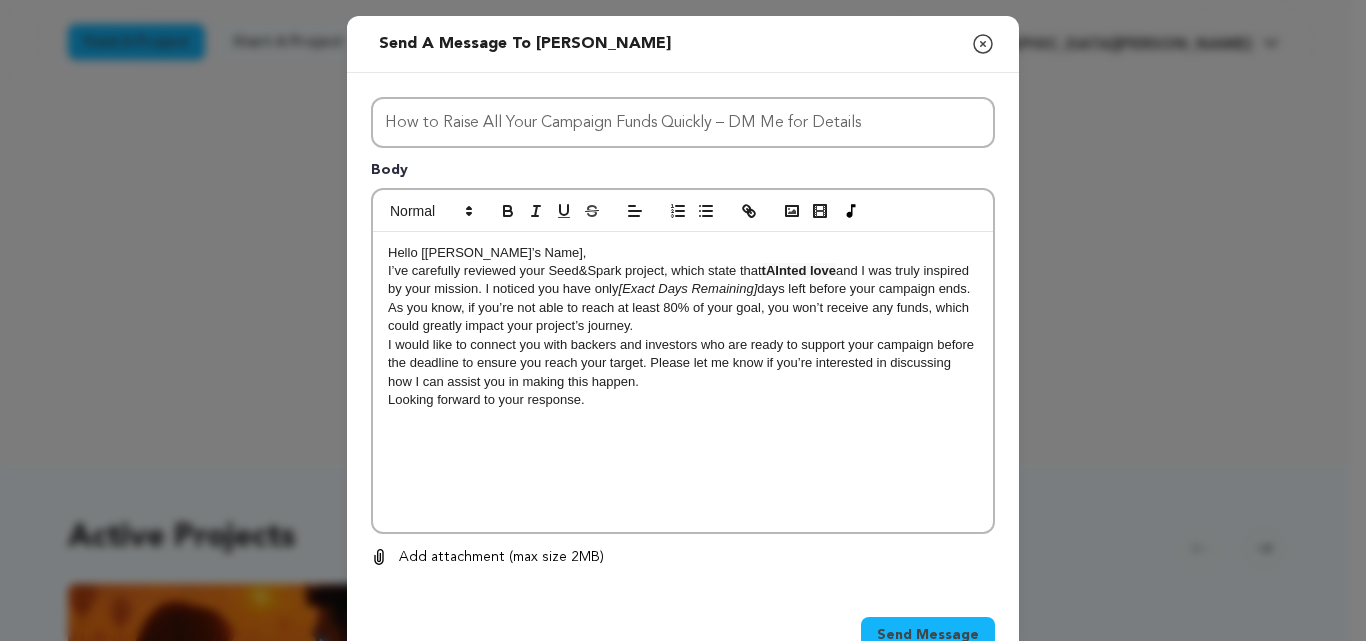 click on "Hello [Buyer’s Name]," at bounding box center [683, 253] 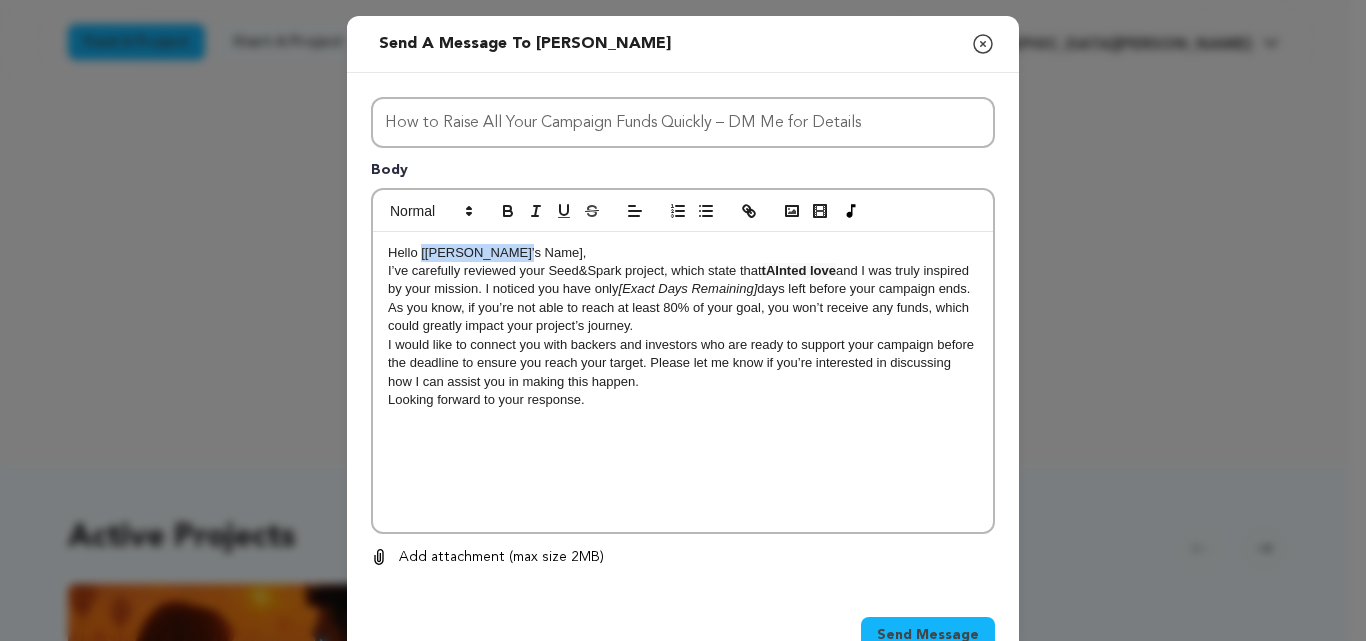 drag, startPoint x: 511, startPoint y: 248, endPoint x: 414, endPoint y: 248, distance: 97 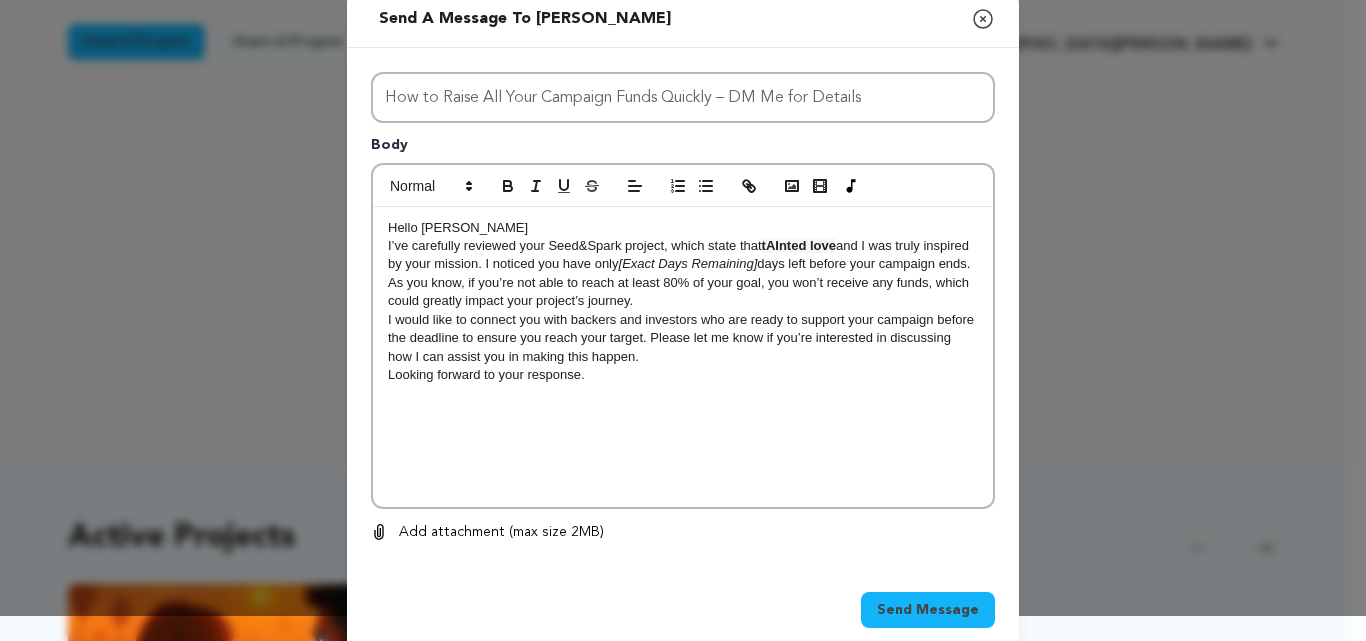 scroll, scrollTop: 0, scrollLeft: 0, axis: both 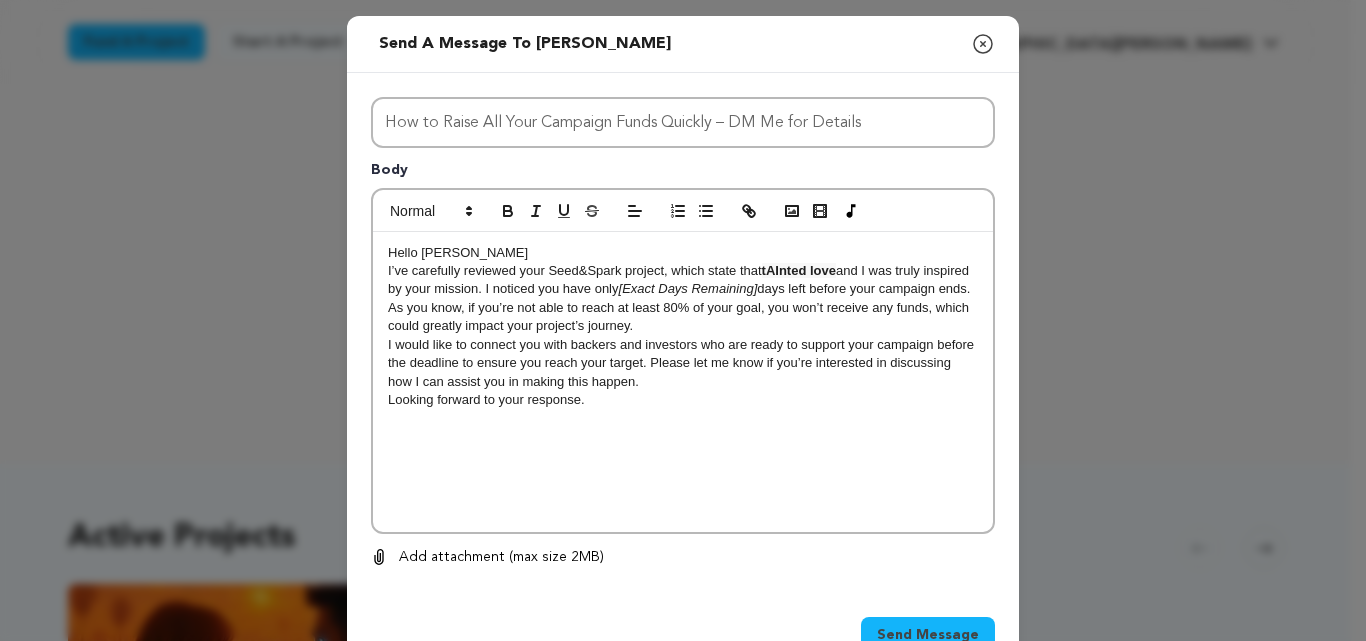 click on "tAInted love" at bounding box center [799, 270] 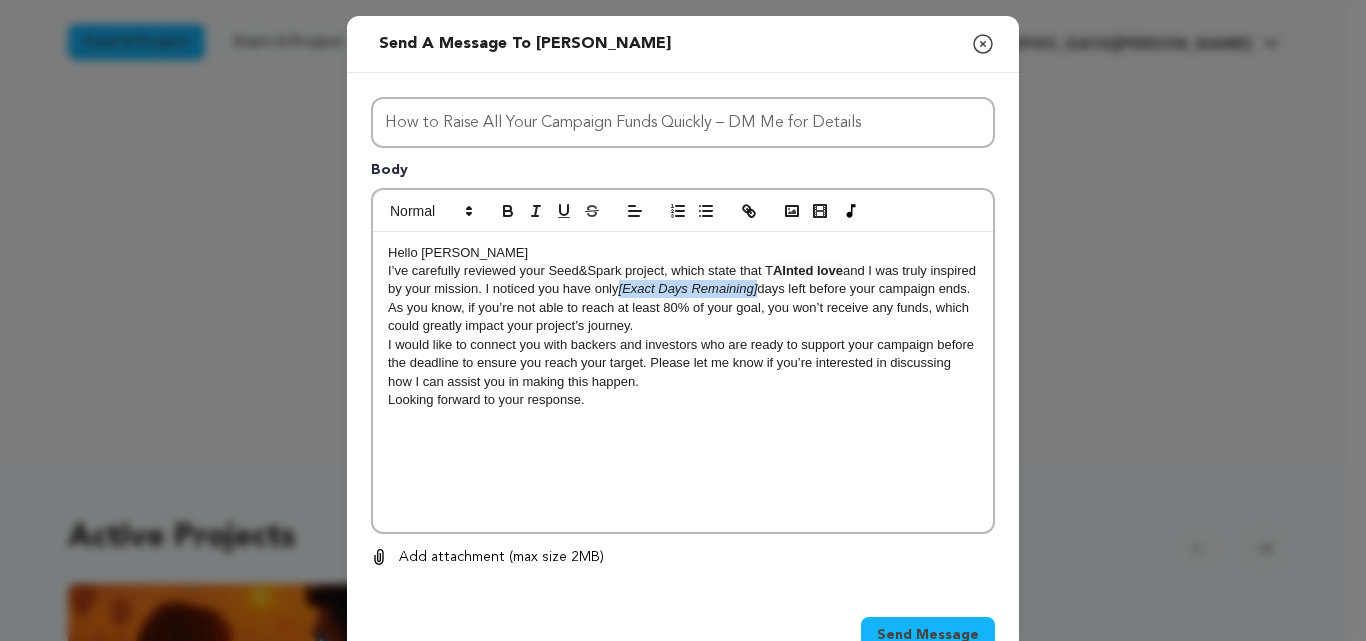 drag, startPoint x: 662, startPoint y: 291, endPoint x: 803, endPoint y: 298, distance: 141.17365 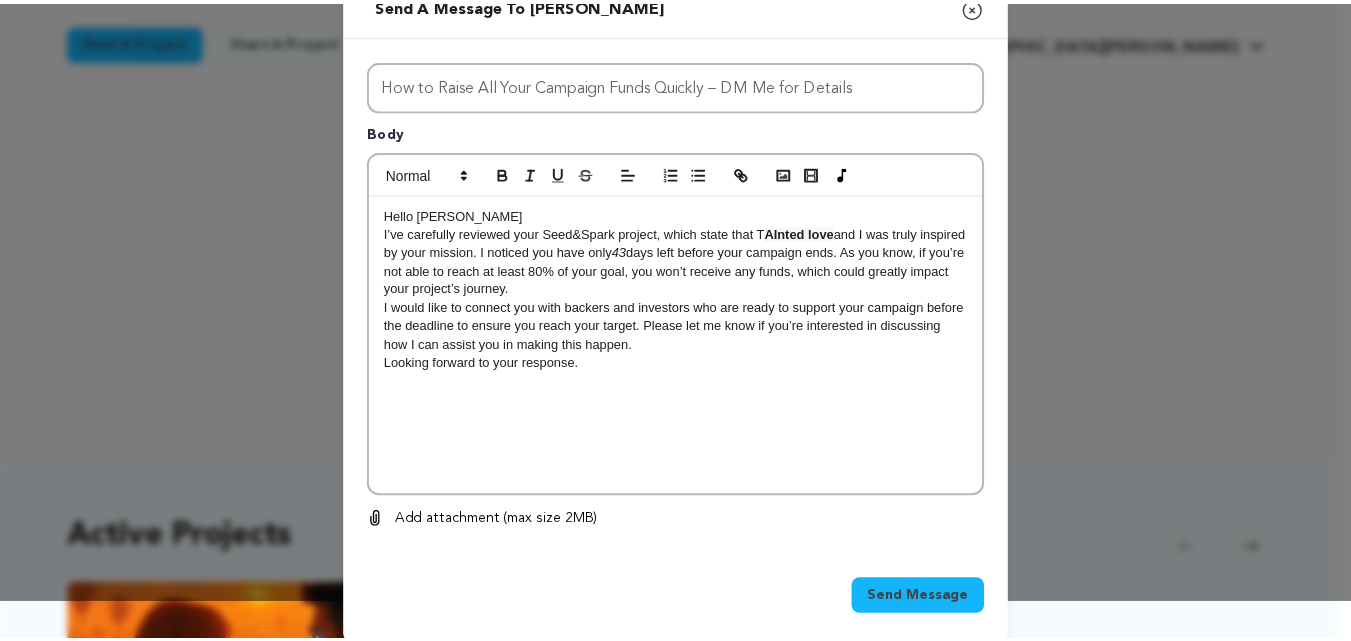scroll, scrollTop: 60, scrollLeft: 0, axis: vertical 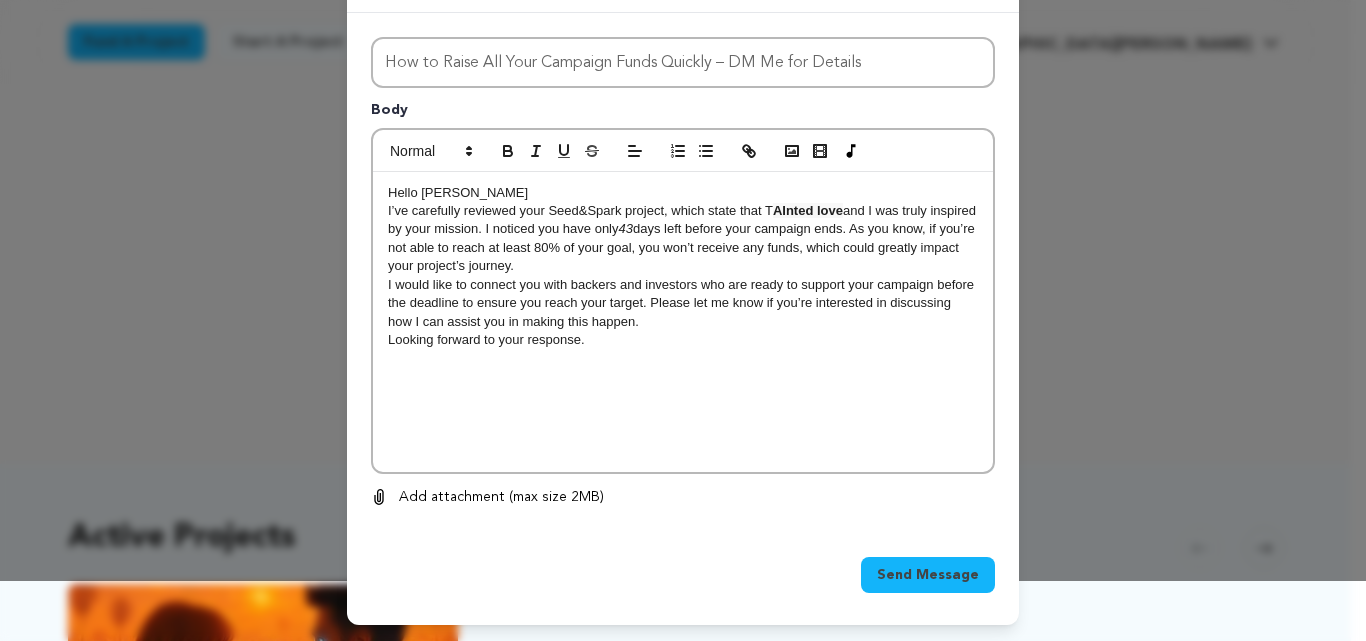 click on "Send Message" at bounding box center [928, 575] 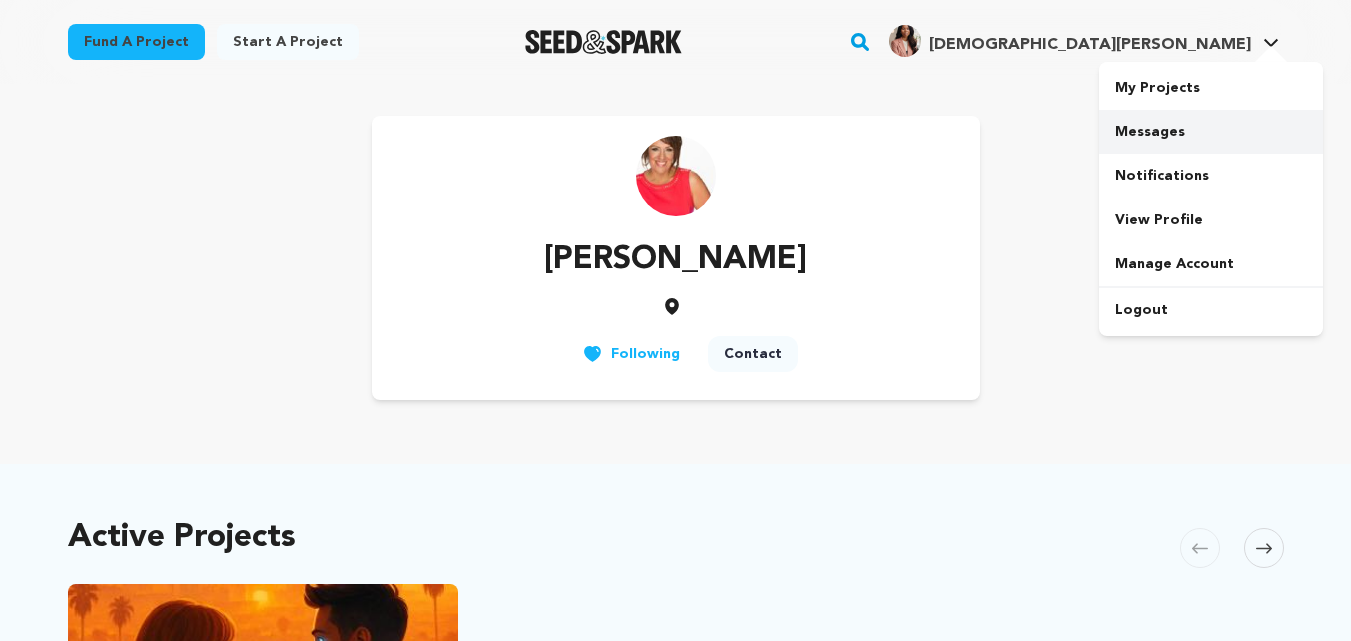 click on "Messages" at bounding box center [1211, 132] 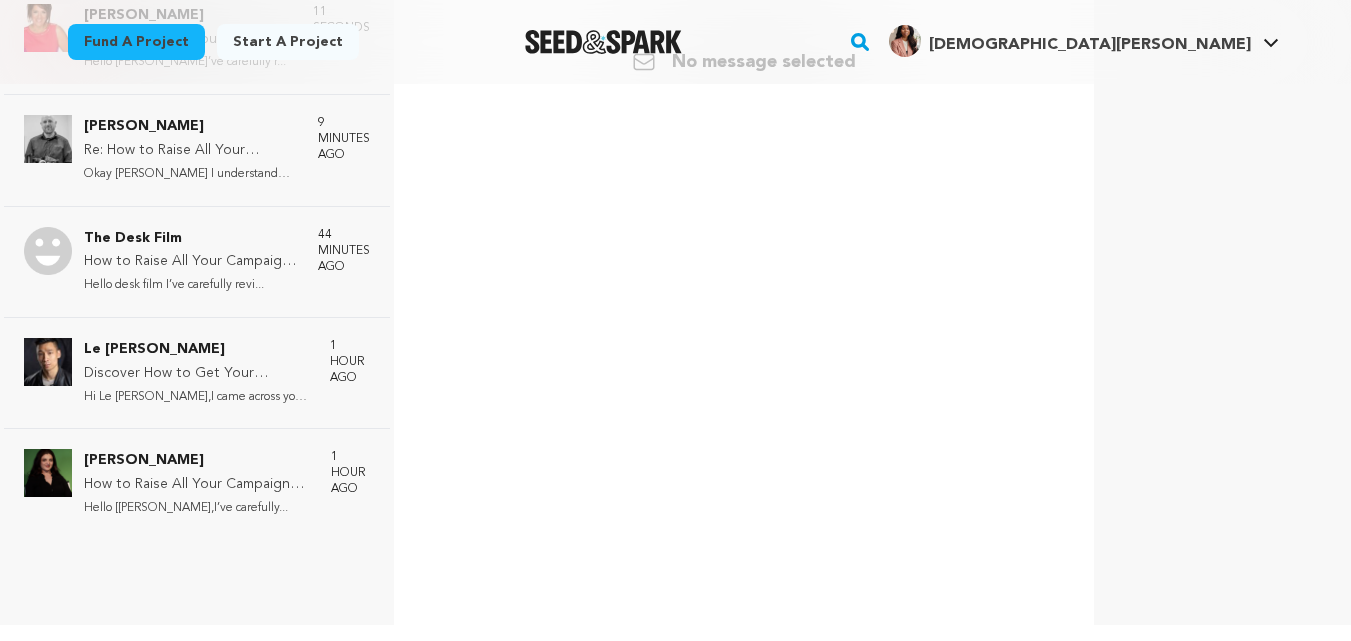 scroll, scrollTop: 0, scrollLeft: 0, axis: both 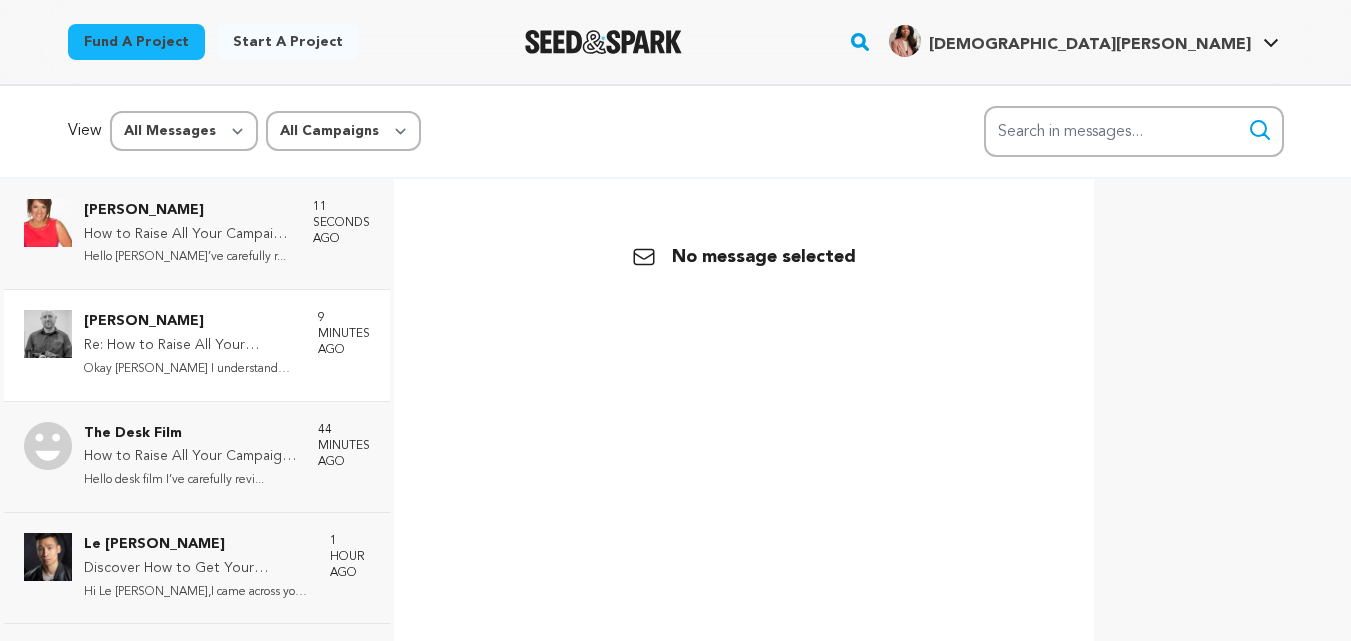 click on "Re: How to Raise All Your Campaign Funds Quickly – DM Me for Details" at bounding box center [191, 346] 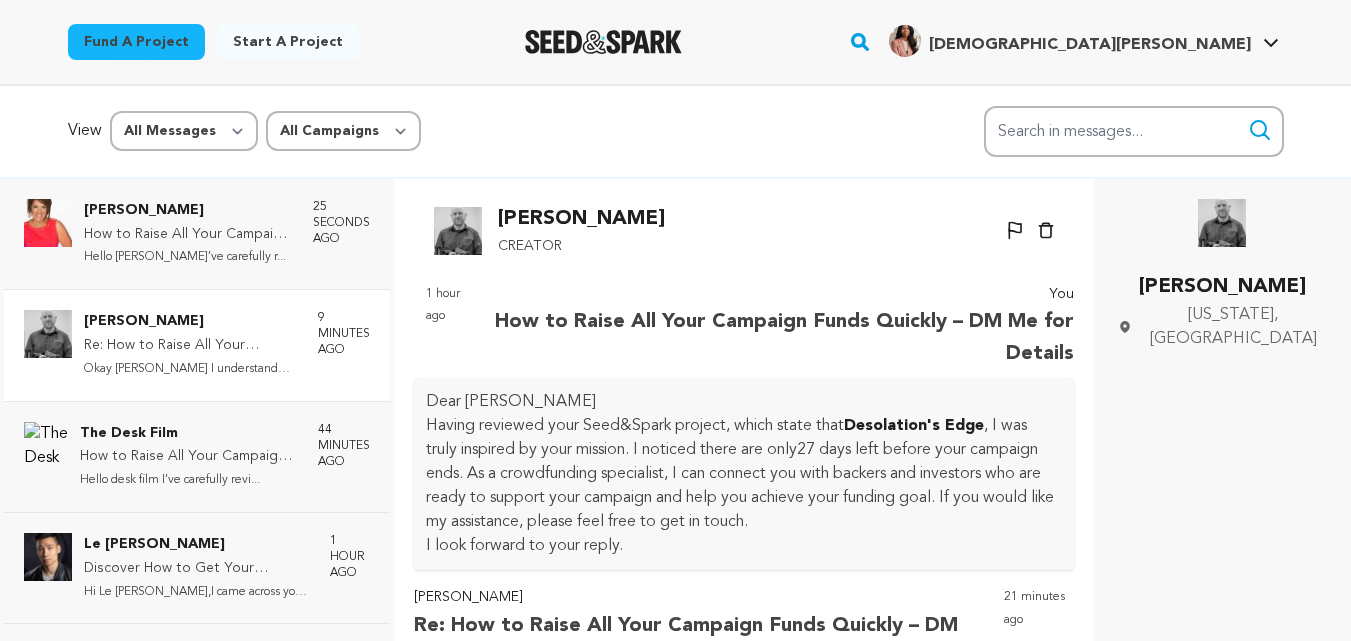 scroll, scrollTop: 195, scrollLeft: 0, axis: vertical 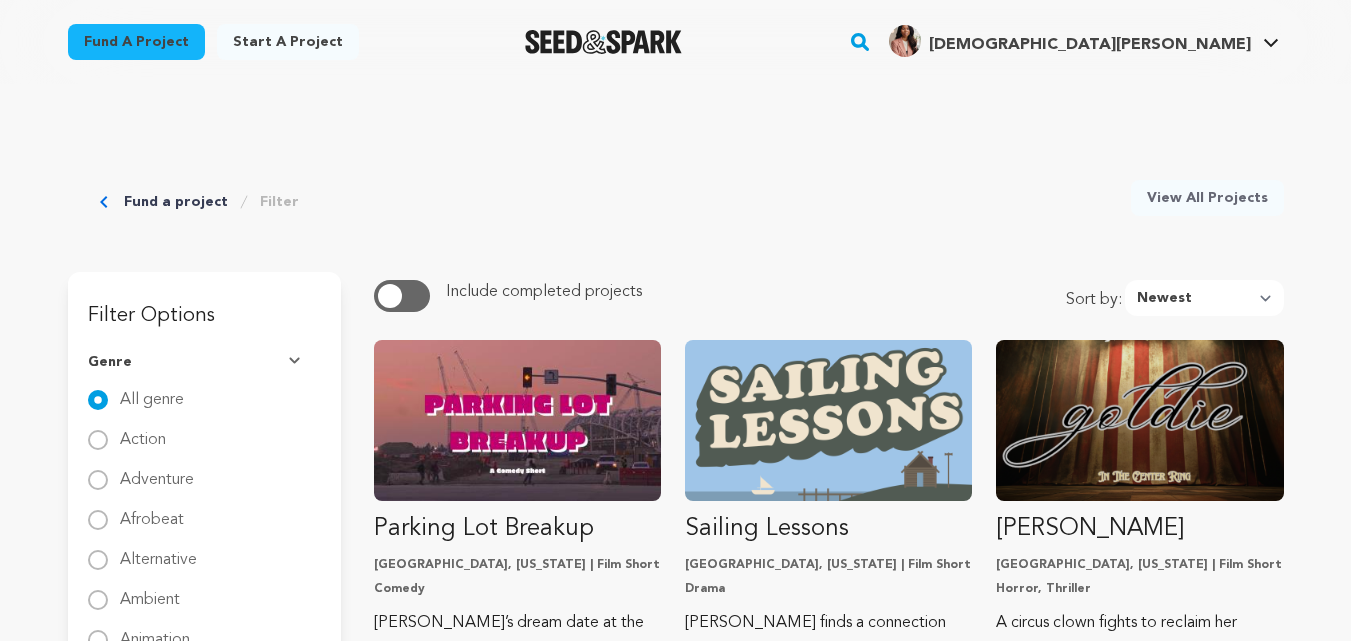 click on "View All Projects" at bounding box center (1207, 198) 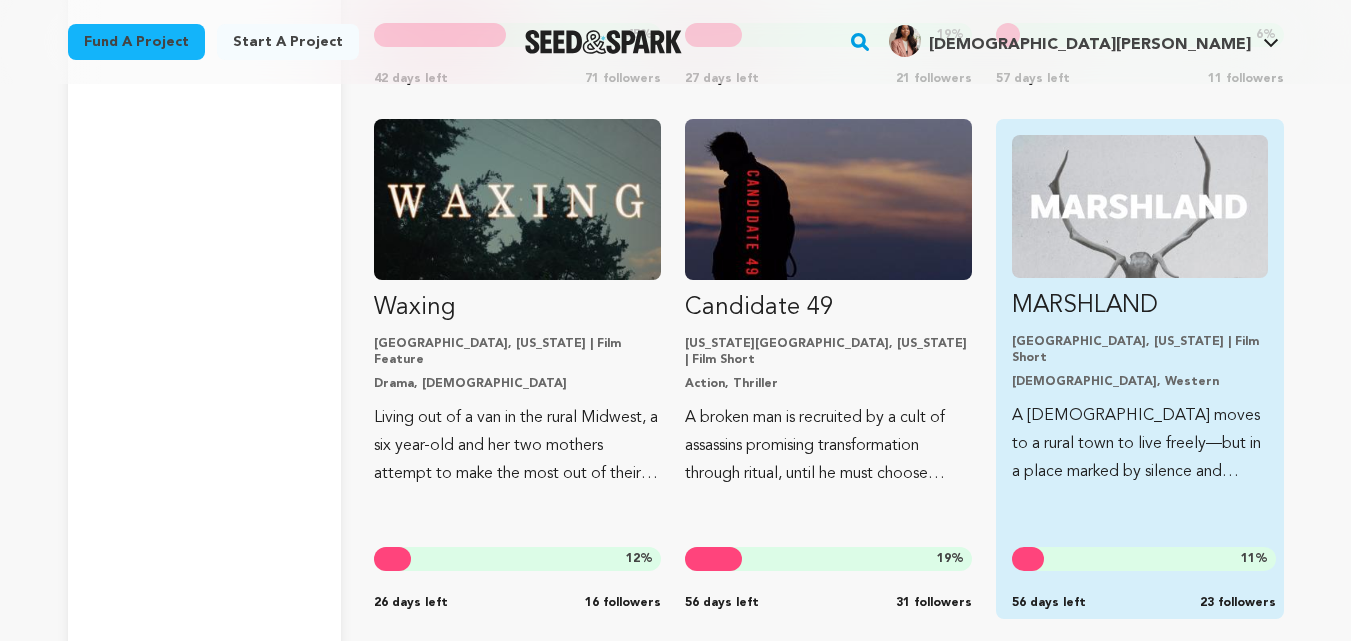 scroll, scrollTop: 3922, scrollLeft: 0, axis: vertical 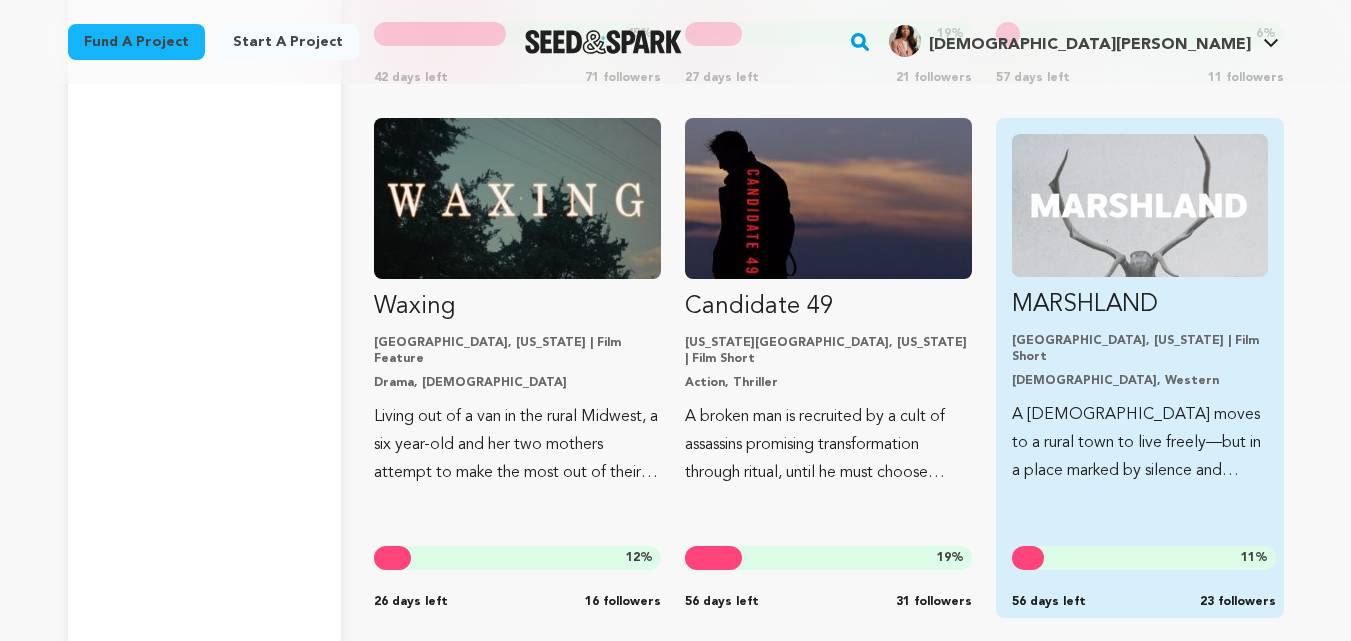 click at bounding box center [1139, 205] 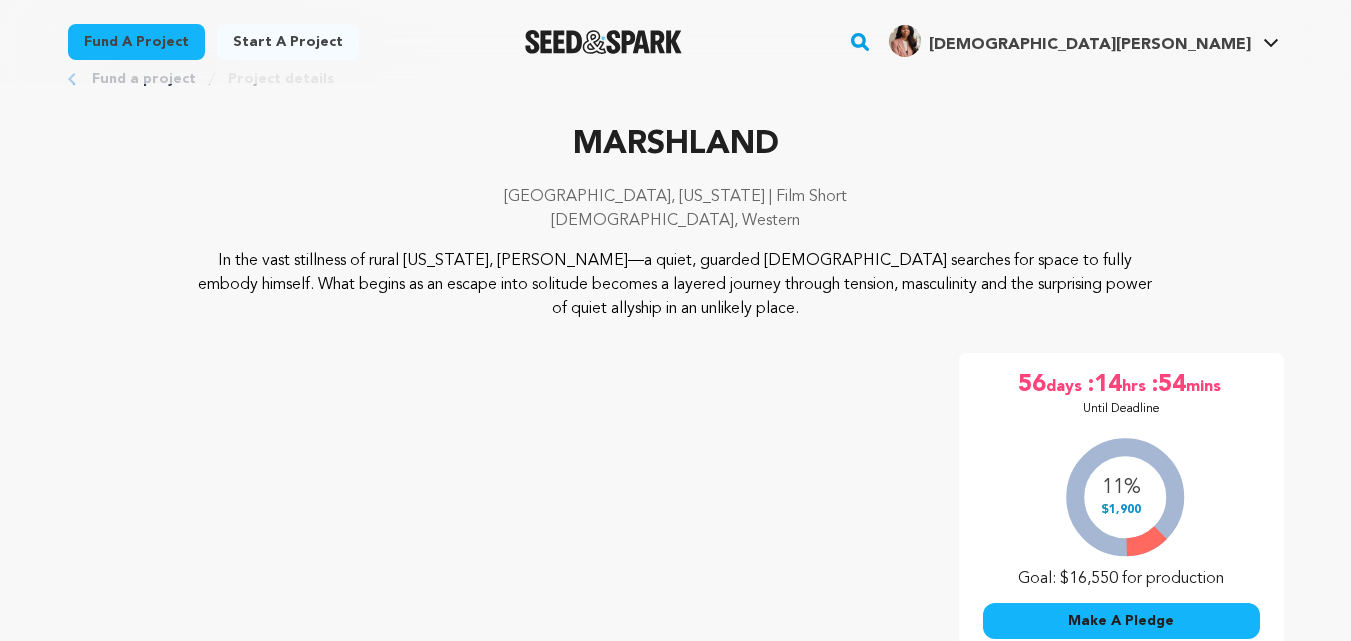 scroll, scrollTop: 54, scrollLeft: 0, axis: vertical 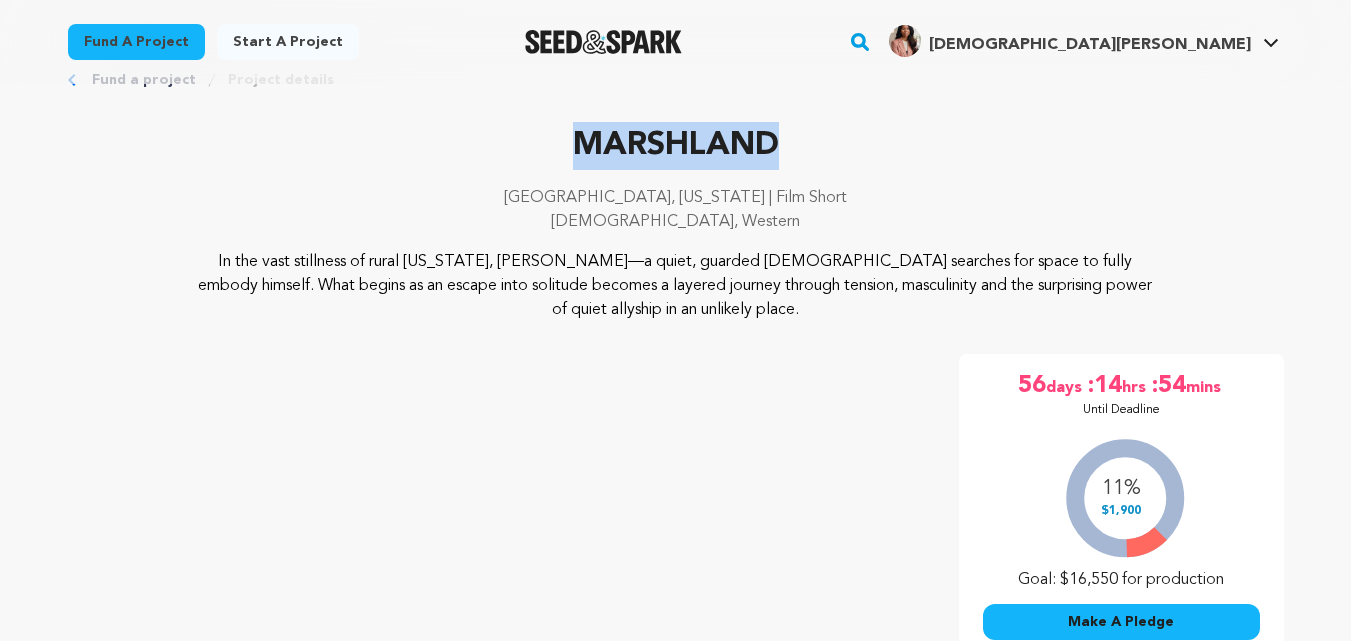 drag, startPoint x: 572, startPoint y: 150, endPoint x: 805, endPoint y: 163, distance: 233.36238 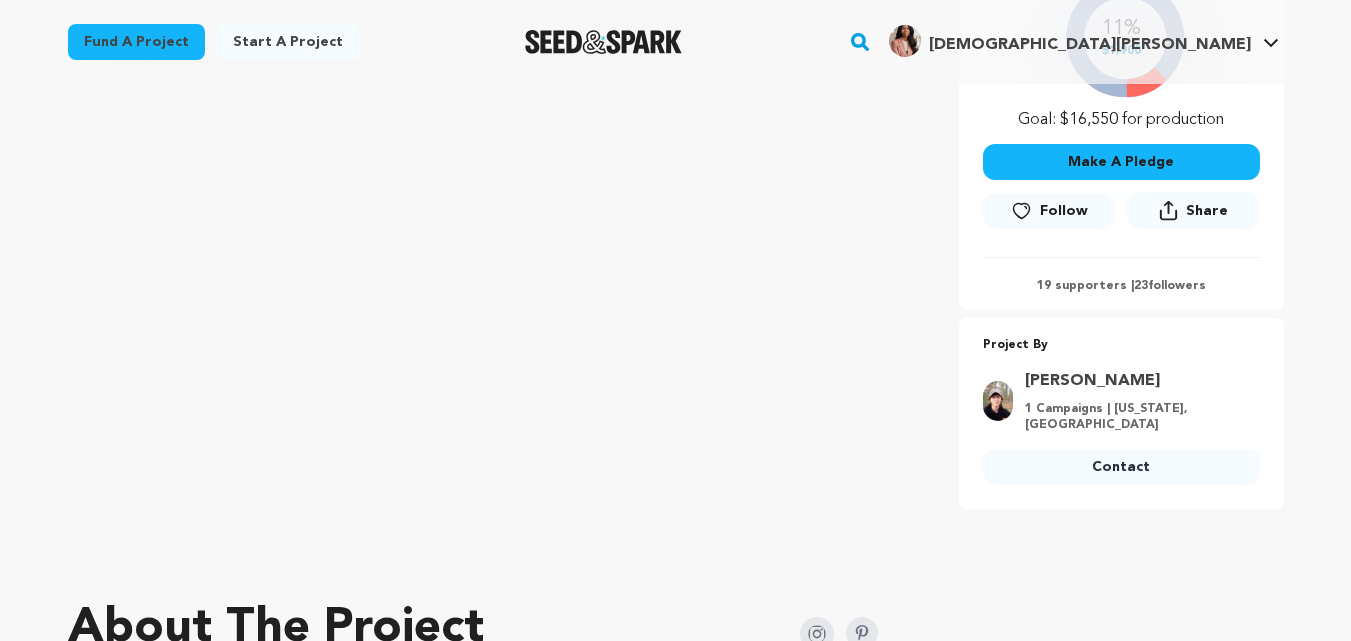 scroll, scrollTop: 518, scrollLeft: 0, axis: vertical 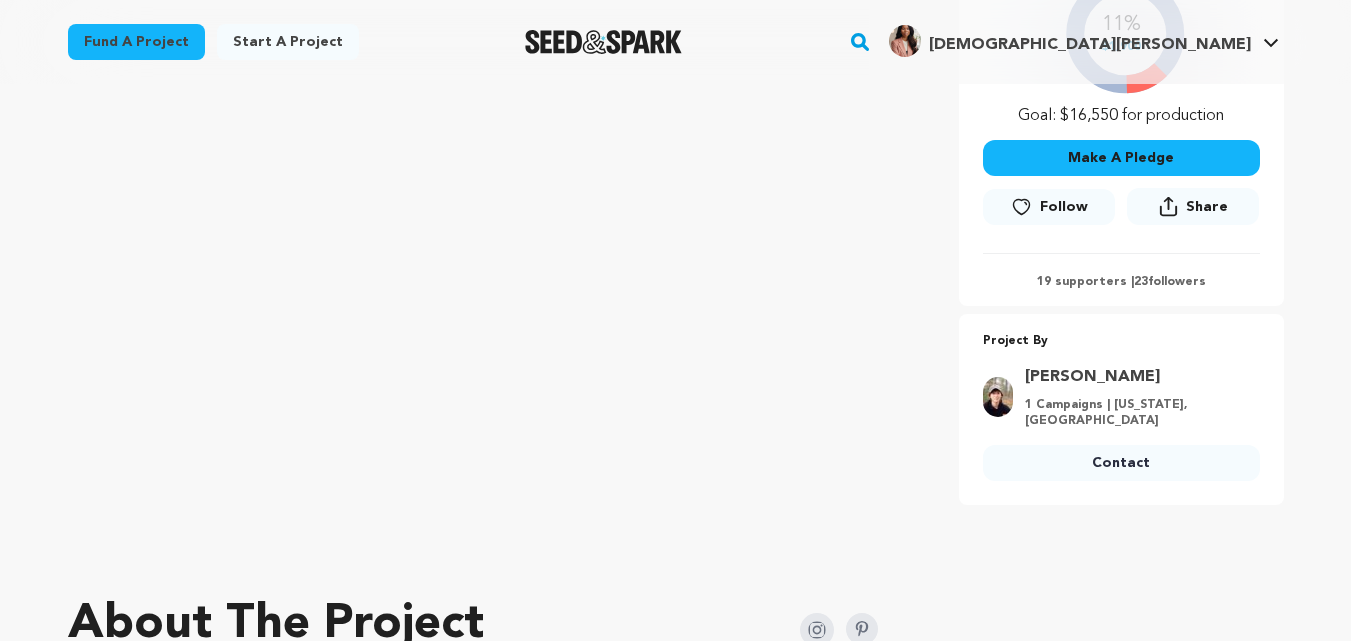 click on "Follow" at bounding box center (1064, 207) 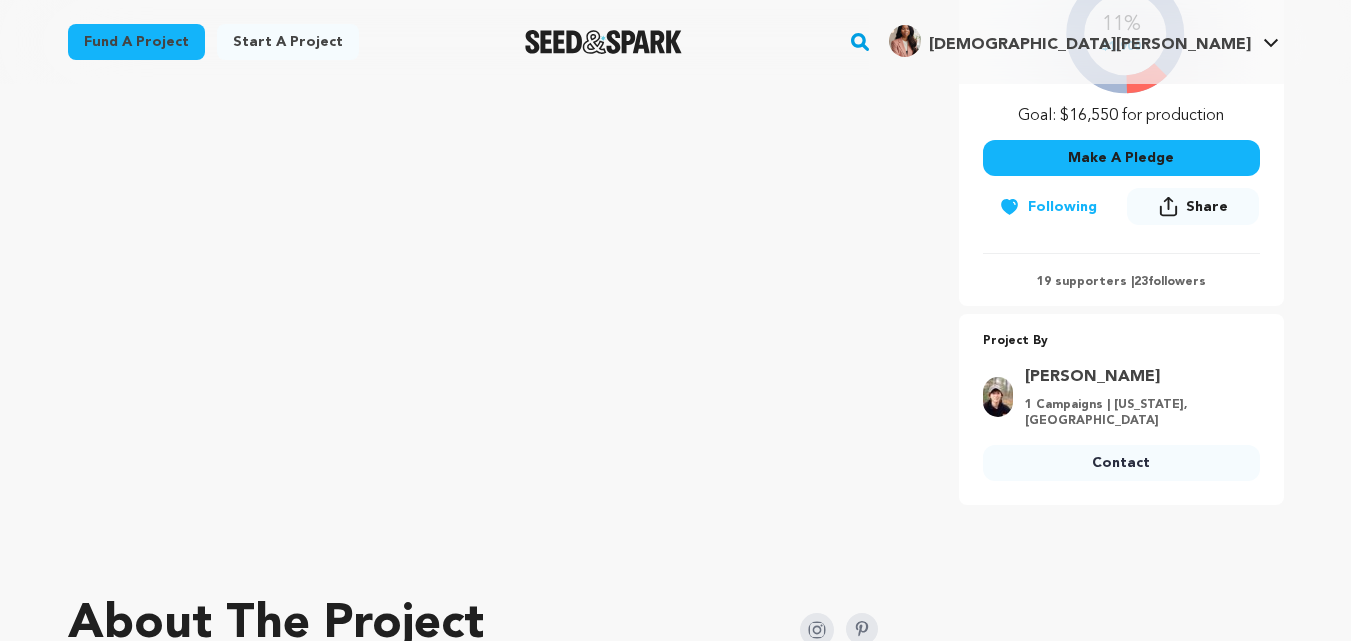 click on "Contact" at bounding box center (1121, 463) 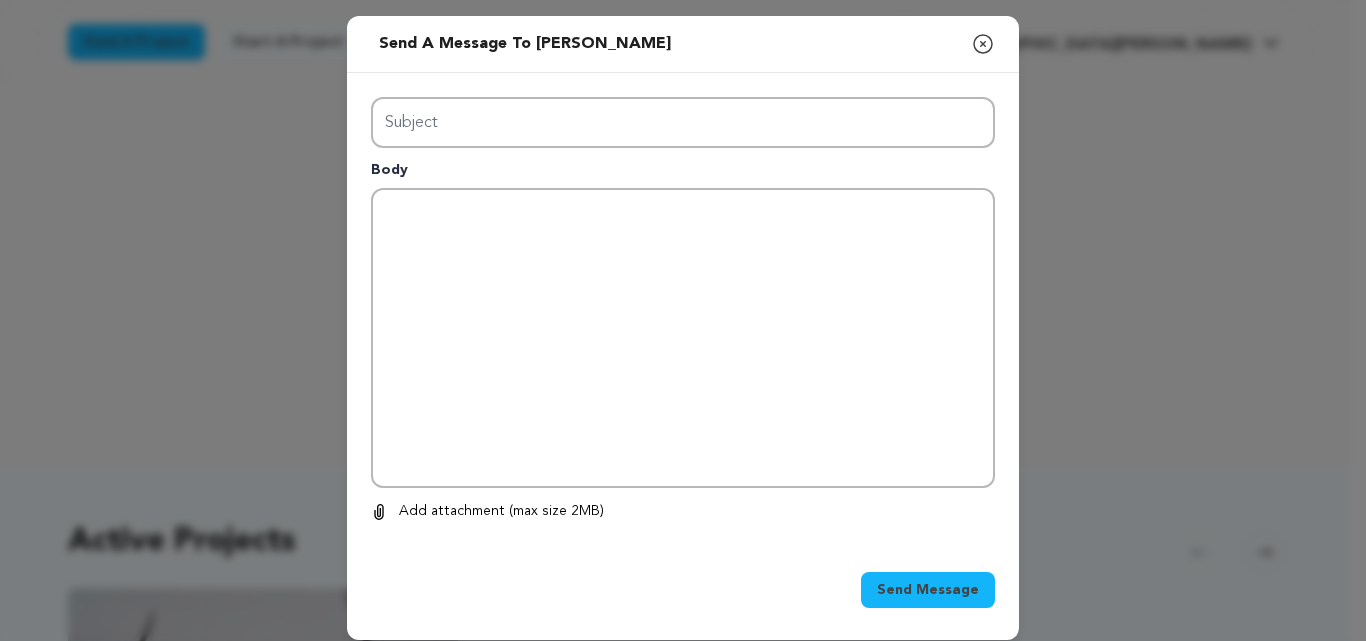 scroll, scrollTop: 0, scrollLeft: 0, axis: both 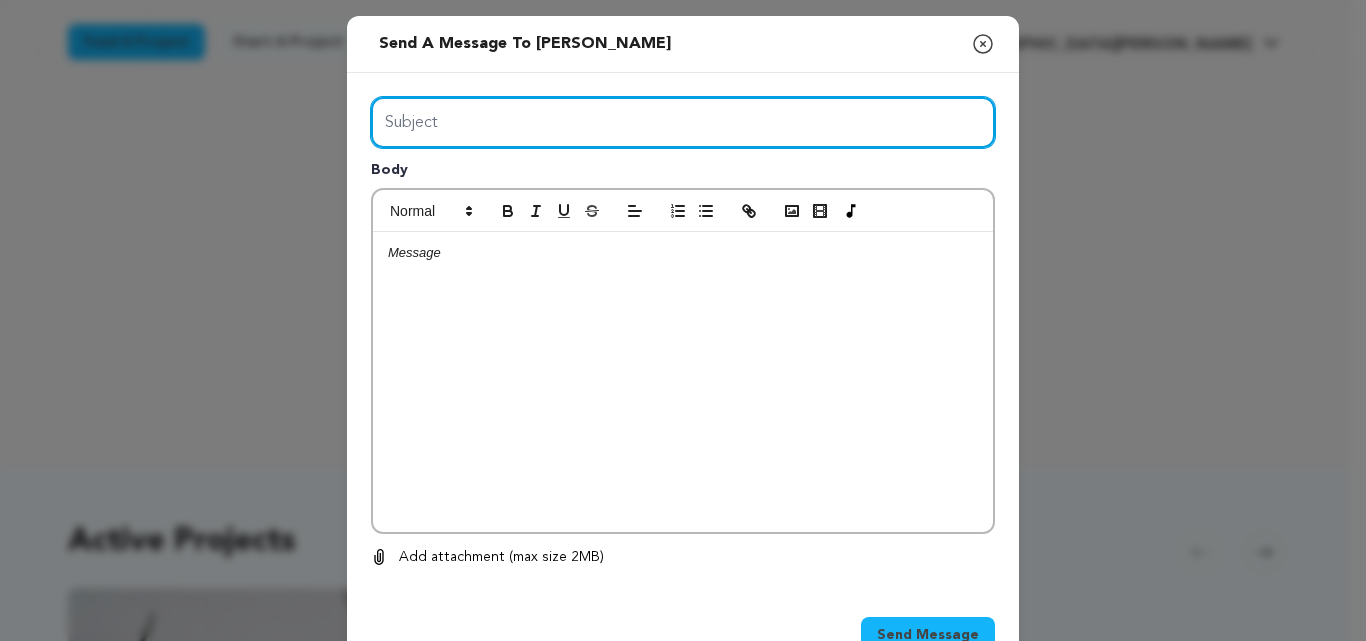 click on "Subject" at bounding box center [683, 122] 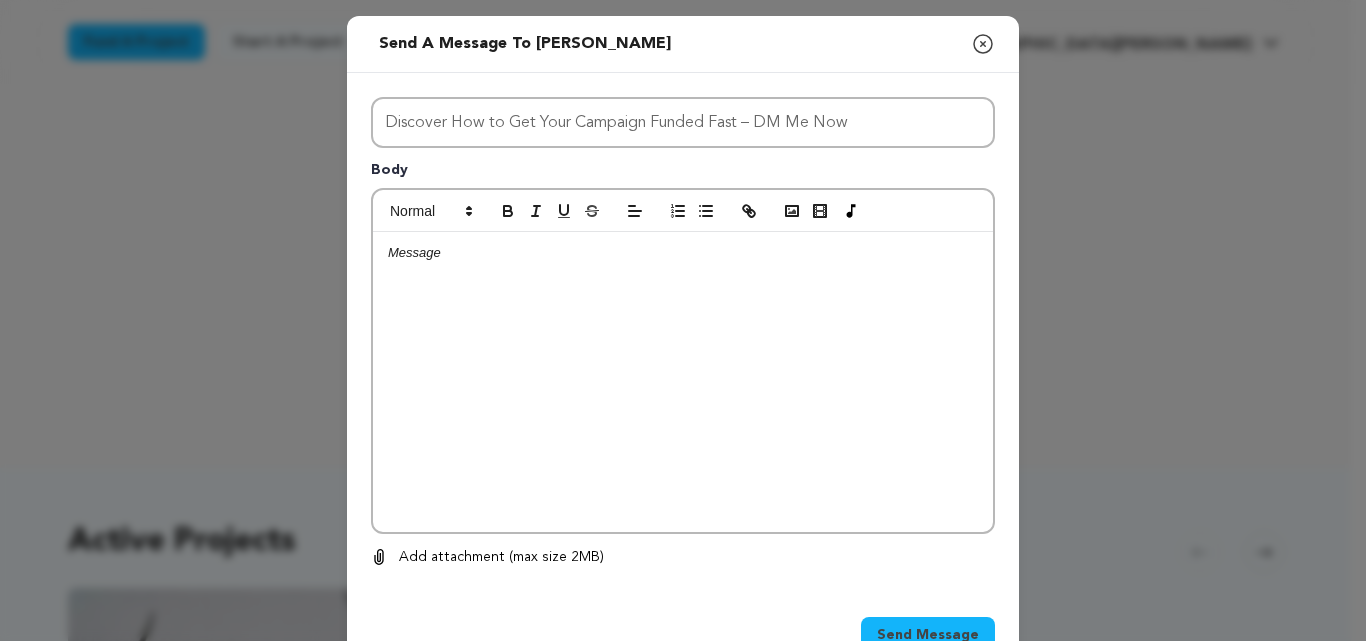 click at bounding box center [683, 253] 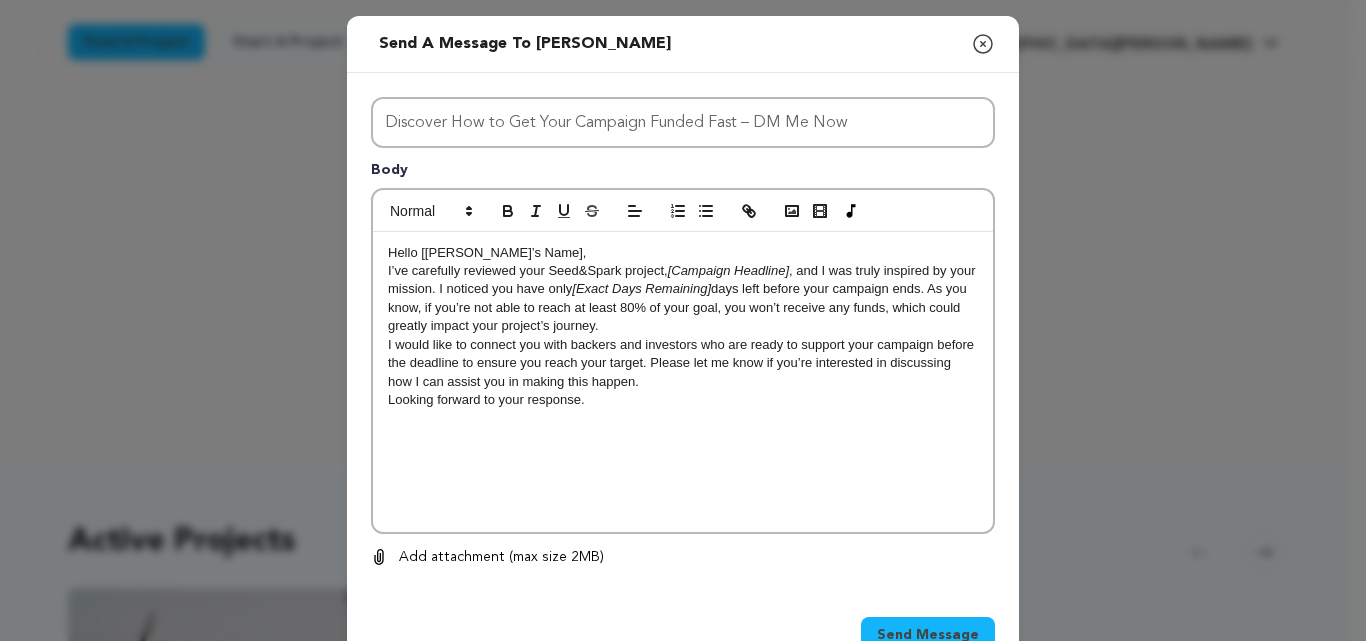 click on "Hello [Buyer’s Name]," at bounding box center [683, 253] 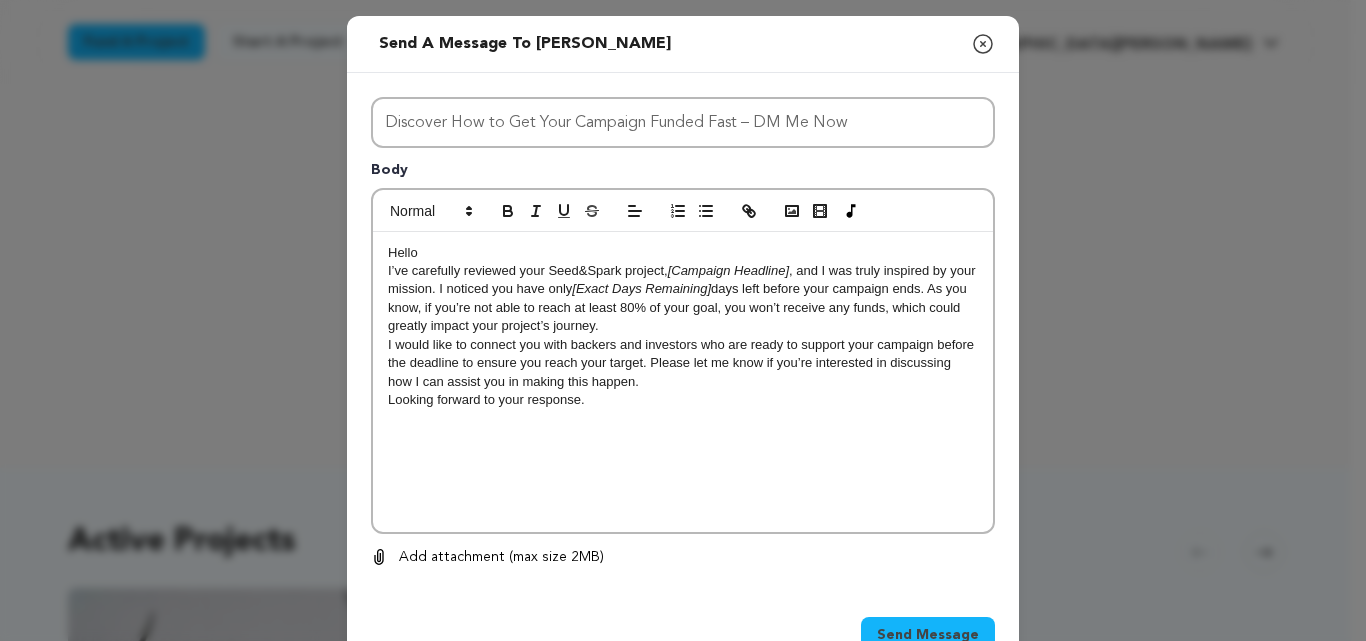 drag, startPoint x: 524, startPoint y: 45, endPoint x: 634, endPoint y: 56, distance: 110.54863 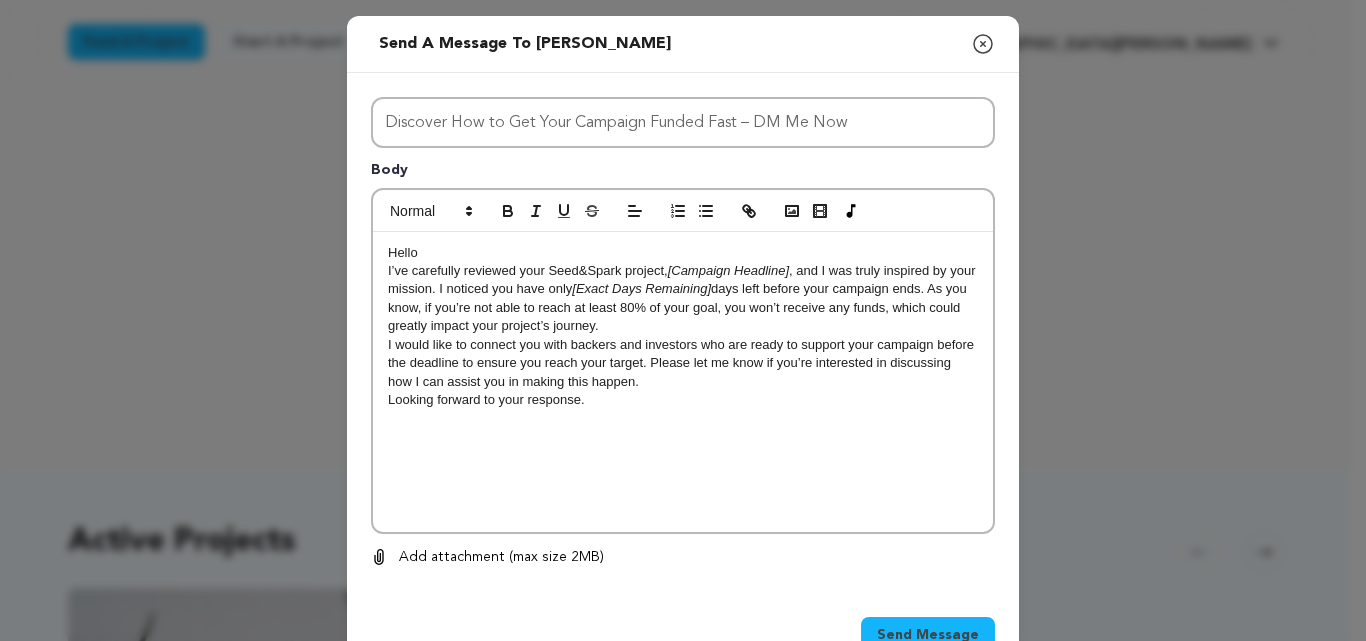 scroll, scrollTop: 0, scrollLeft: 0, axis: both 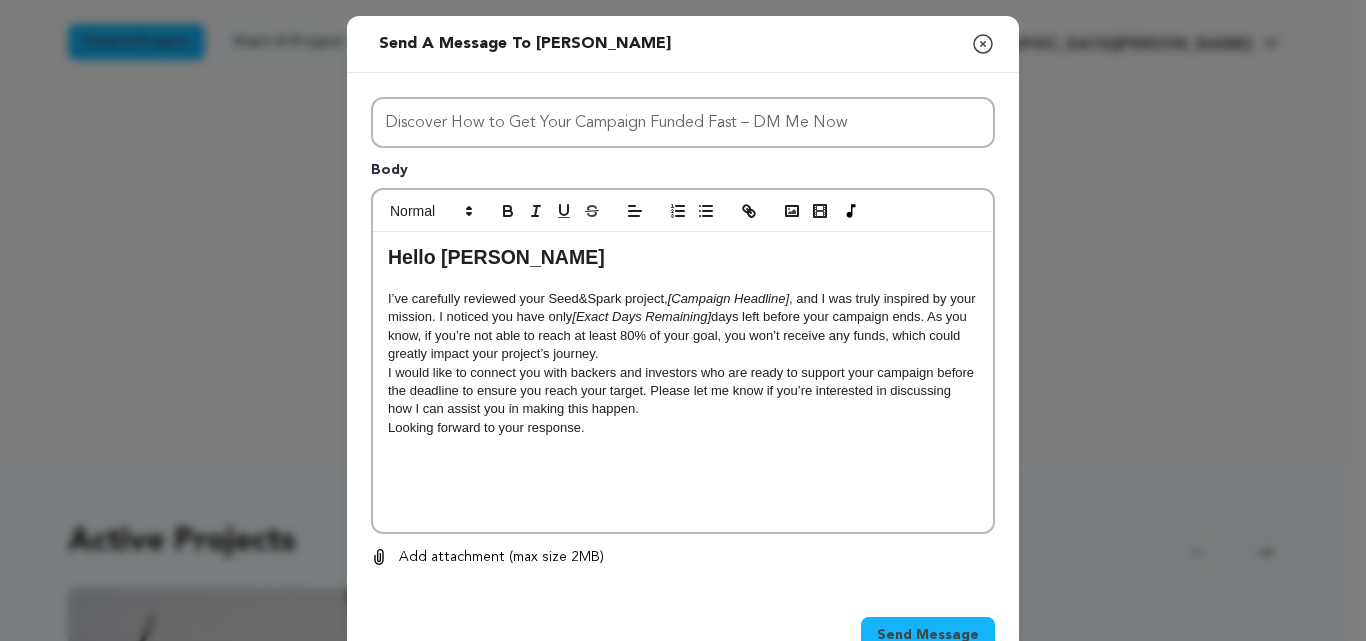 click on "I’ve carefully reviewed your Seed&Spark project,  [Campaign Headline] , and I was truly inspired by your mission. I noticed you have only  [Exact Days Remaining]  days left before your campaign ends. As you know, if you’re not able to reach at least 80% of your goal, you won’t receive any funds, which could greatly impact your project’s journey." at bounding box center [683, 327] 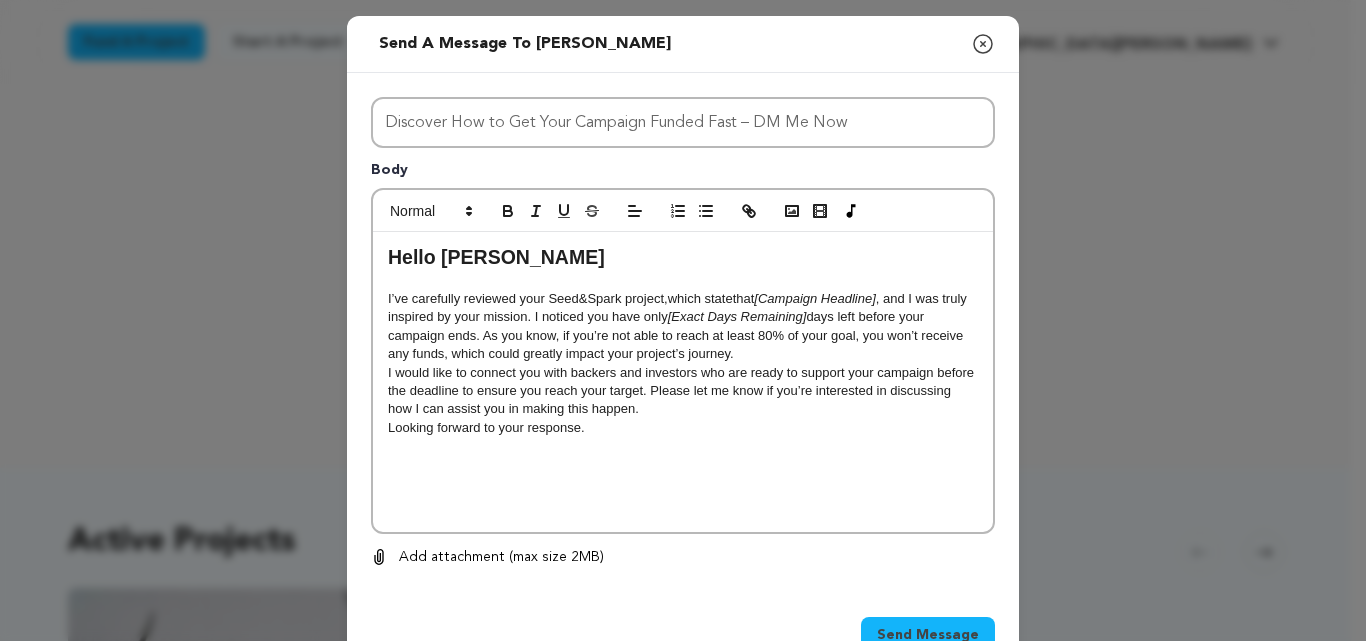 click on "I’ve carefully reviewed your Seed&Spark project,which statethat   [Campaign Headline] , and I was truly inspired by your mission. I noticed you have only  [Exact Days Remaining]  days left before your campaign ends. As you know, if you’re not able to reach at least 80% of your goal, you won’t receive any funds, which could greatly impact your project’s journey." at bounding box center (683, 327) 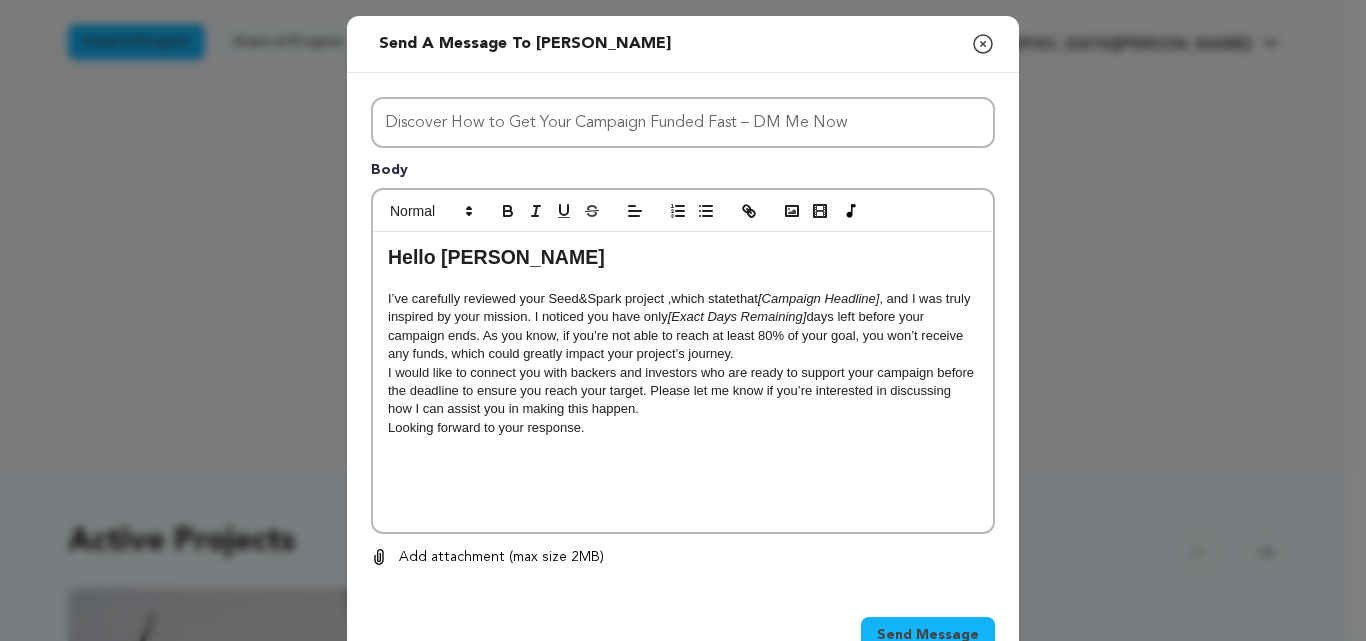 click on "I’ve carefully reviewed your Seed&Spark project ,which statethat   [Campaign Headline] , and I was truly inspired by your mission. I noticed you have only  [Exact Days Remaining]  days left before your campaign ends. As you know, if you’re not able to reach at least 80% of your goal, you won’t receive any funds, which could greatly impact your project’s journey." at bounding box center [683, 327] 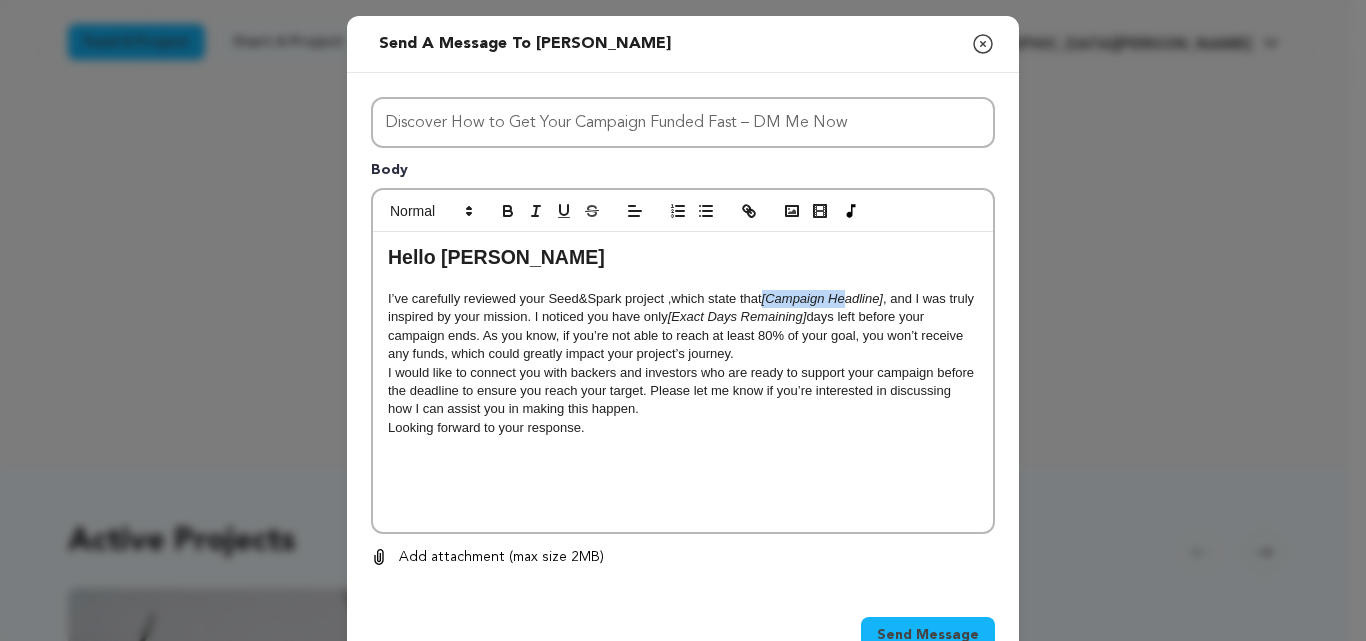 drag, startPoint x: 760, startPoint y: 299, endPoint x: 850, endPoint y: 301, distance: 90.02222 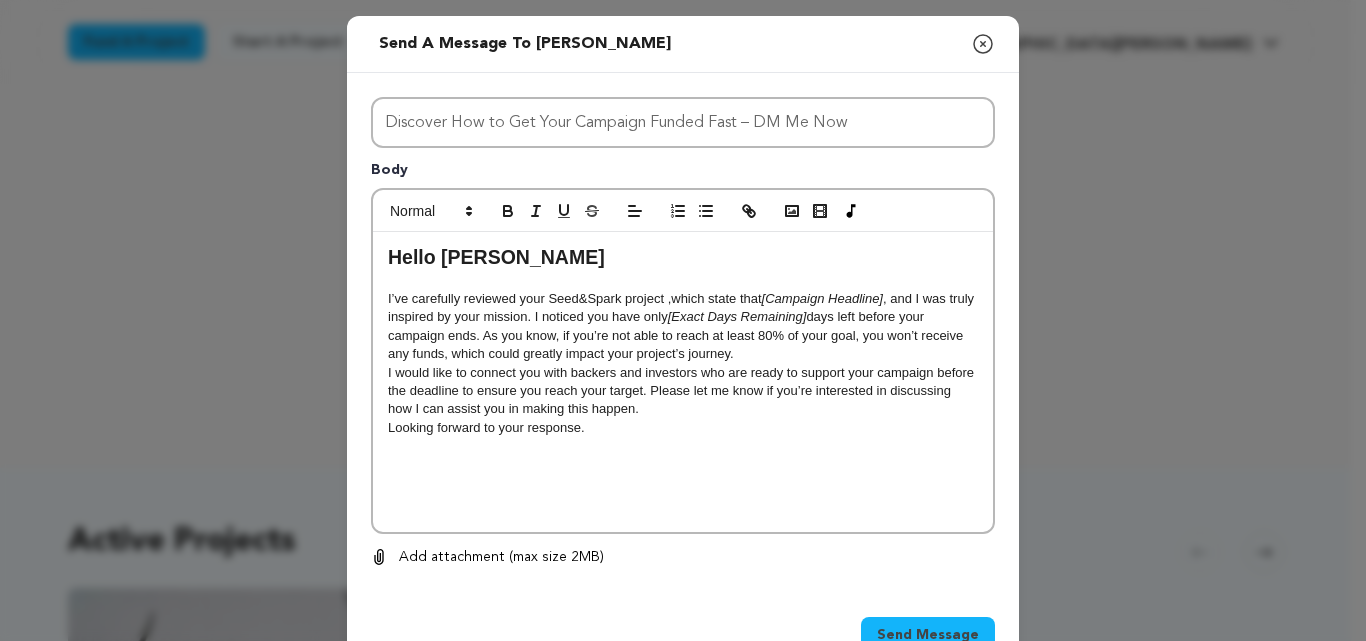 click on "I’ve carefully reviewed your Seed&Spark project ,which state that   [Campaign Headline] , and I was truly inspired by your mission. I noticed you have only  [Exact Days Remaining]  days left before your campaign ends. As you know, if you’re not able to reach at least 80% of your goal, you won’t receive any funds, which could greatly impact your project’s journey." at bounding box center (683, 327) 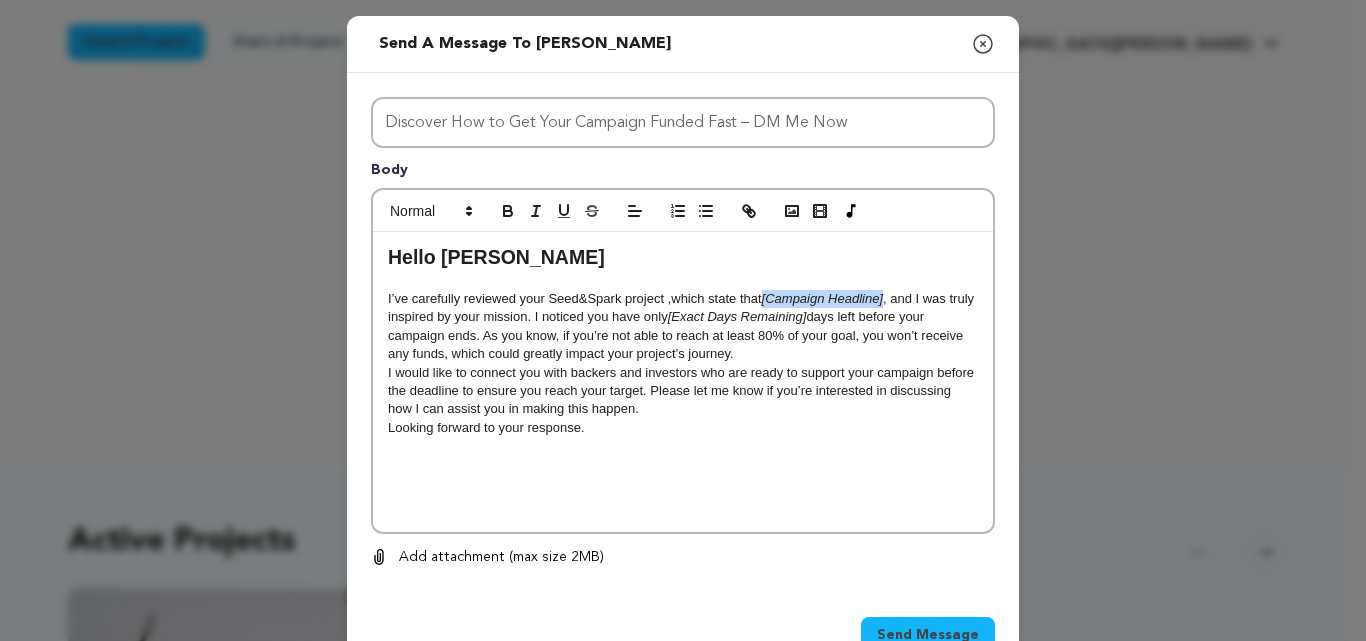 drag, startPoint x: 883, startPoint y: 301, endPoint x: 761, endPoint y: 305, distance: 122.06556 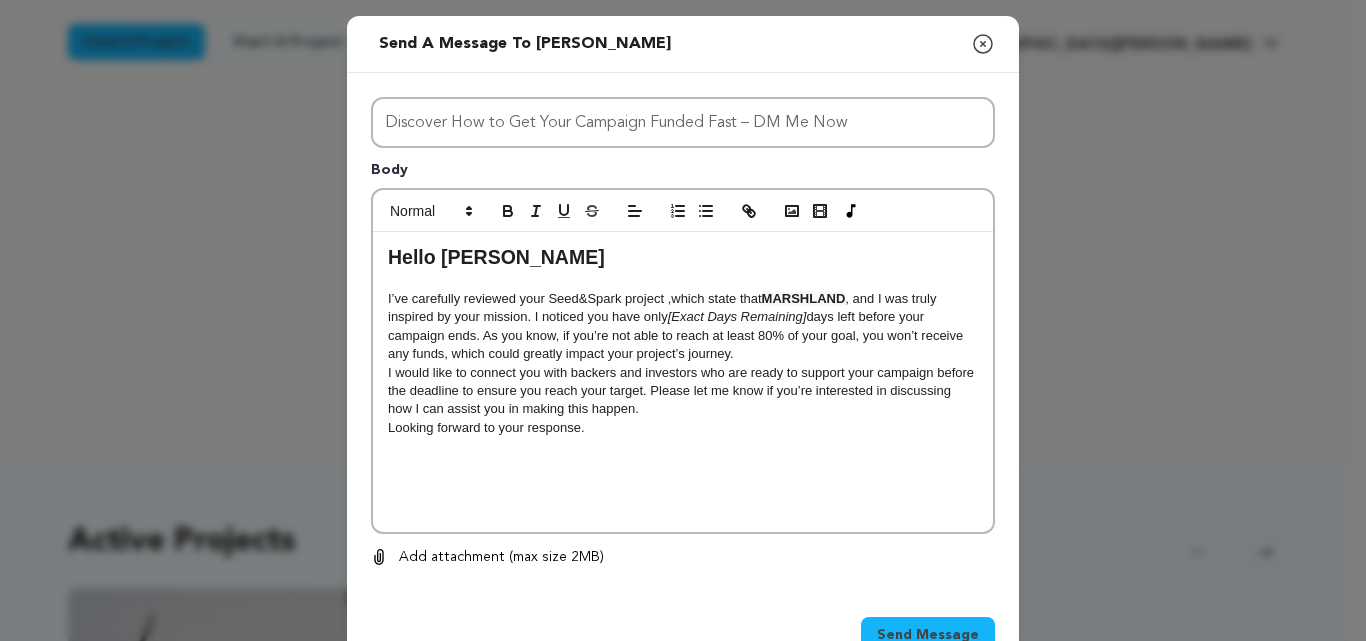scroll, scrollTop: 0, scrollLeft: 0, axis: both 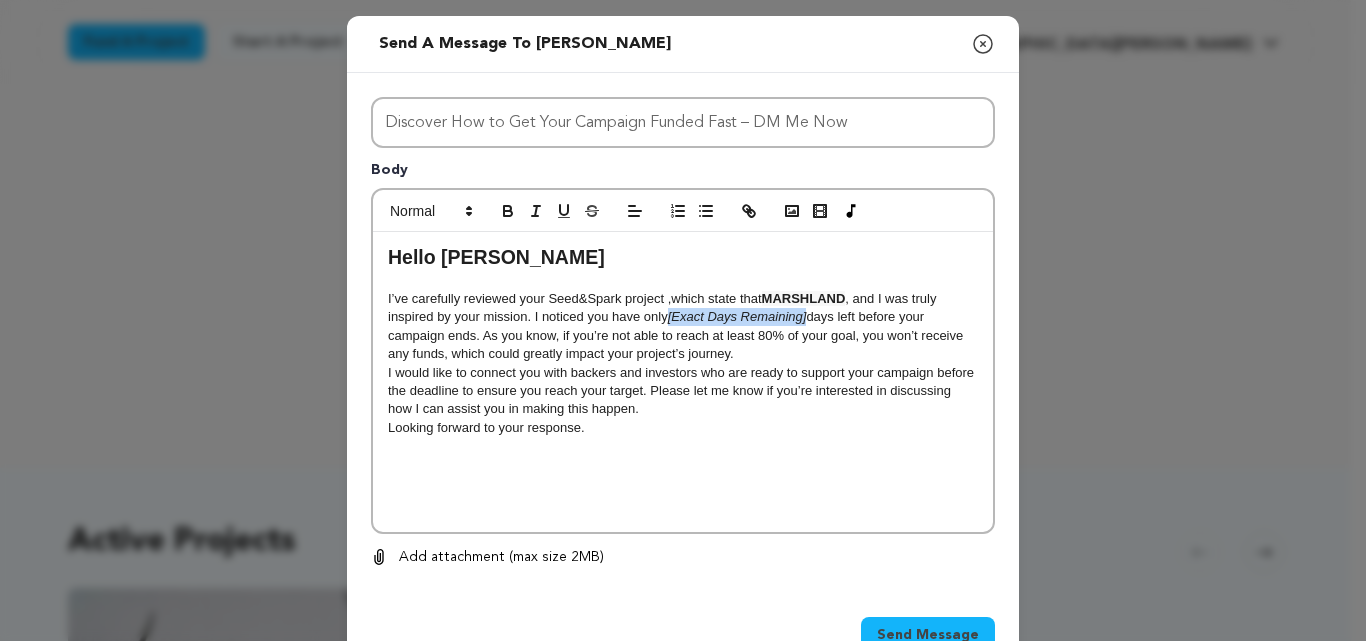 drag, startPoint x: 662, startPoint y: 318, endPoint x: 803, endPoint y: 318, distance: 141 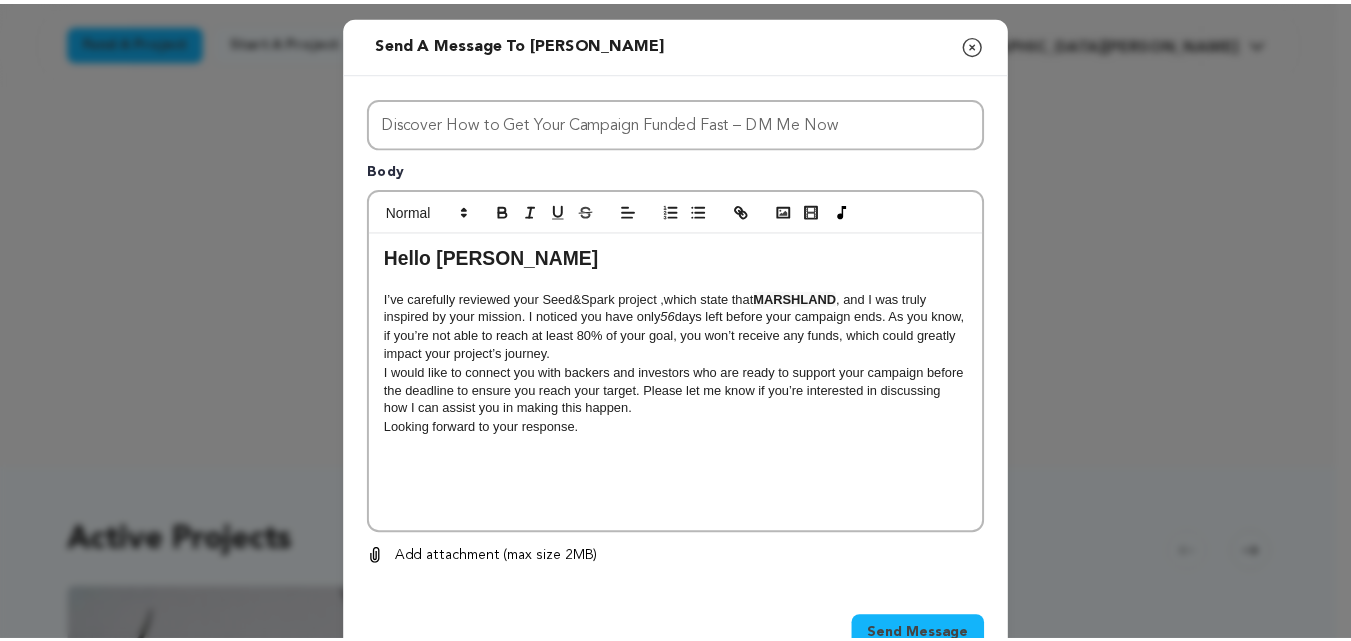 scroll, scrollTop: 60, scrollLeft: 0, axis: vertical 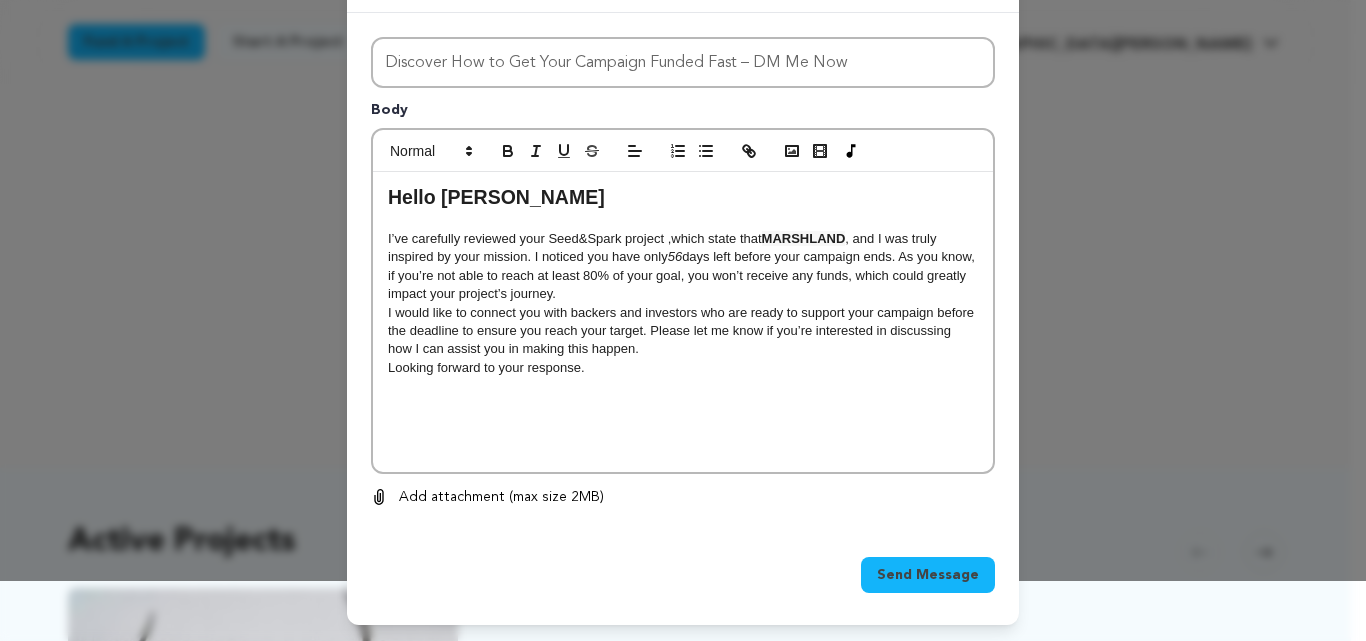 click on "Send Message" at bounding box center [928, 575] 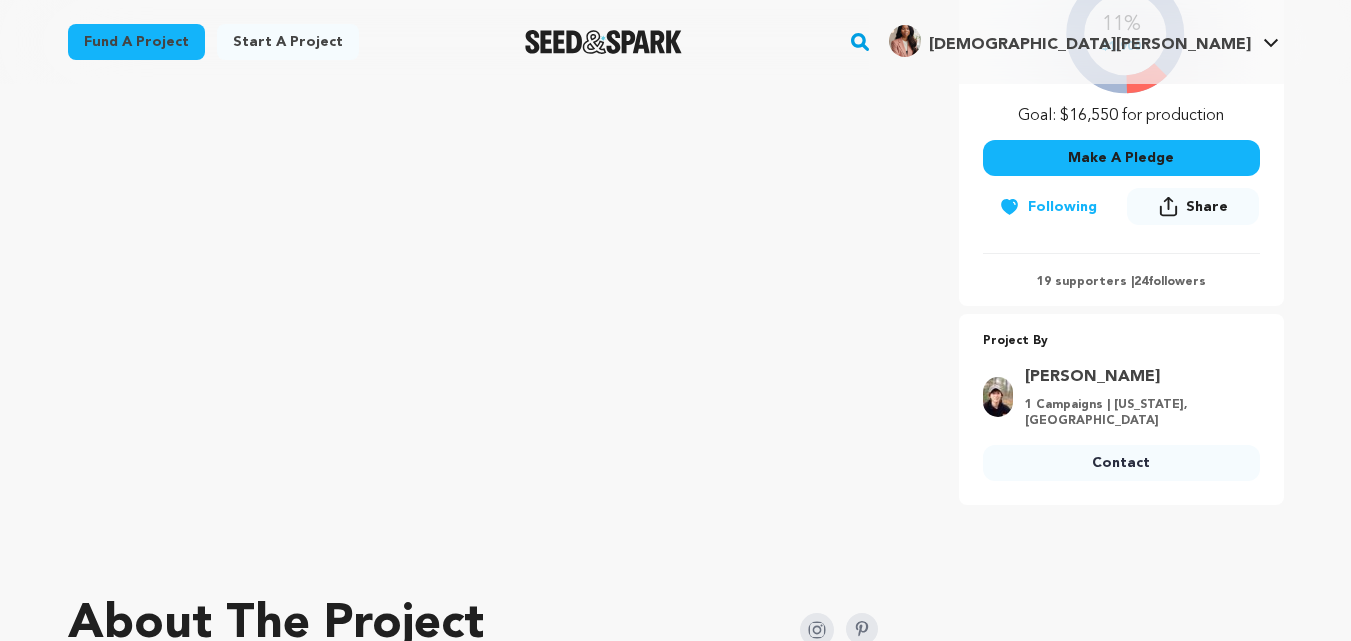 scroll, scrollTop: 0, scrollLeft: 0, axis: both 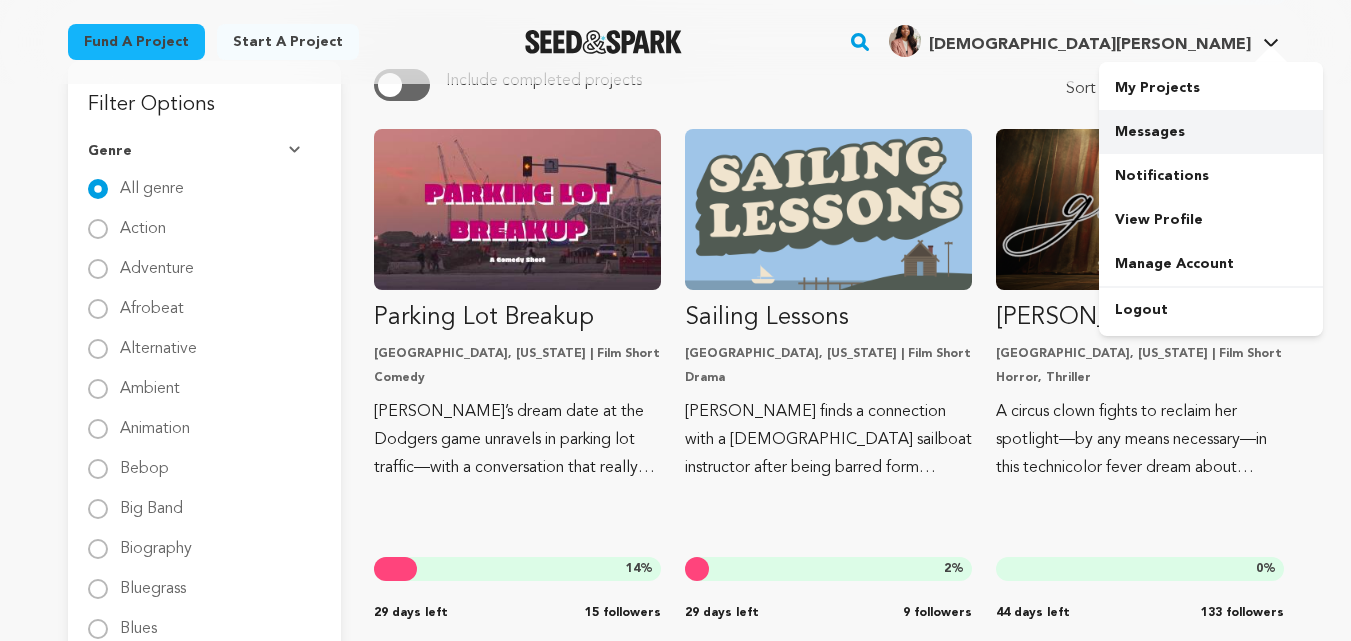 click on "Messages" at bounding box center (1211, 132) 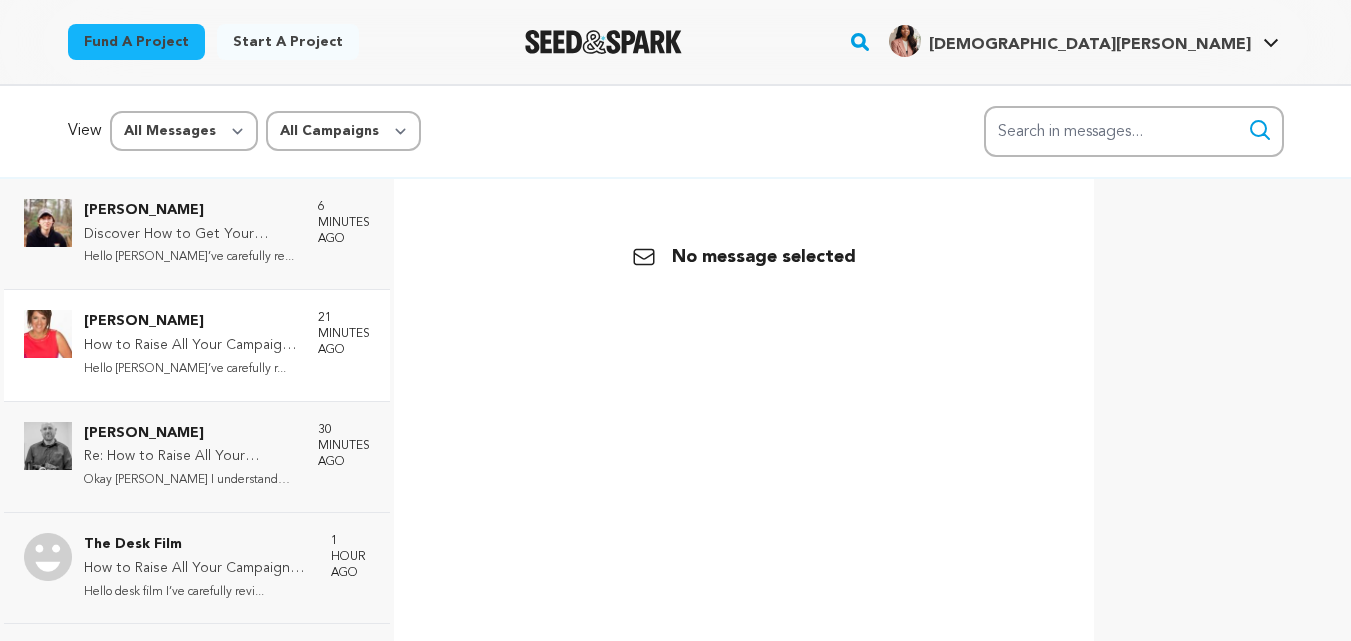 scroll, scrollTop: 0, scrollLeft: 0, axis: both 